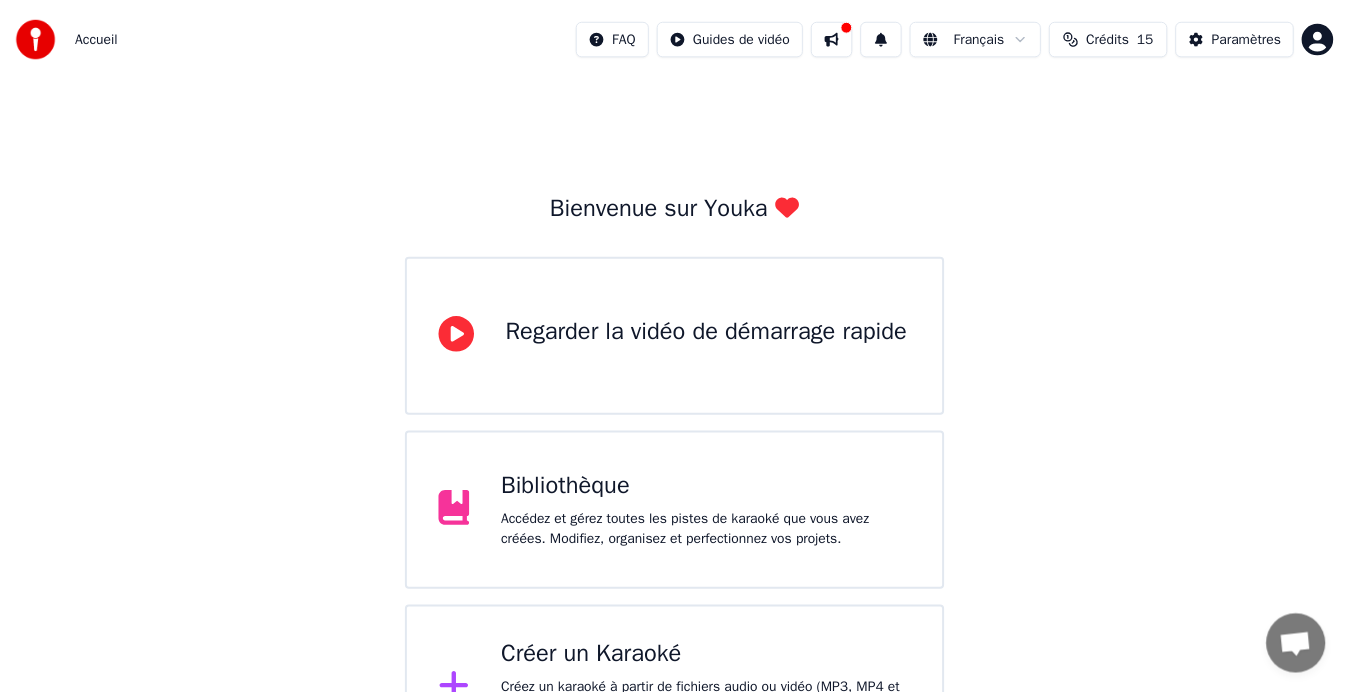 scroll, scrollTop: 0, scrollLeft: 0, axis: both 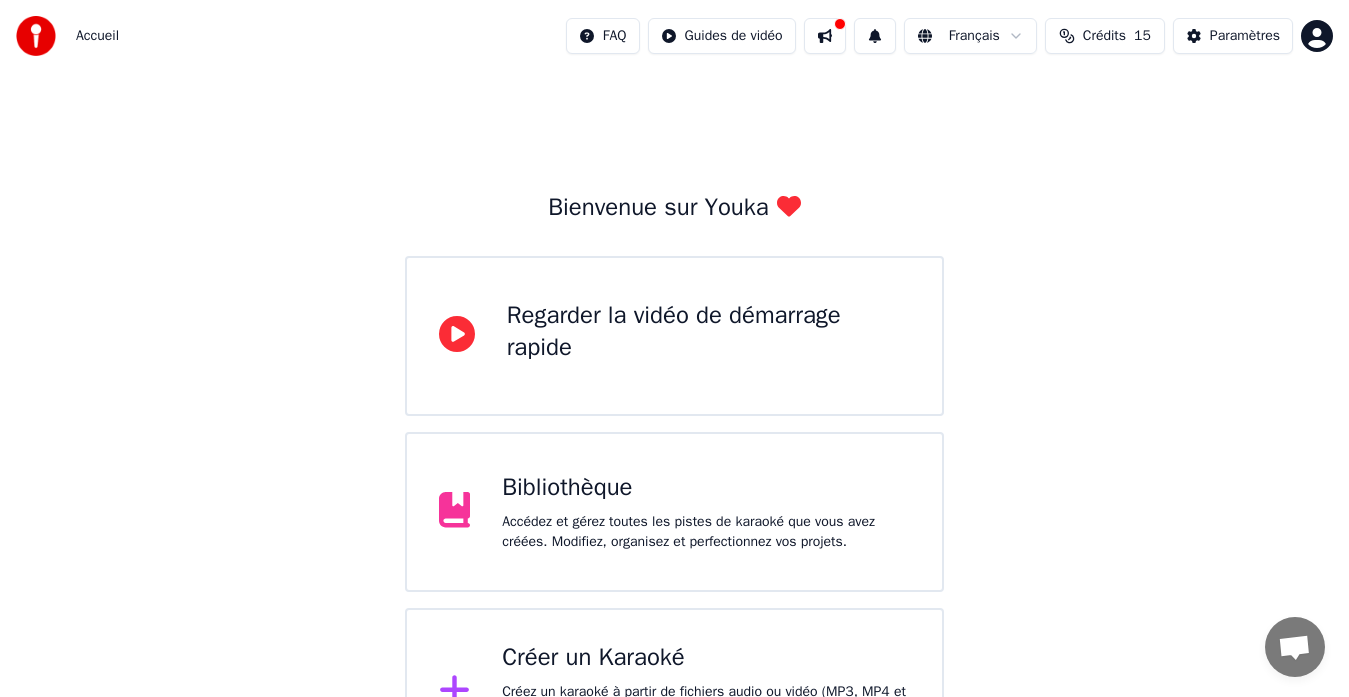 click on "Accueil FAQ Guides de vidéo Français Crédits 15 Paramètres Bienvenue sur Youka Regarder la vidéo de démarrage rapide Bibliothèque Accédez et gérez toutes les pistes de karaoké que vous avez créées. Modifiez, organisez et perfectionnez vos projets. Créer un Karaoké Créez un karaoké à partir de fichiers audio ou vidéo (MP3, MP4 et plus), ou collez une URL pour générer instantanément une vidéo de karaoké avec des paroles synchronisées." at bounding box center [674, 388] 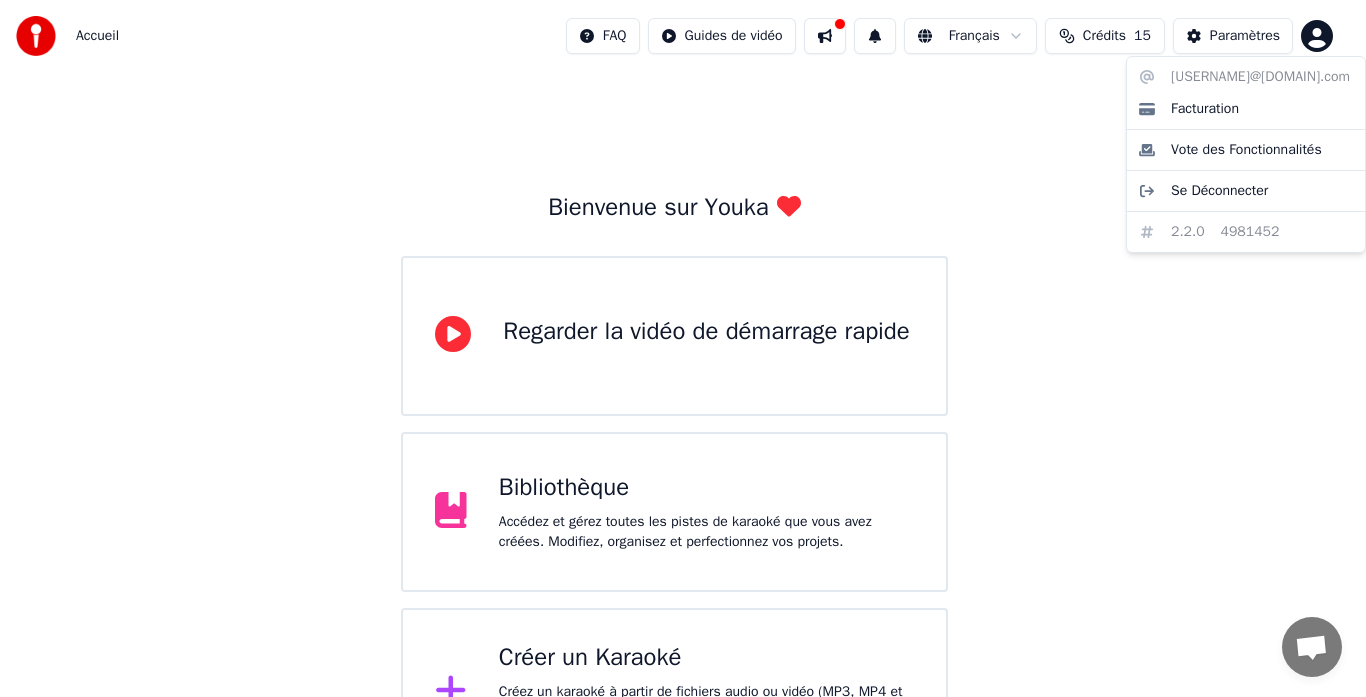 click on "Accueil FAQ Guides de vidéo Français Crédits 15 Paramètres Bienvenue sur Youka Regarder la vidéo de démarrage rapide Bibliothèque Accédez et gérez toutes les pistes de karaoké que vous avez créées. Modifiez, organisez et perfectionnez vos projets. Créer un Karaoké Créez un karaoké à partir de fichiers audio ou vidéo (MP3, MP4 et plus), ou collez une URL pour générer instantanément une vidéo de karaoké avec des paroles synchronisées. [USERNAME]@[DOMAIN].com Facturation Vote des Fonctionnalités Se Déconnecter 2.2.0 4981452" at bounding box center [683, 388] 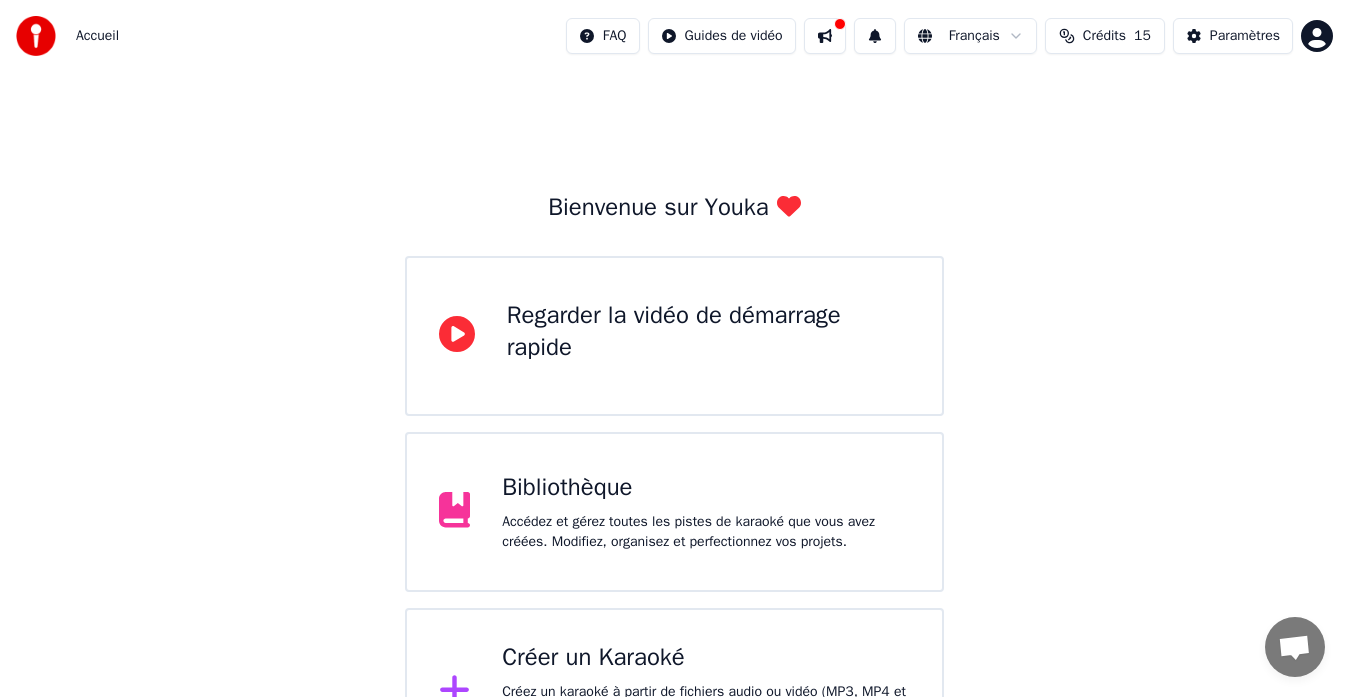 click on "Bibliothèque Accédez et gérez toutes les pistes de karaoké que vous avez créées. Modifiez, organisez et perfectionnez vos projets." at bounding box center [675, 512] 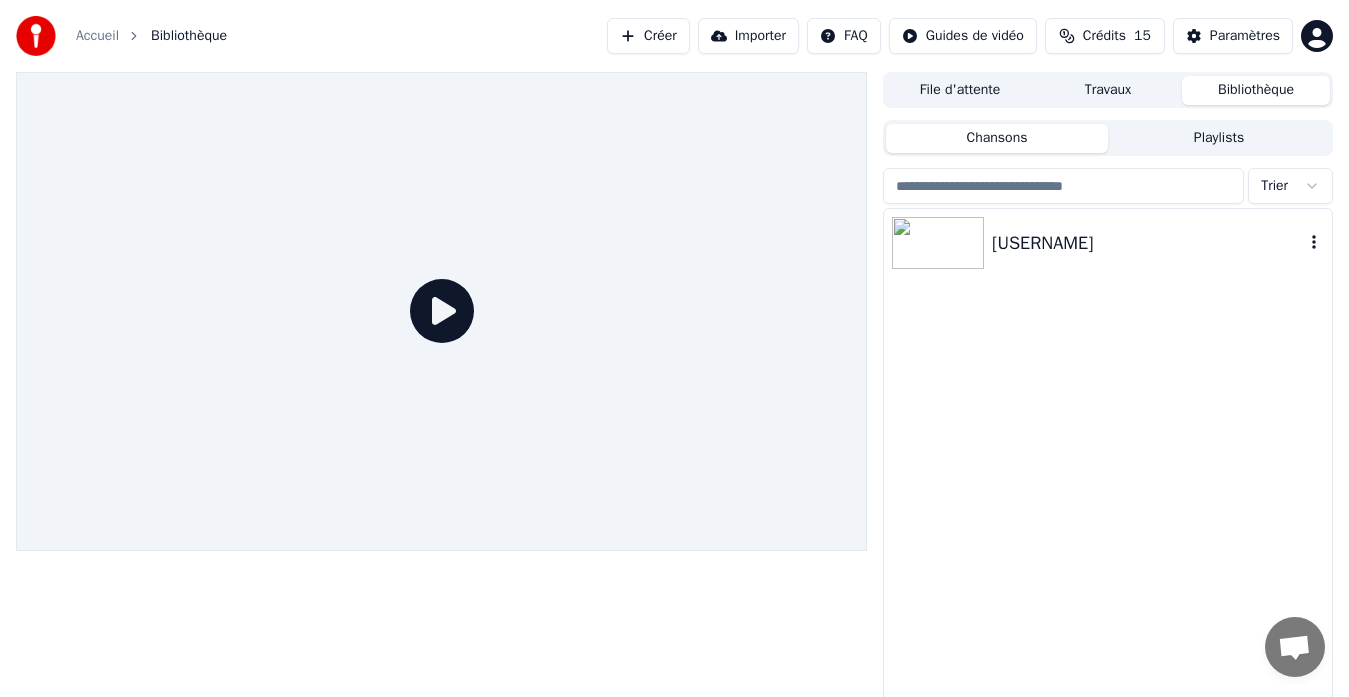 click on "[USERNAME]" at bounding box center (1148, 243) 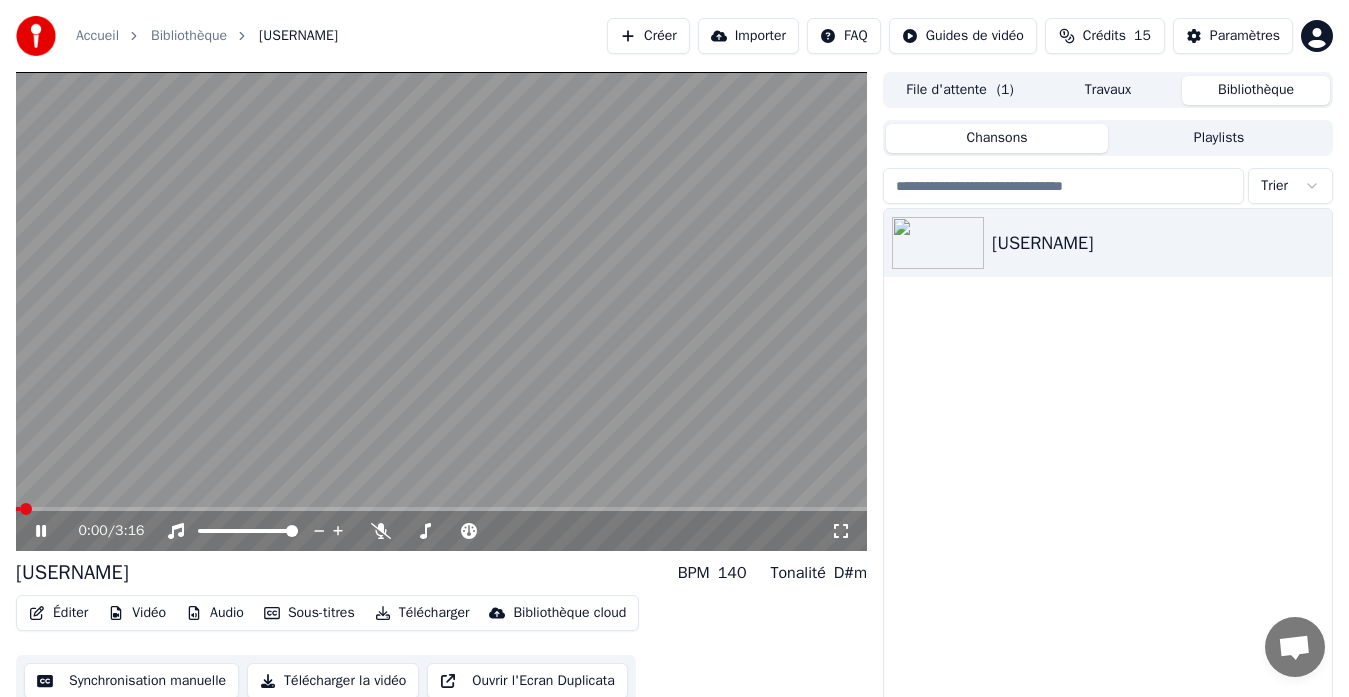 click 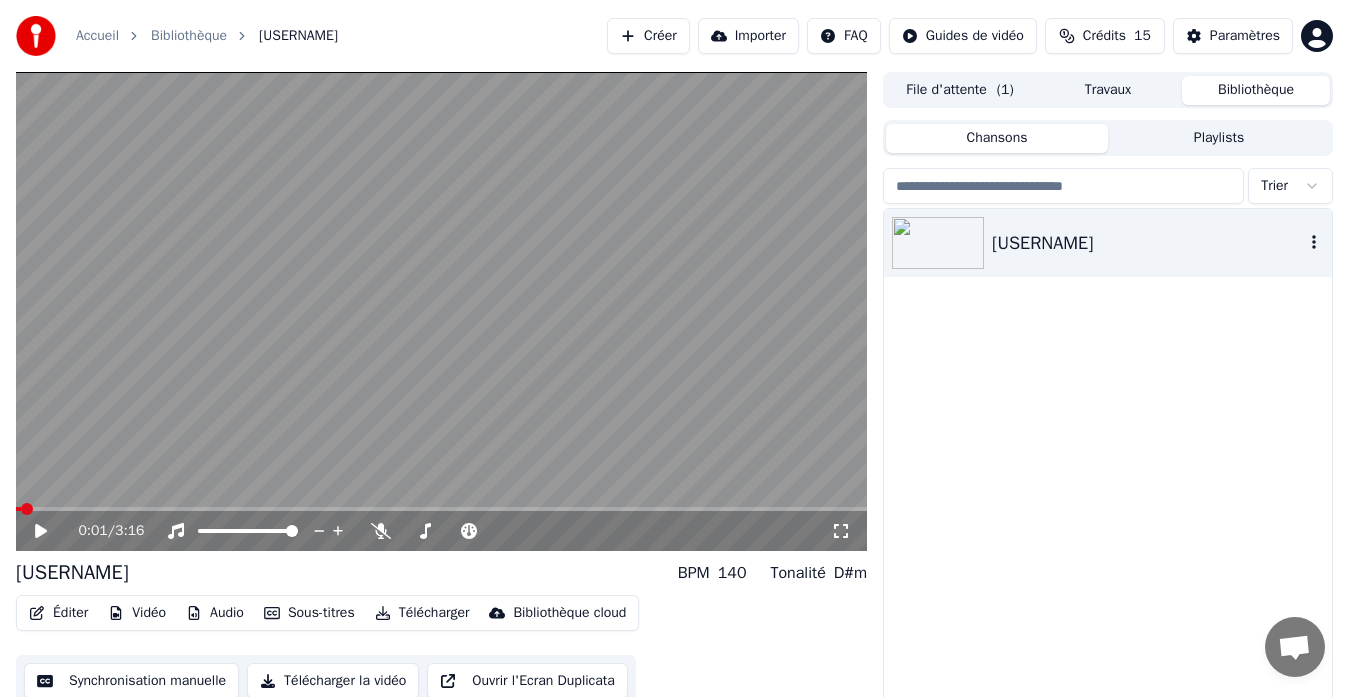 click 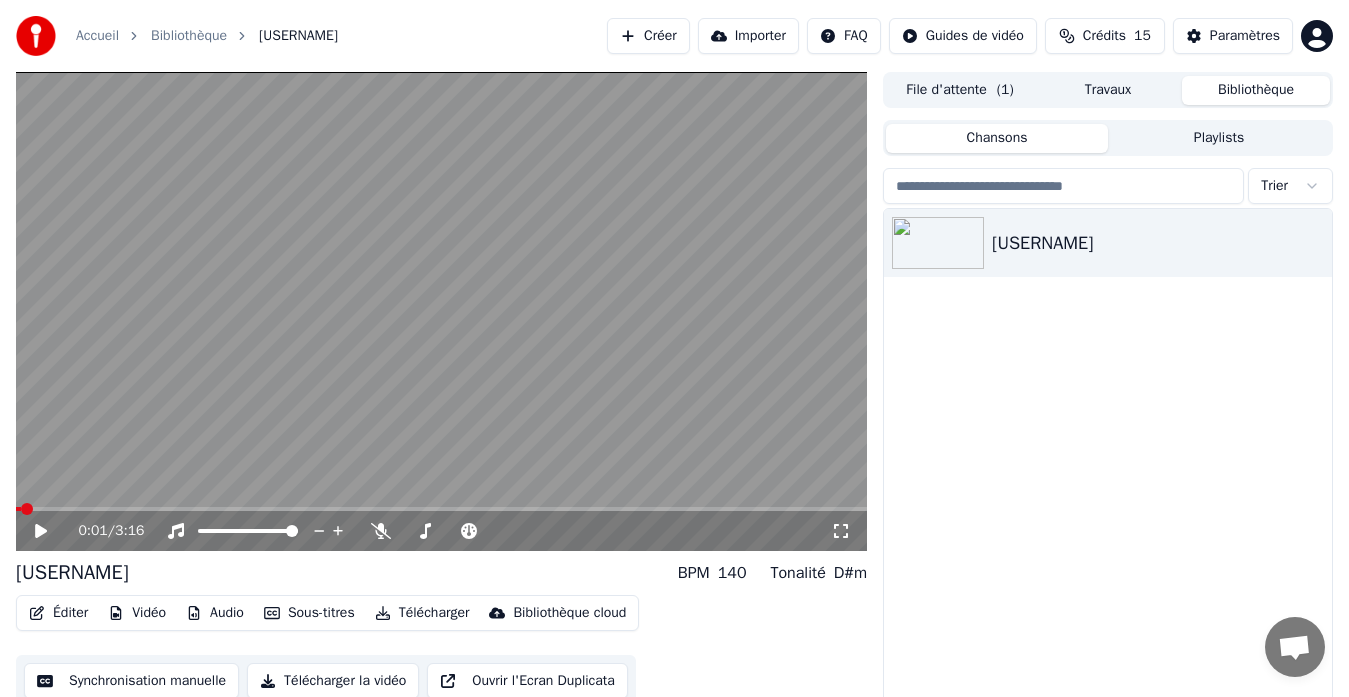 click on "Vidéo" at bounding box center [137, 613] 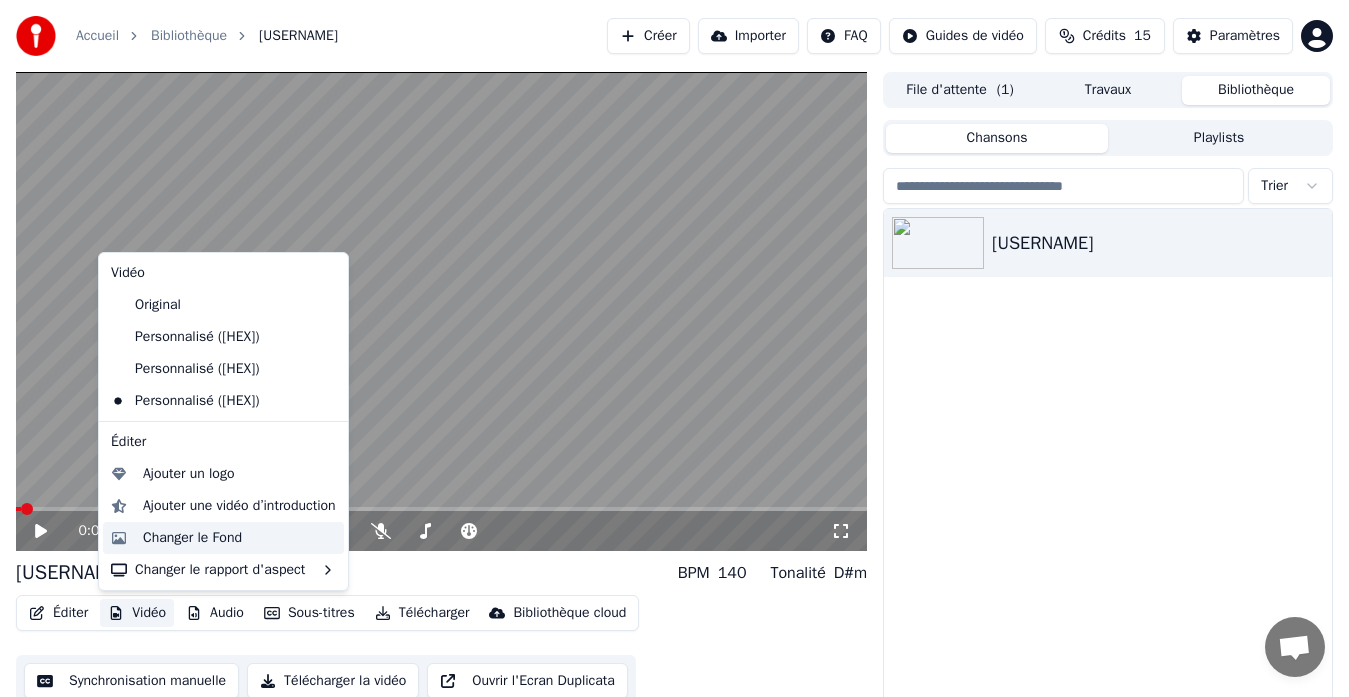 click on "Changer le Fond" at bounding box center [192, 538] 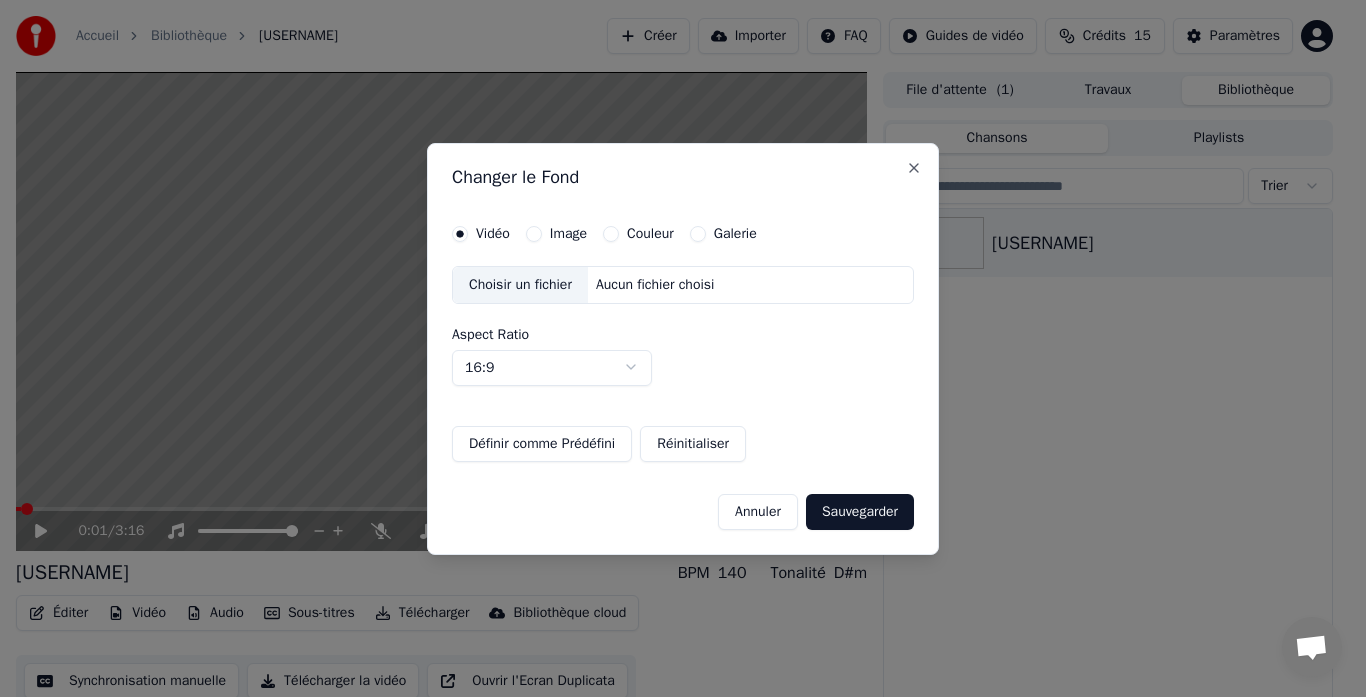 click on "Image" at bounding box center (568, 234) 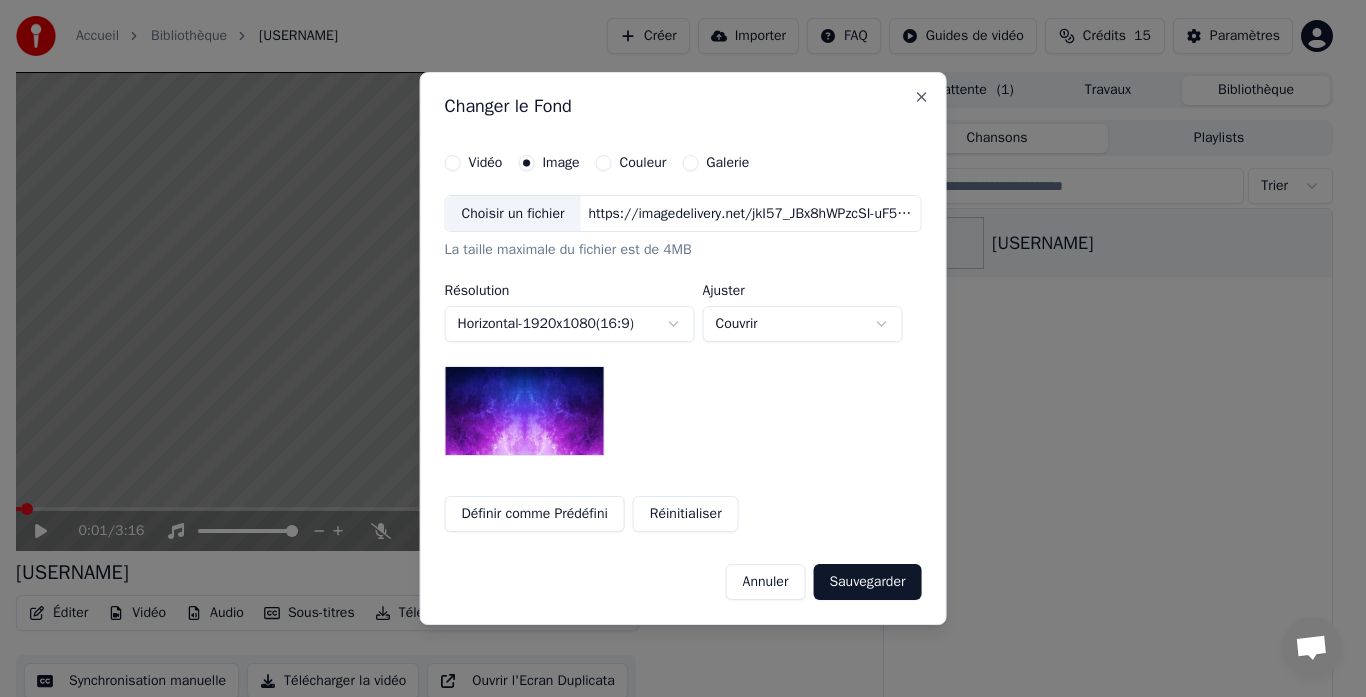click on "Choisir un fichier" at bounding box center [513, 214] 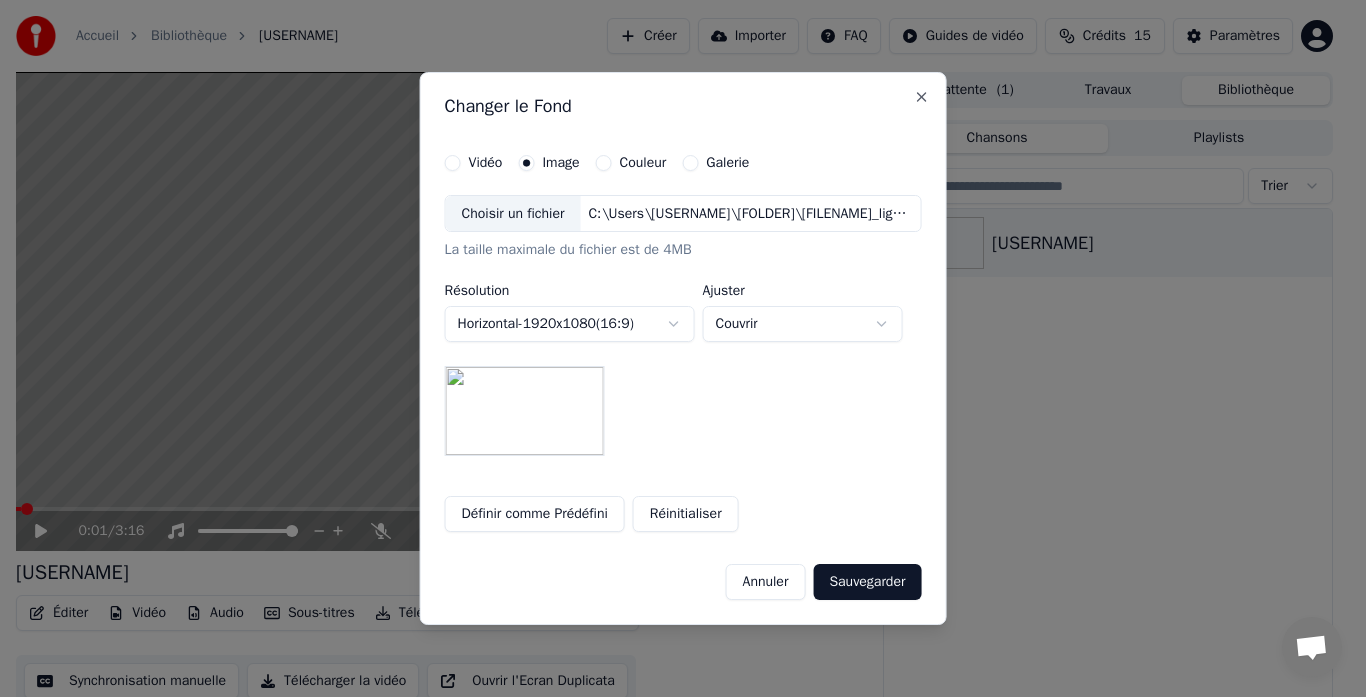 click on "**********" at bounding box center (674, 348) 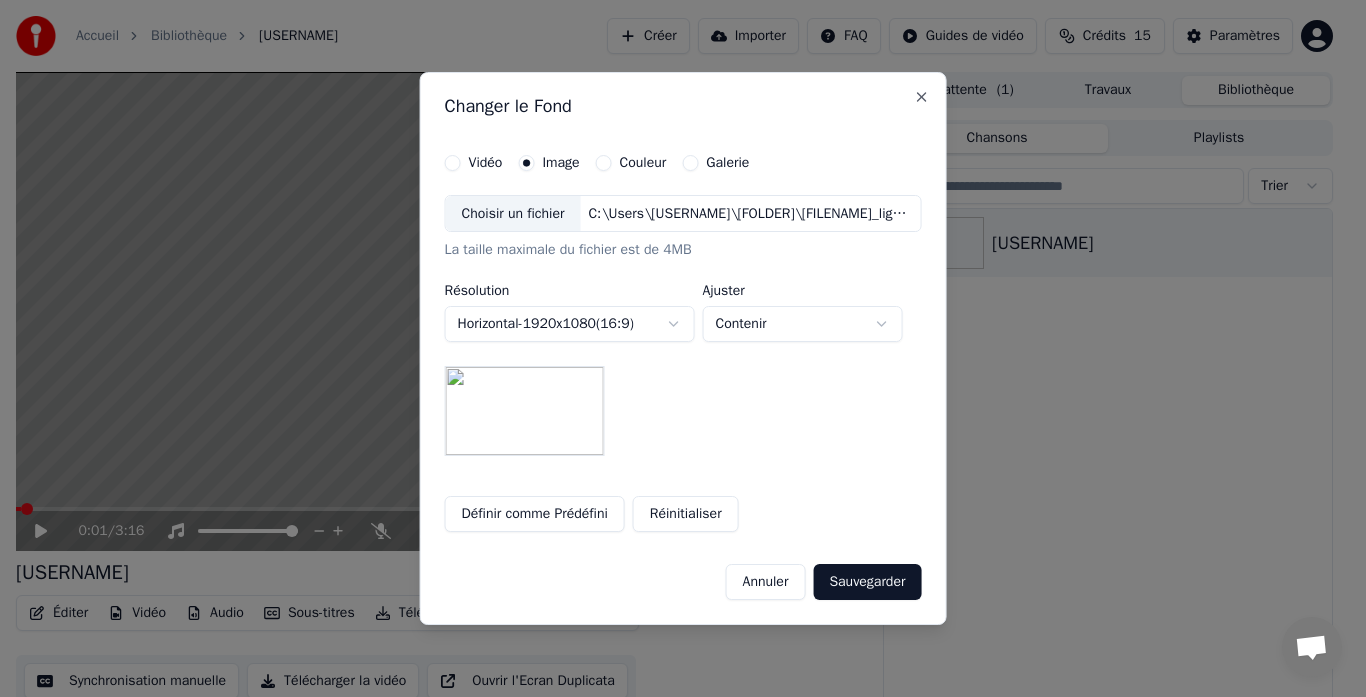click on "**********" at bounding box center (674, 348) 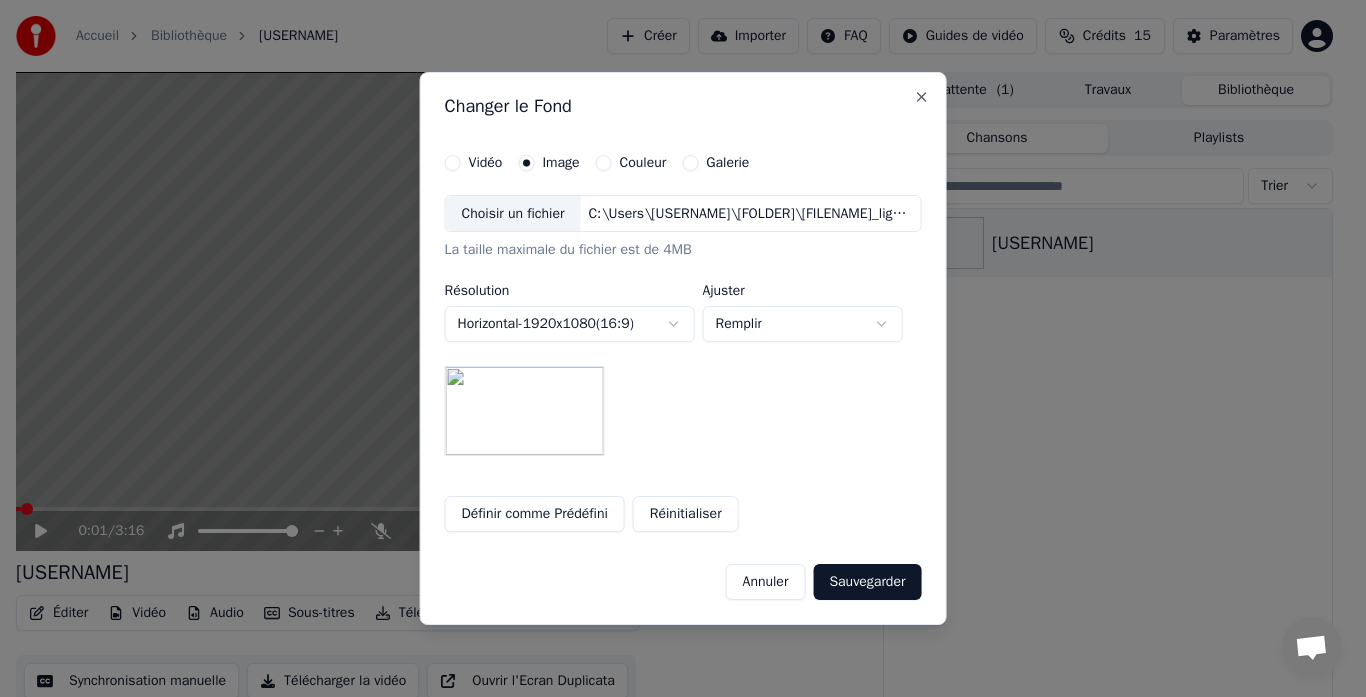 click on "**********" at bounding box center (674, 348) 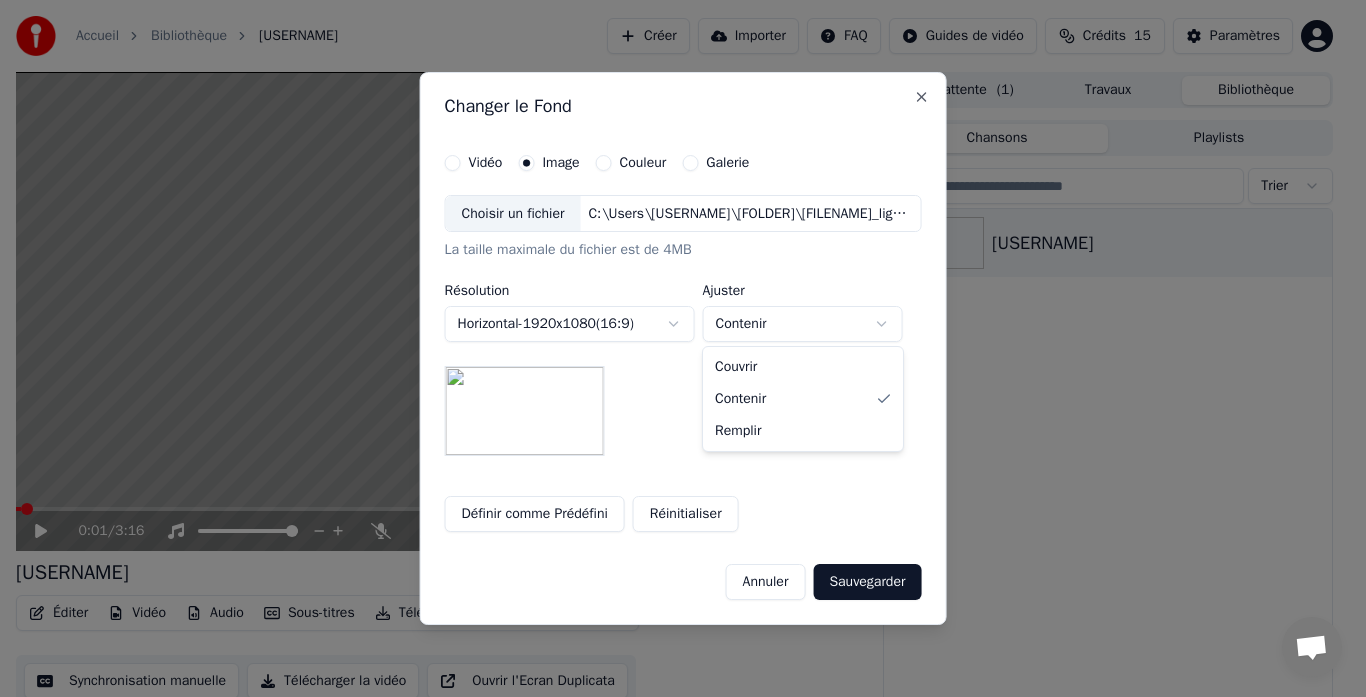 click on "**********" at bounding box center (674, 348) 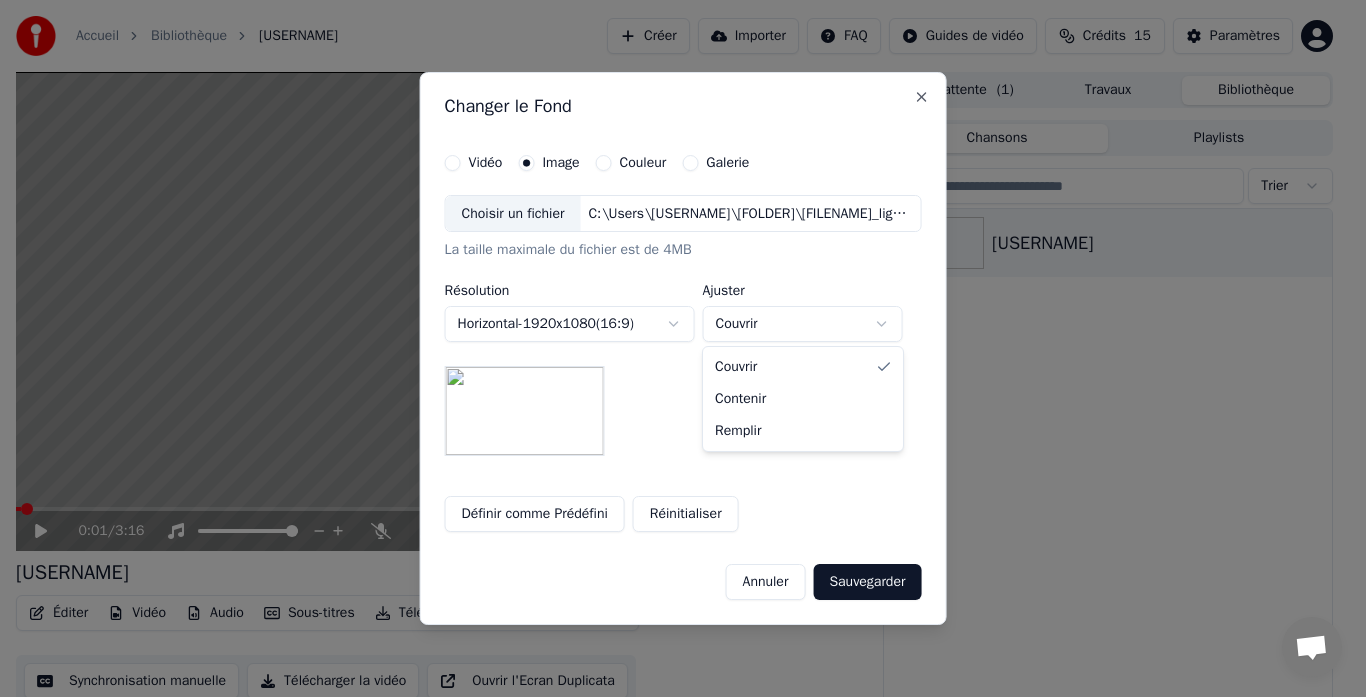 click on "**********" at bounding box center [674, 348] 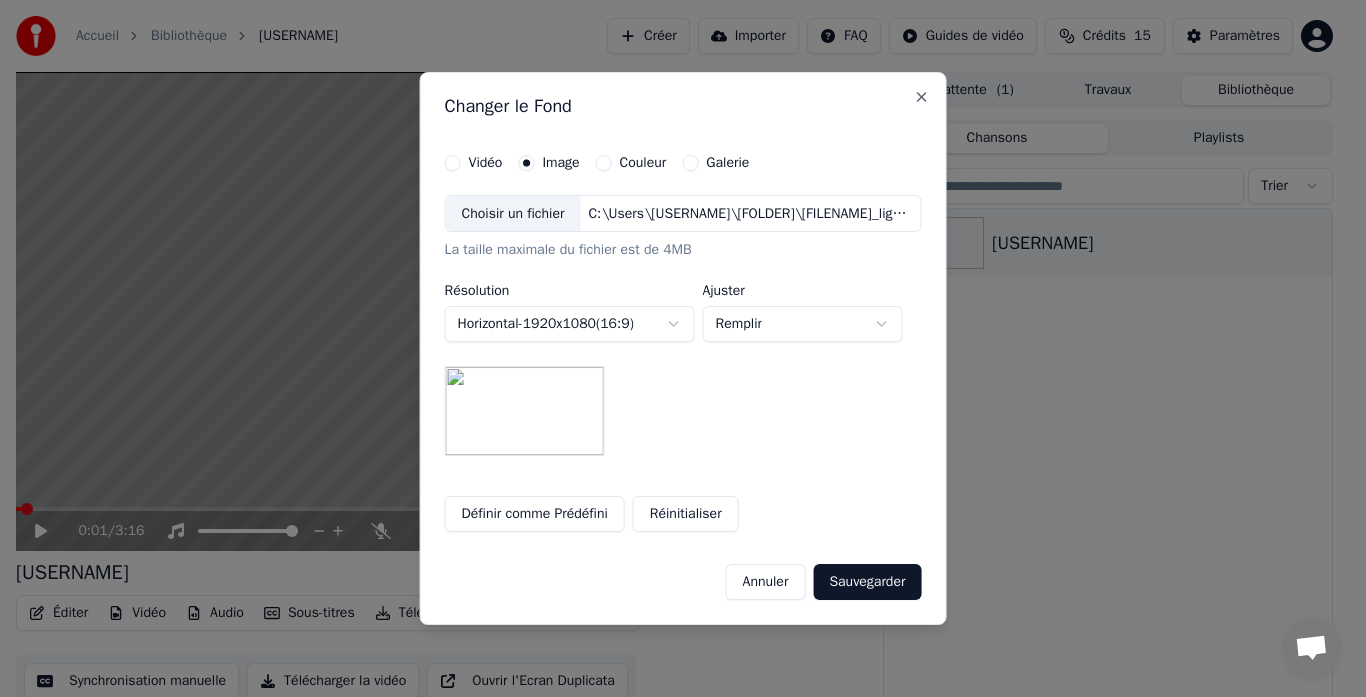 click on "**********" at bounding box center (674, 348) 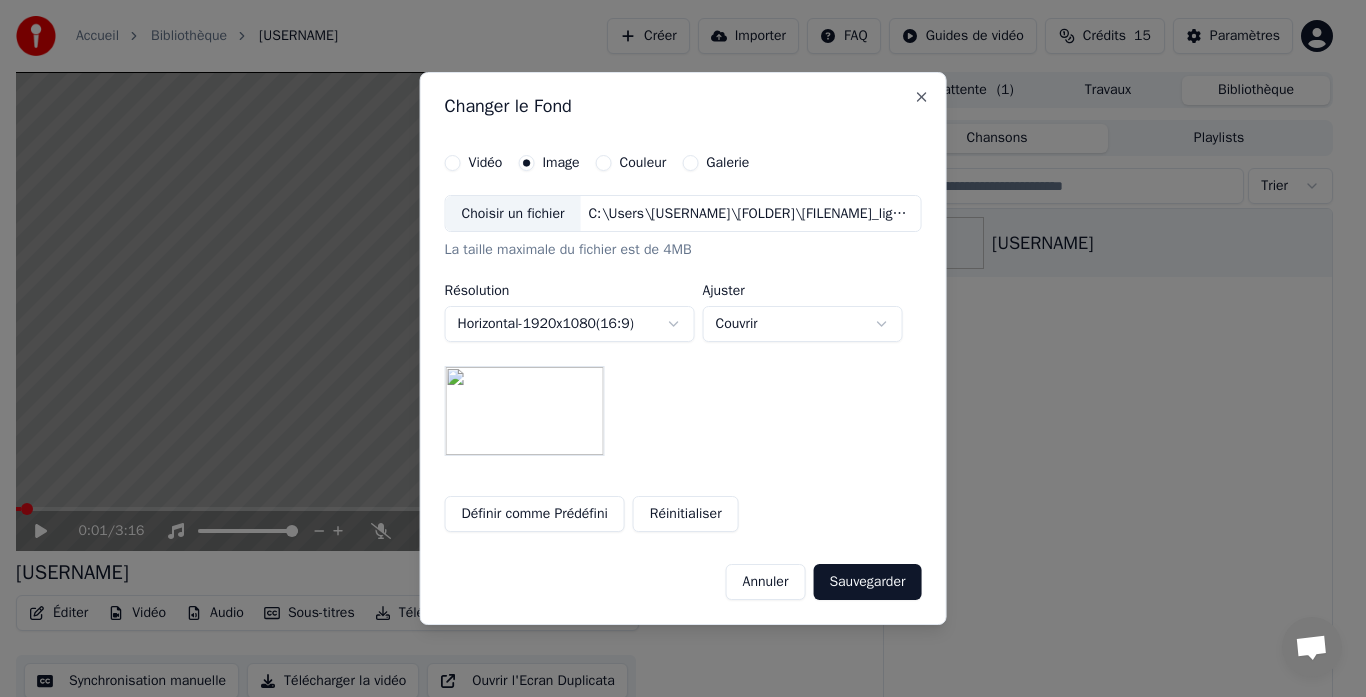 click on "Choisir un fichier" at bounding box center (513, 214) 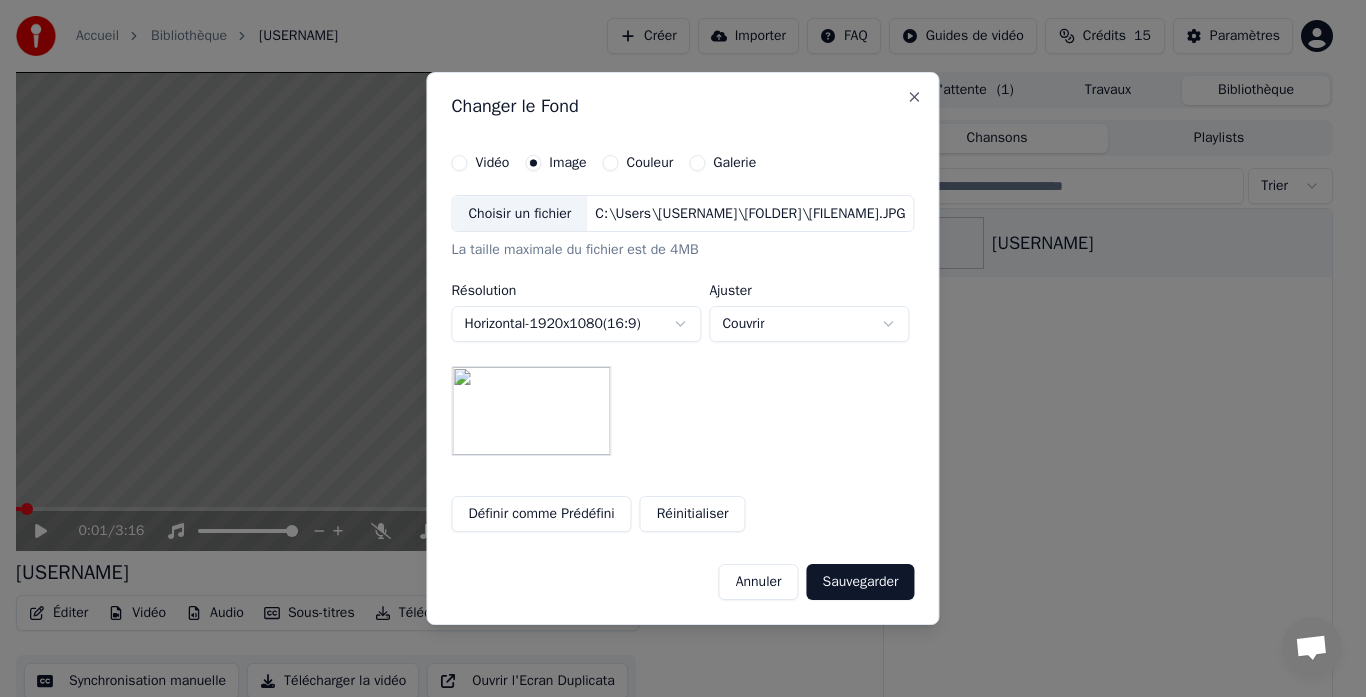 click on "**********" at bounding box center (674, 348) 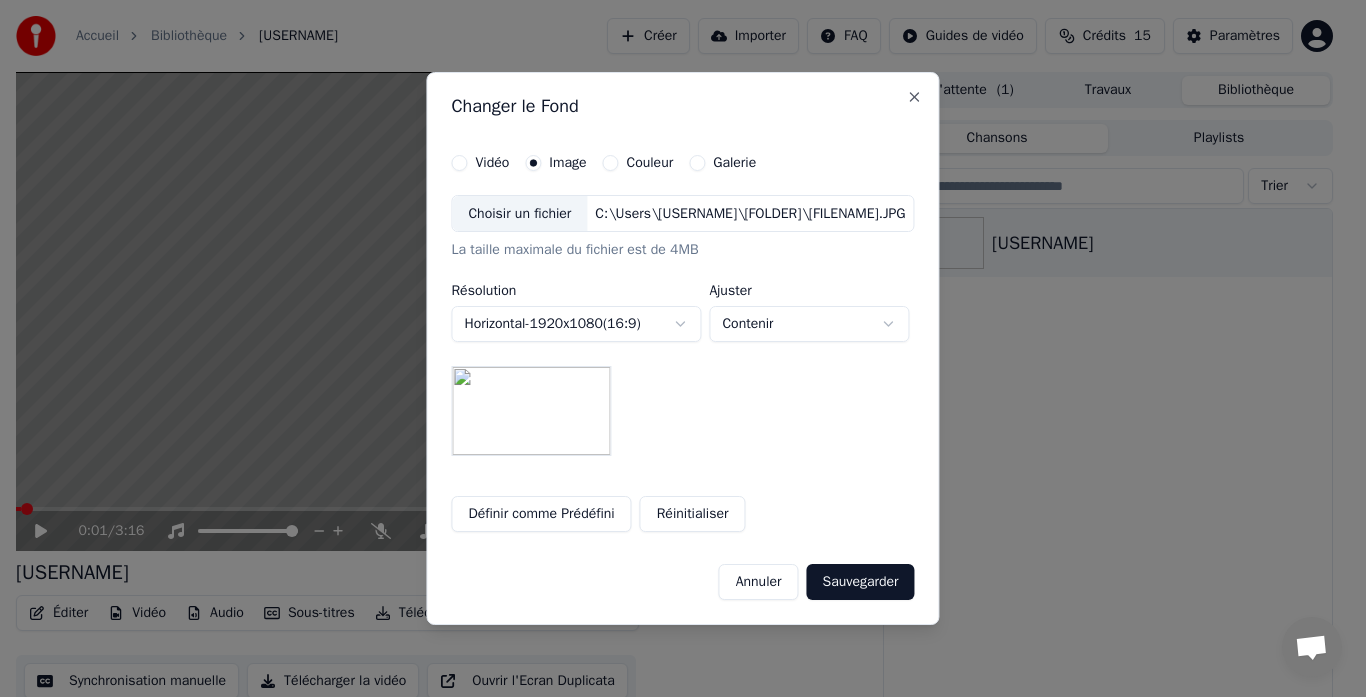 click on "**********" at bounding box center [674, 348] 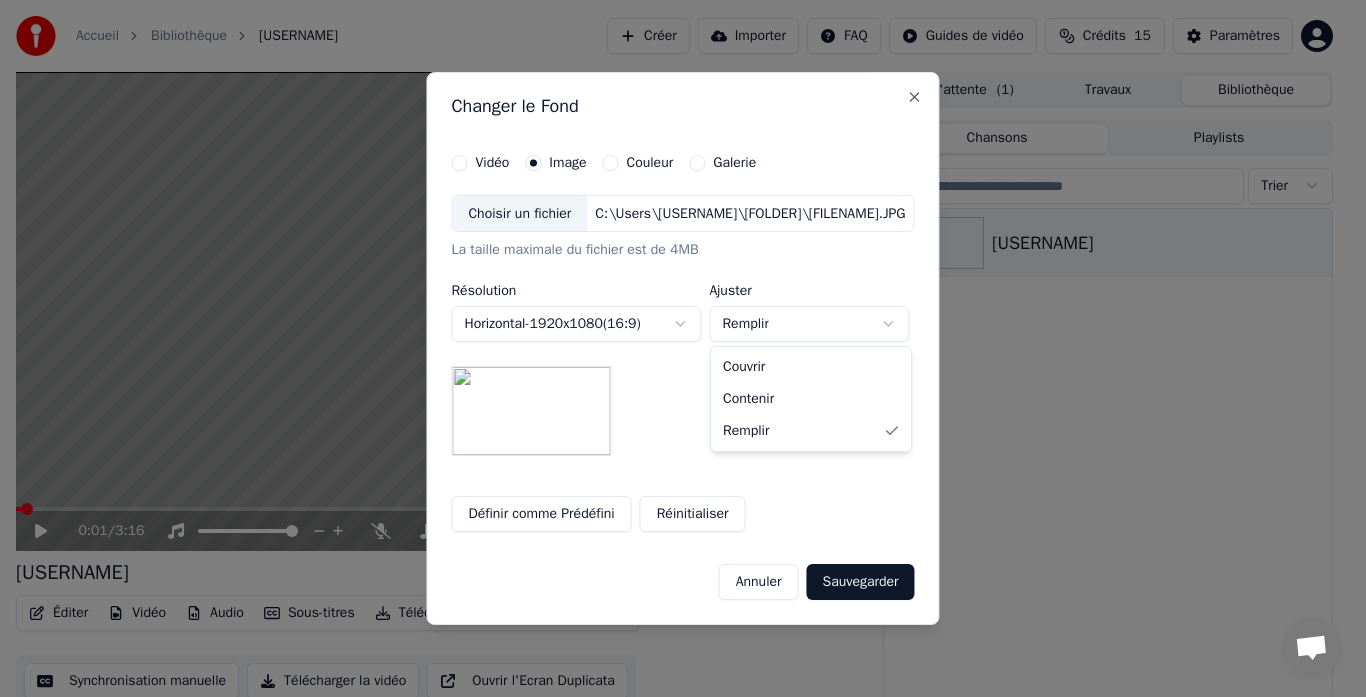 click on "**********" at bounding box center [674, 348] 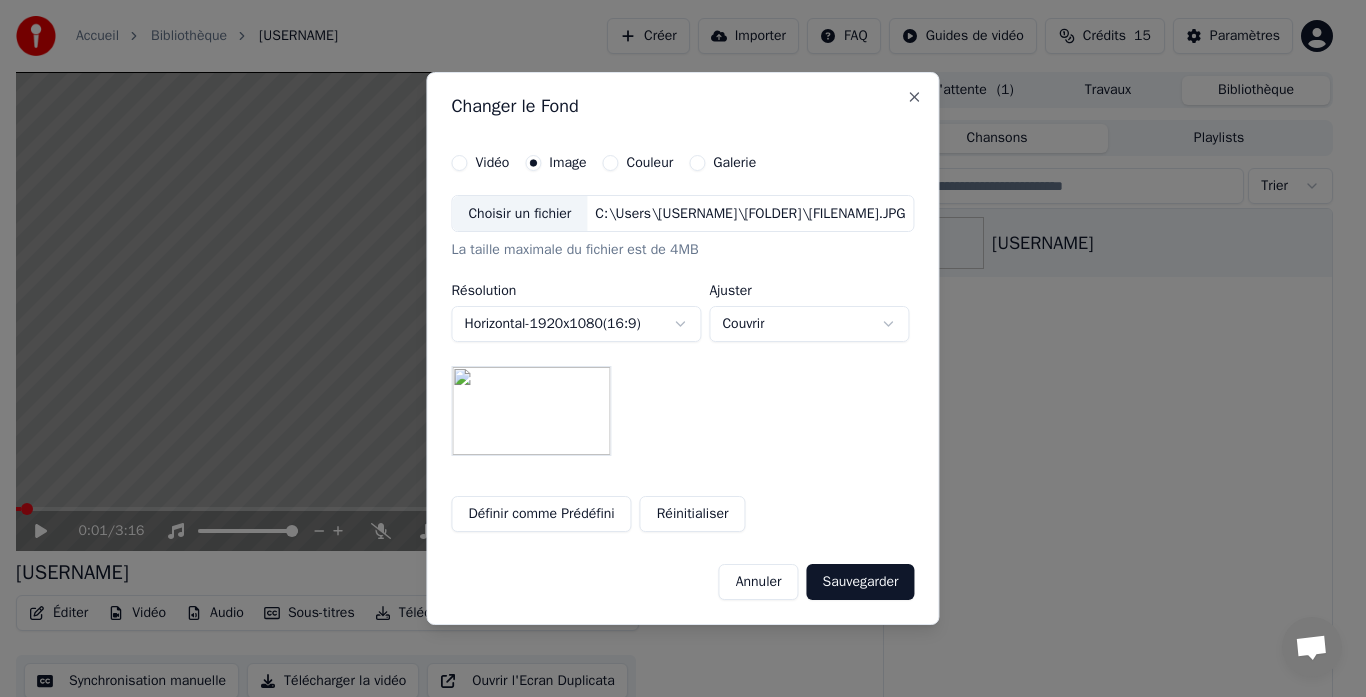 click on "Sauvegarder" at bounding box center (861, 582) 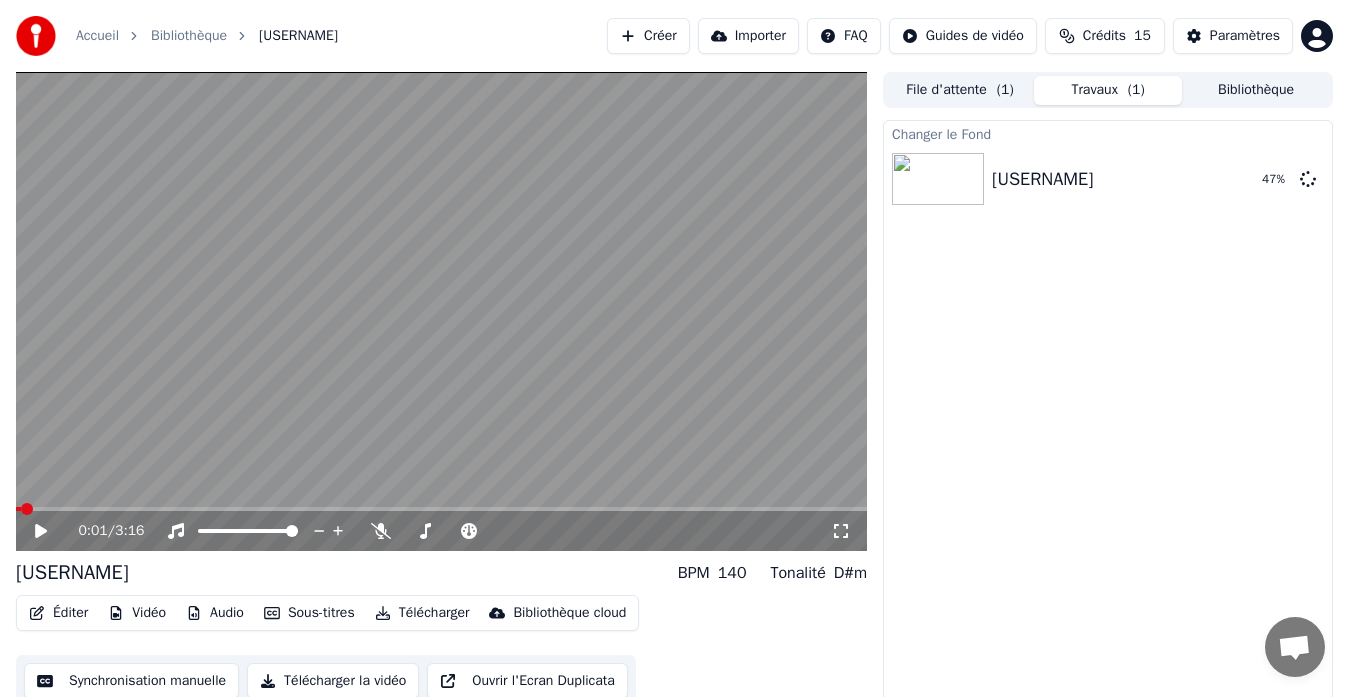 click on "Sous-titres" at bounding box center [309, 613] 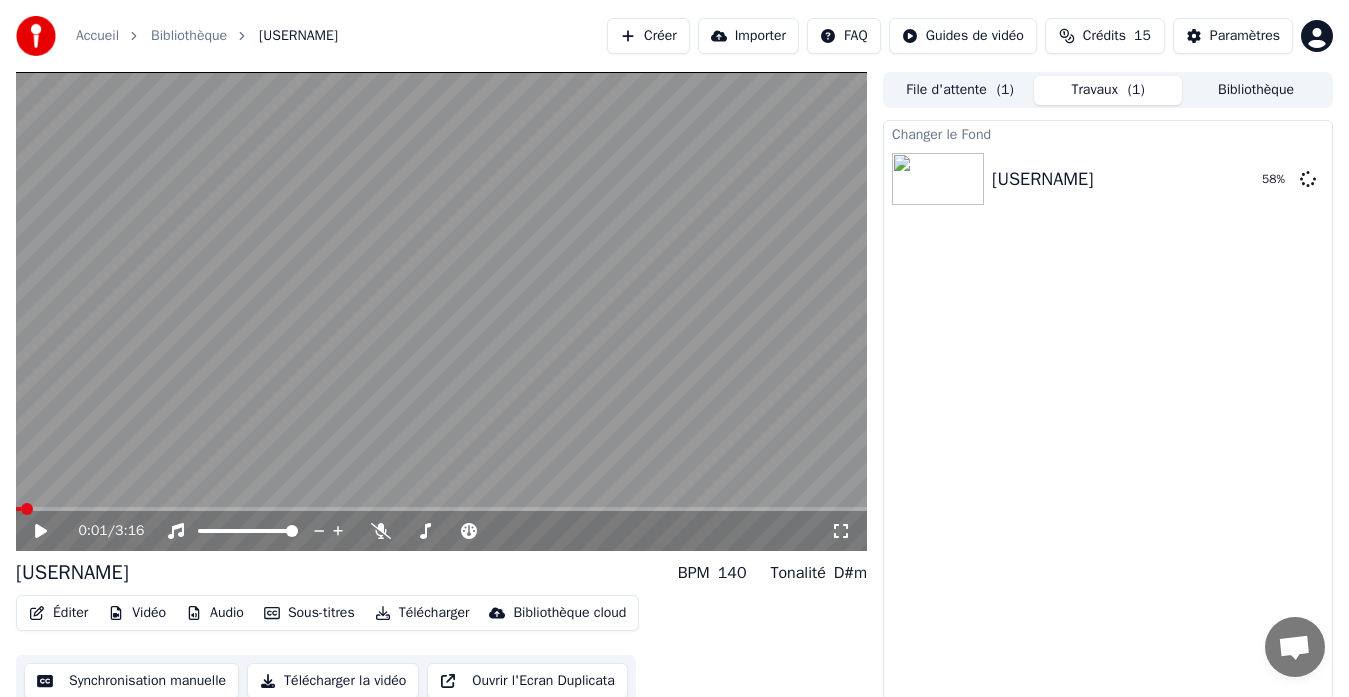 scroll, scrollTop: 15, scrollLeft: 0, axis: vertical 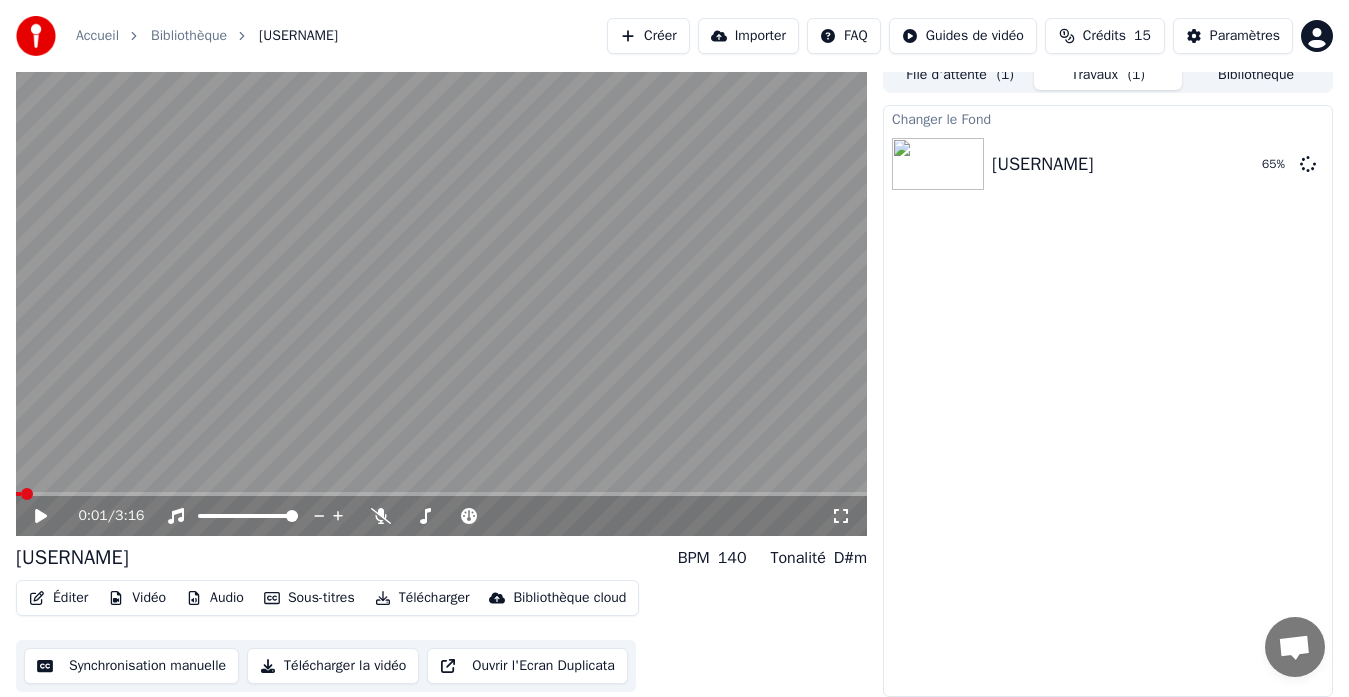 click on "Ouvrir l'Ecran Duplicata" at bounding box center (527, 666) 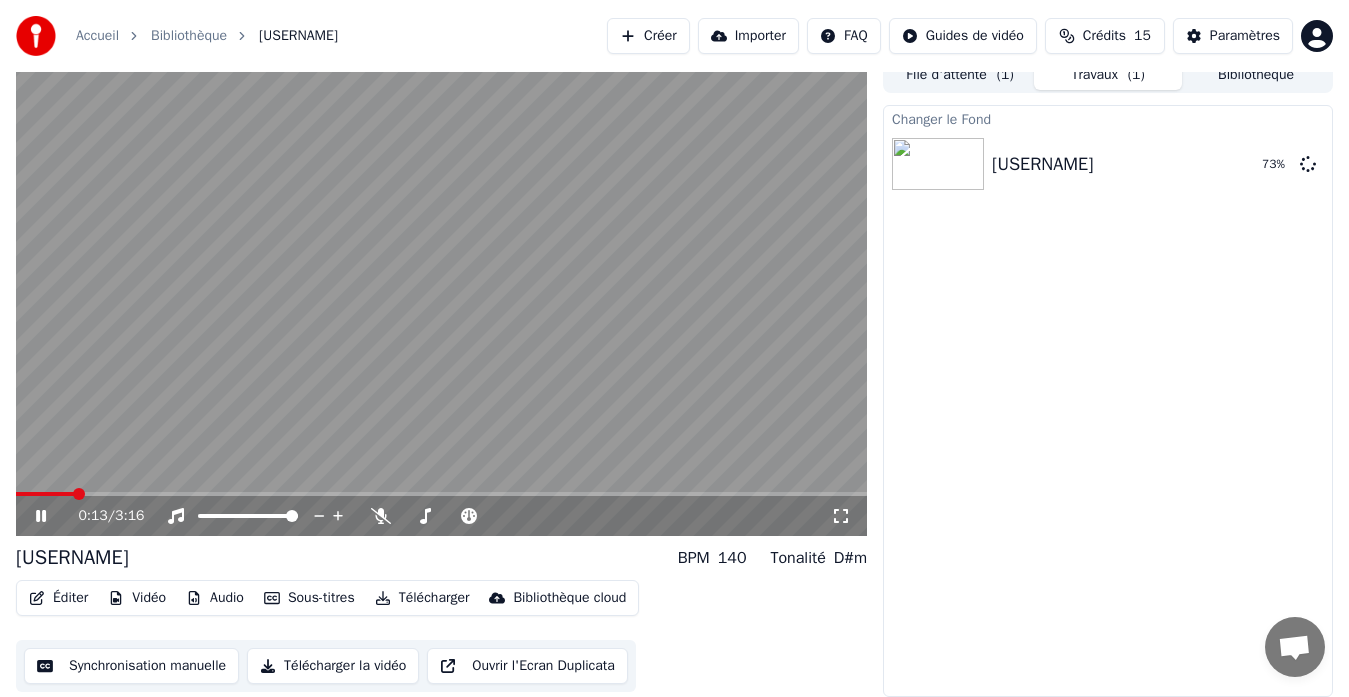 click at bounding box center [45, 494] 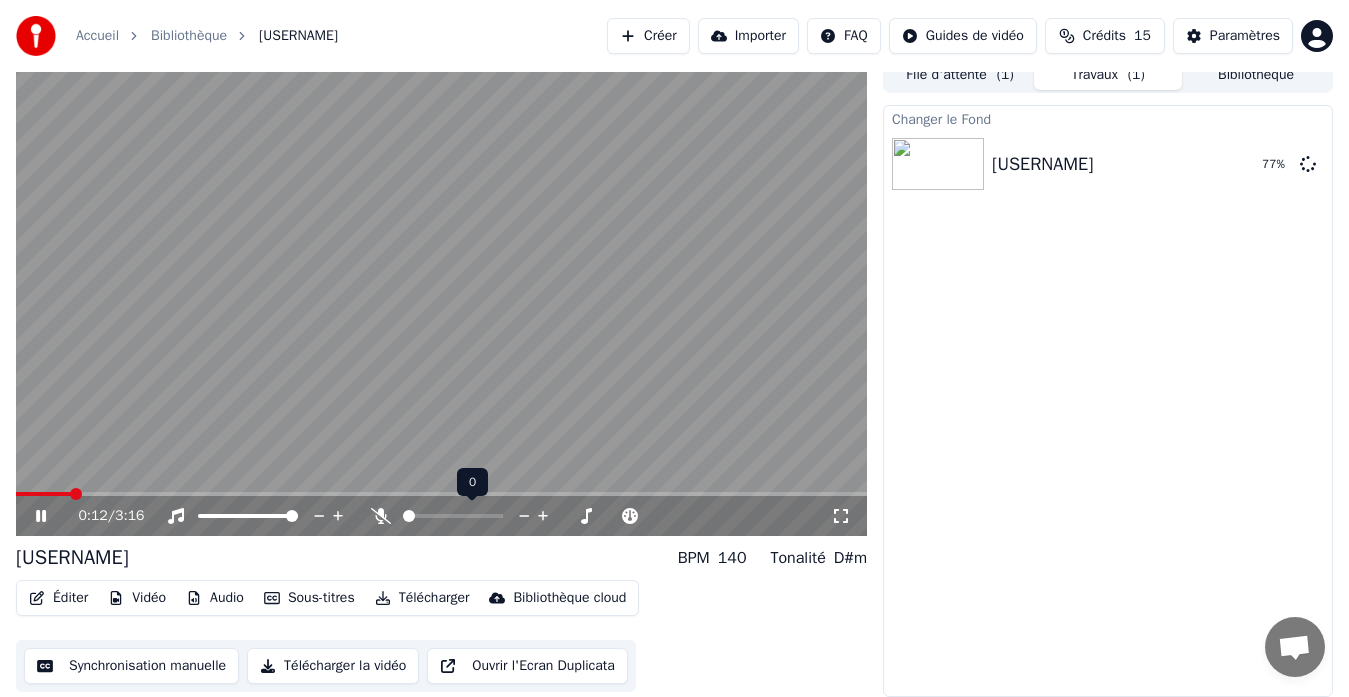 click 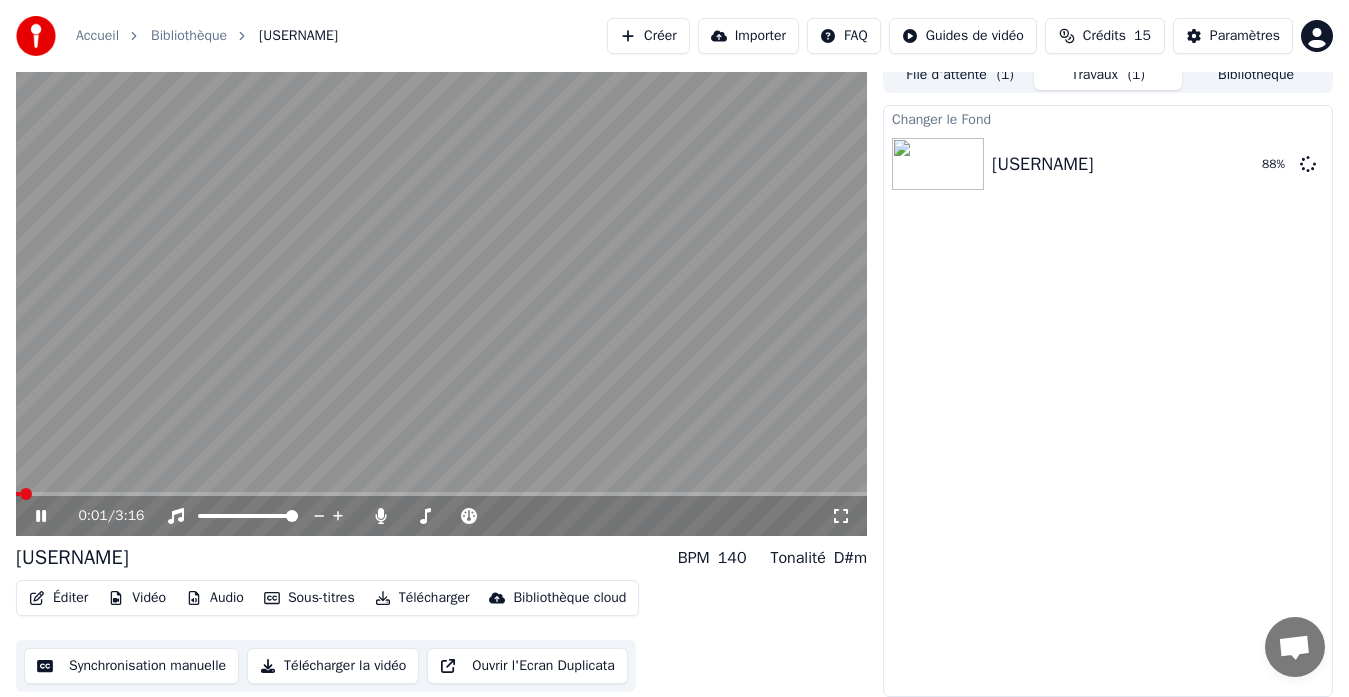 click at bounding box center (18, 494) 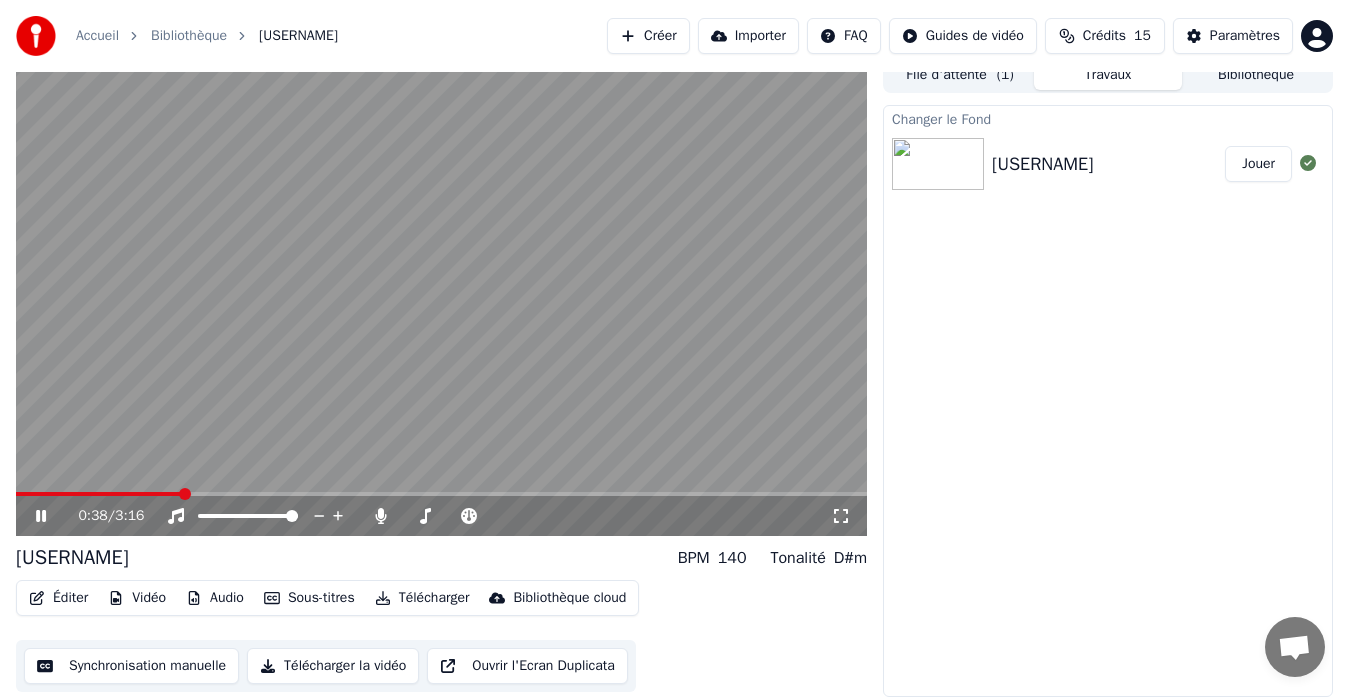 click on "Jouer" at bounding box center [1258, 164] 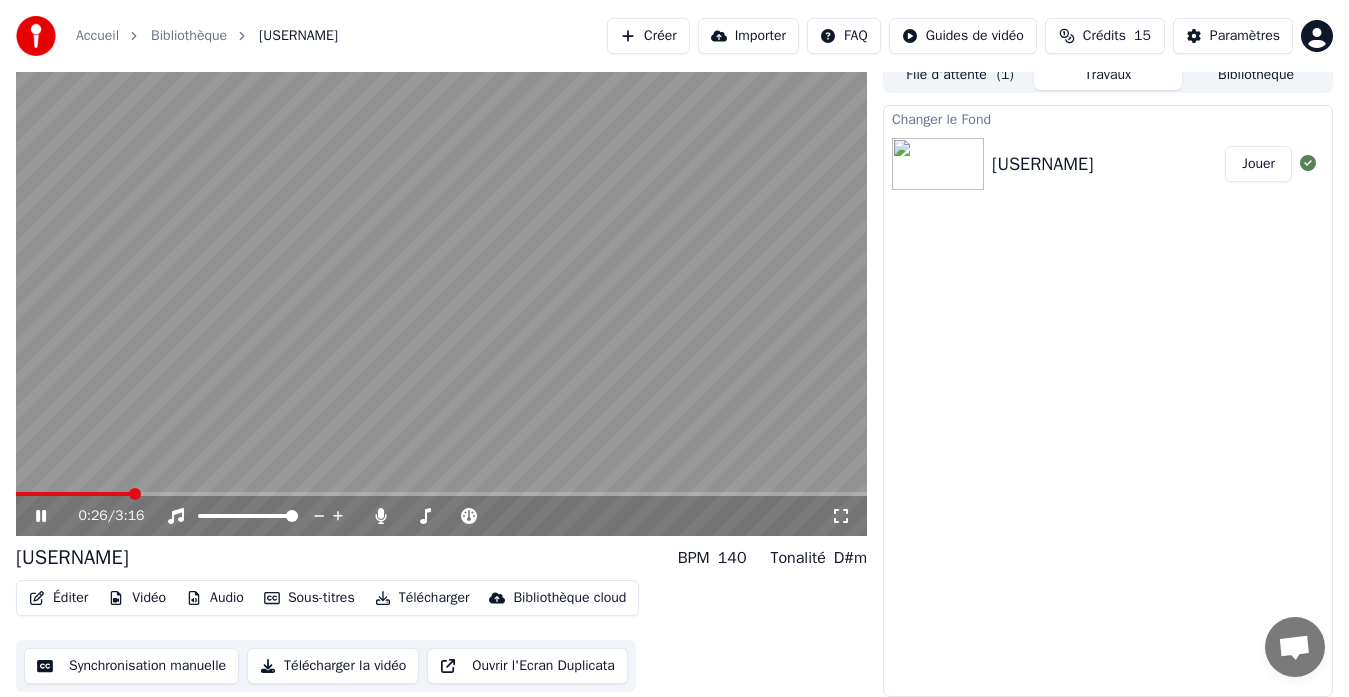 click 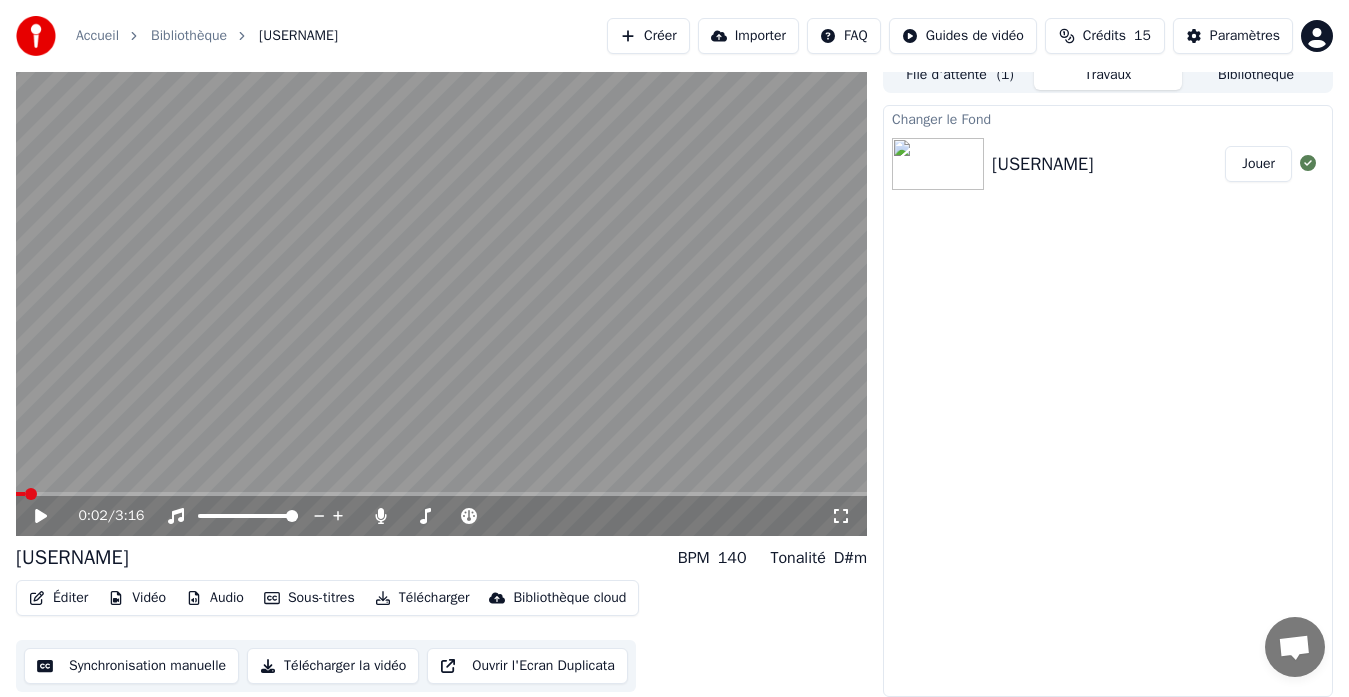 click at bounding box center [20, 494] 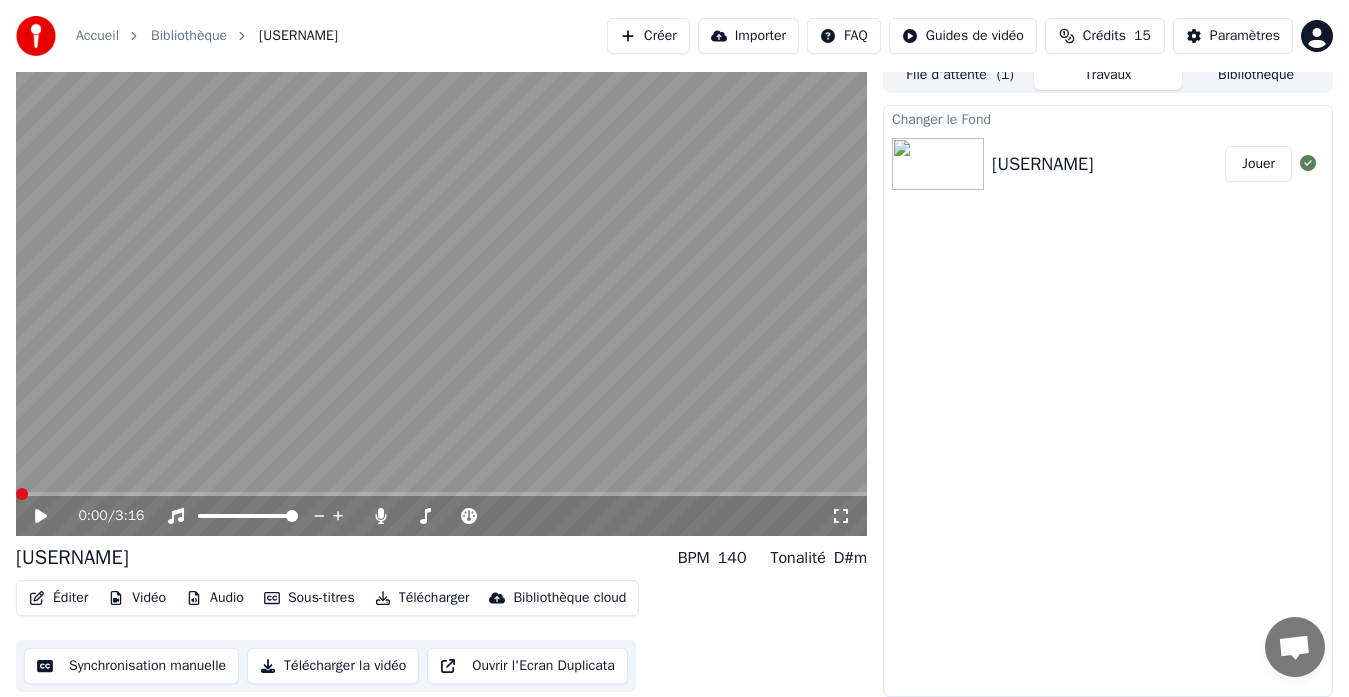 click 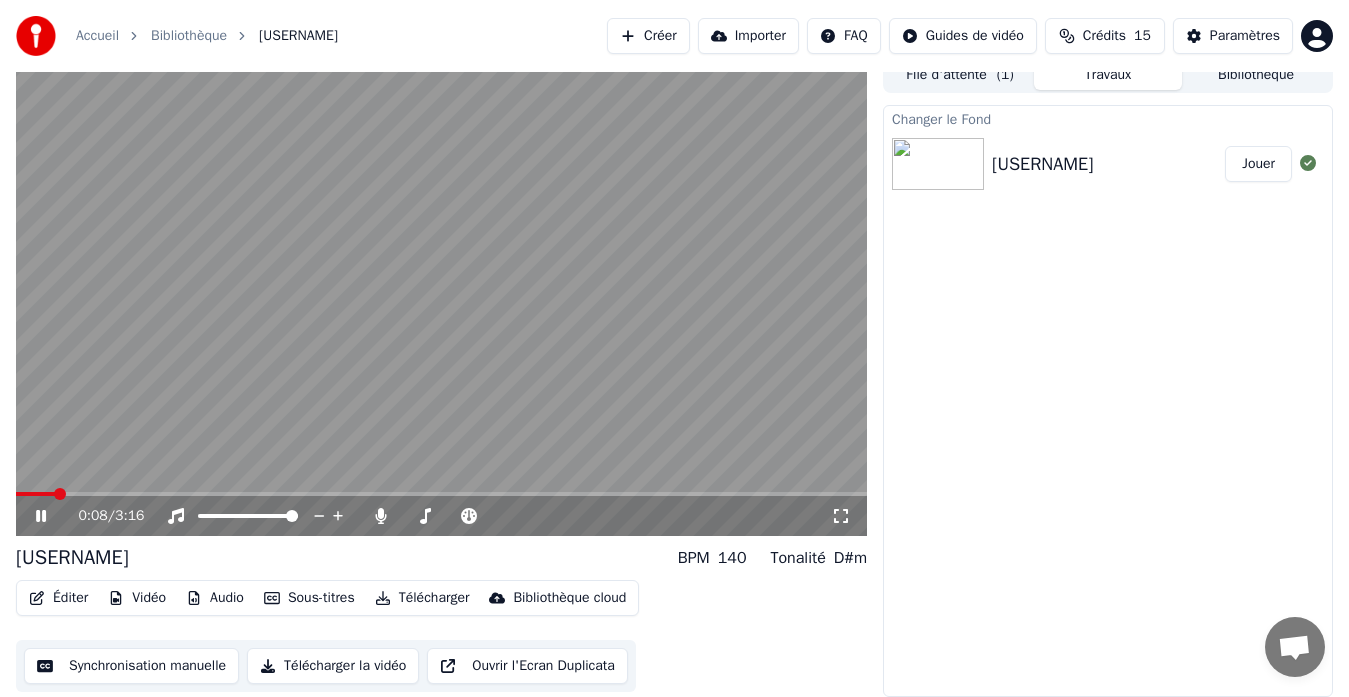 click 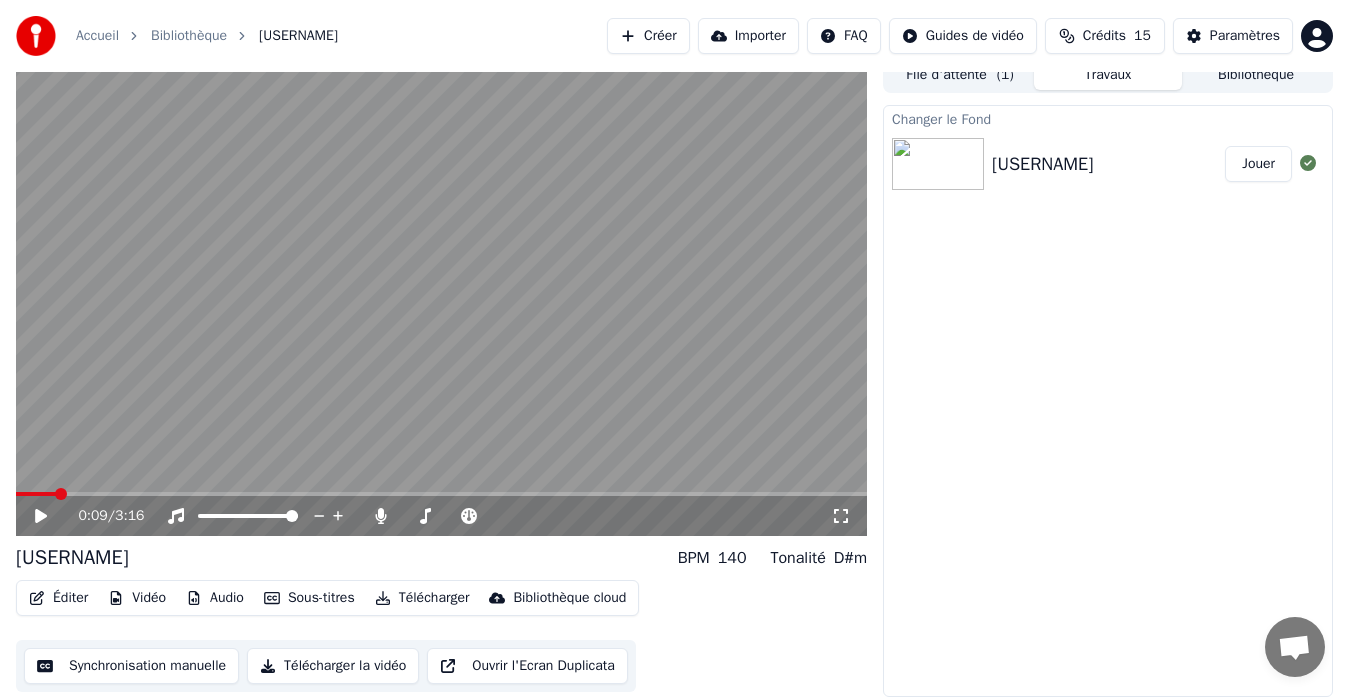 click 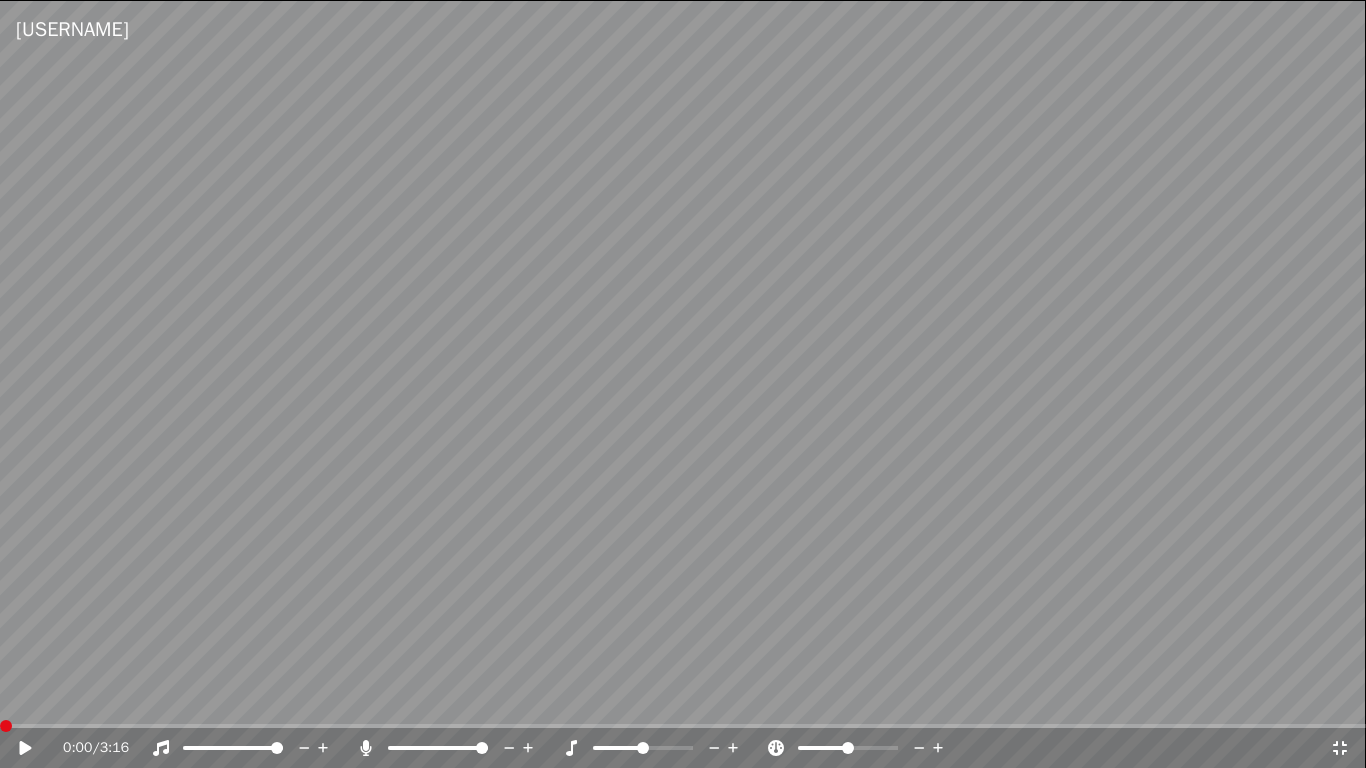 click at bounding box center (6, 726) 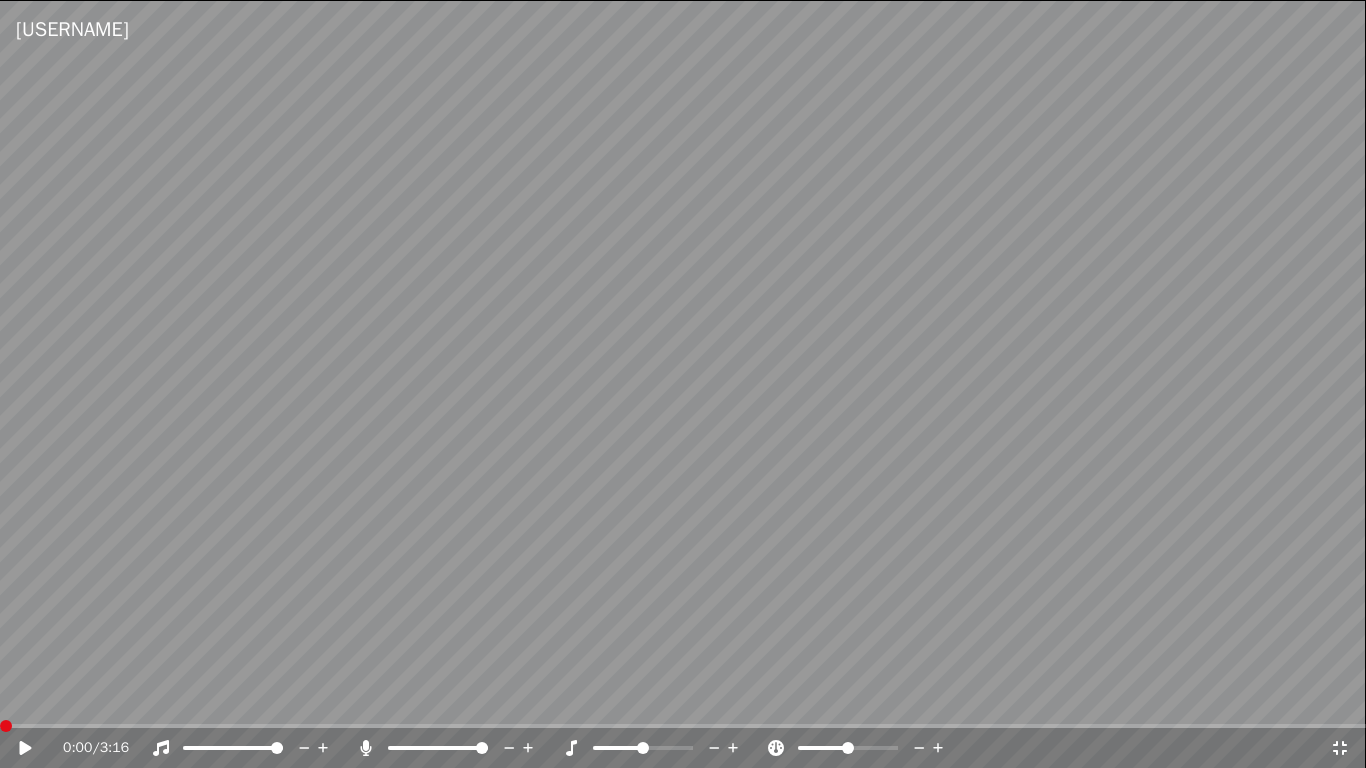 click 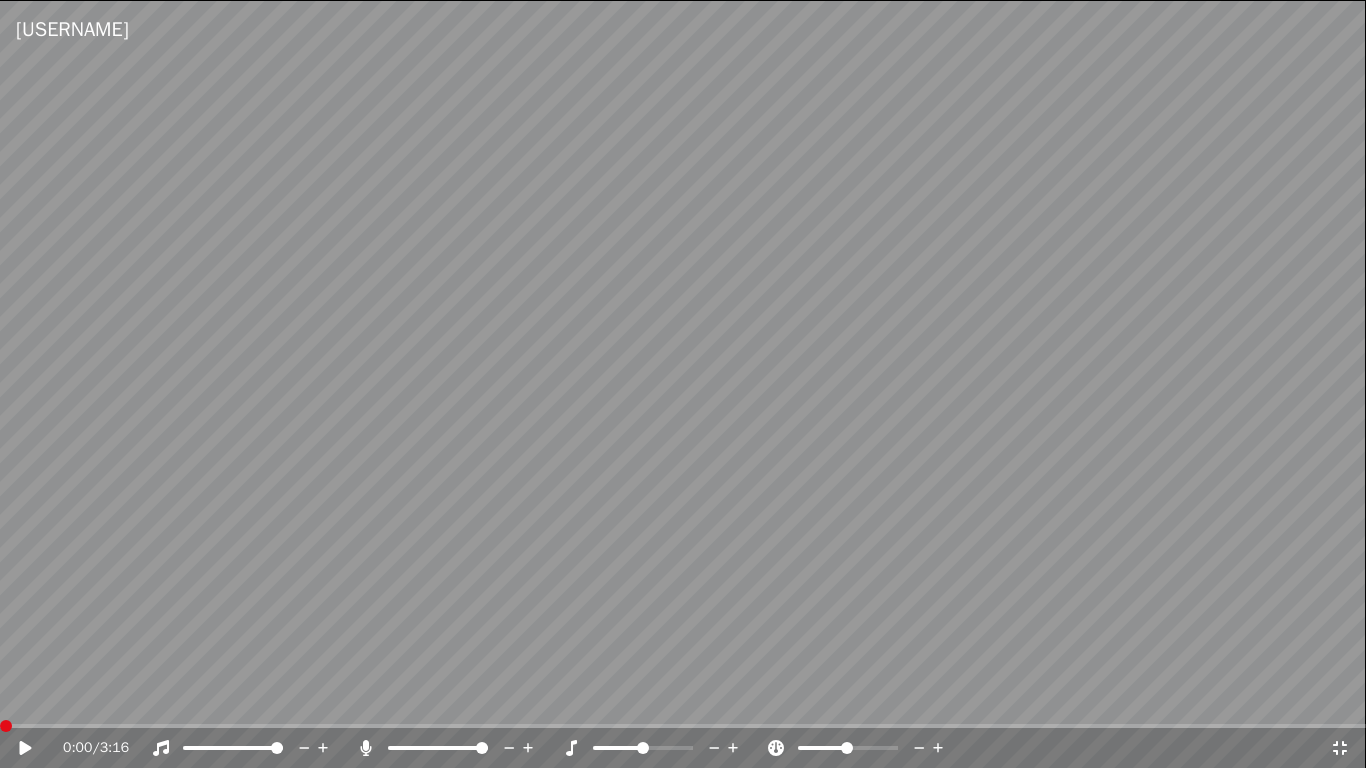click 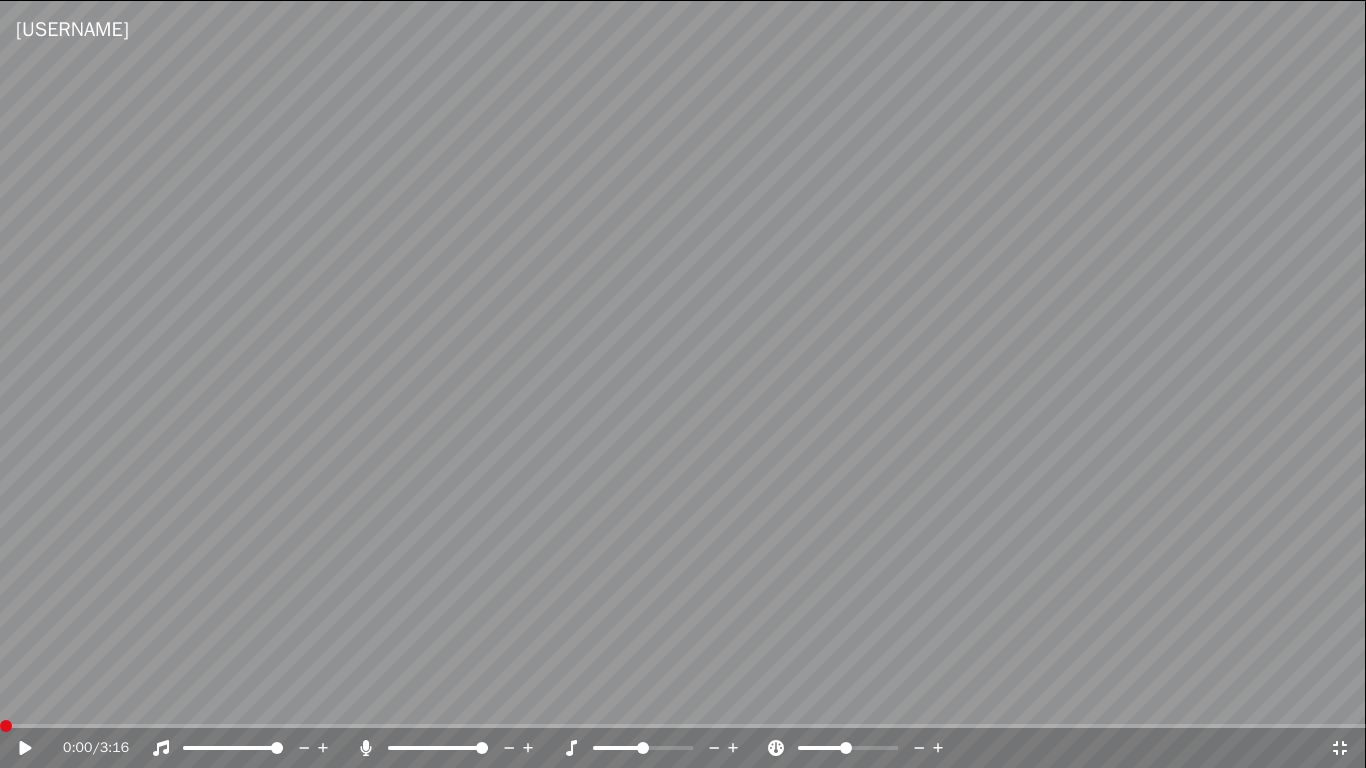 click 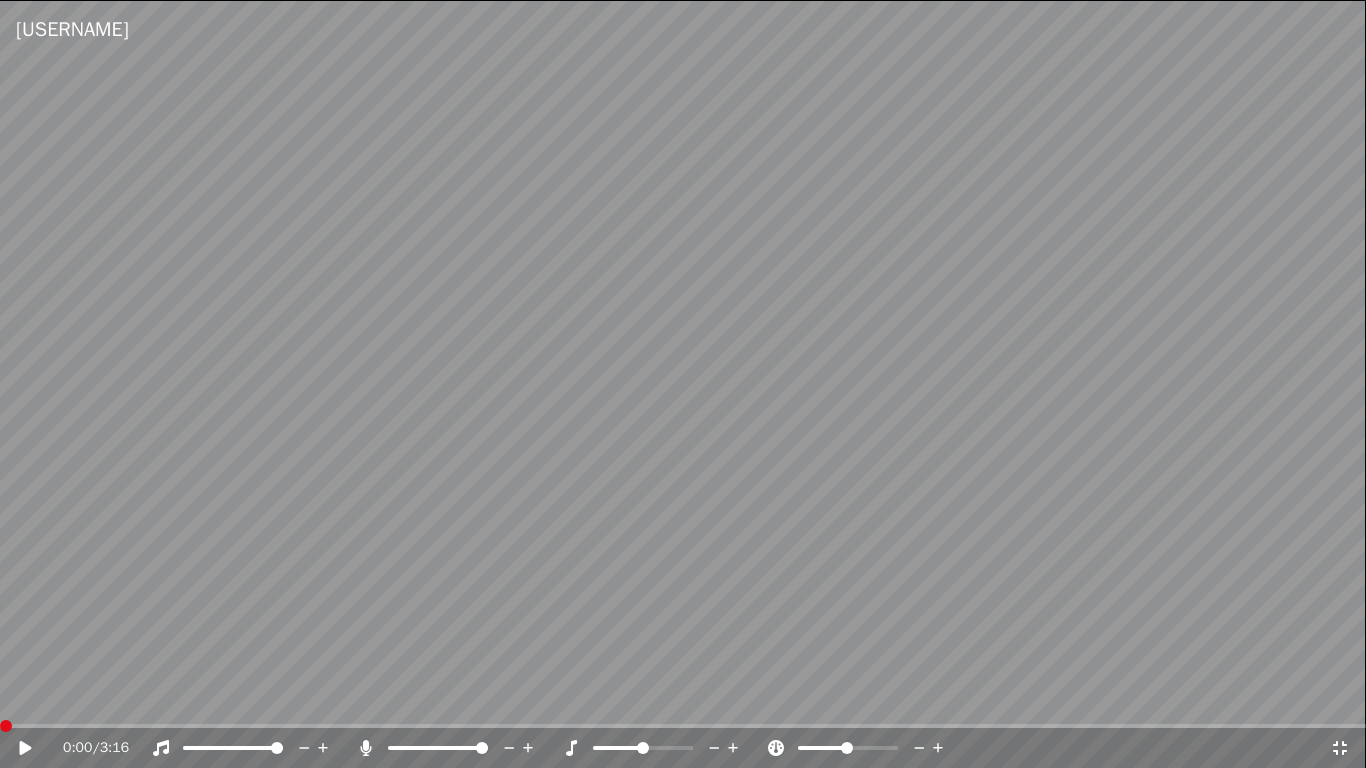 click 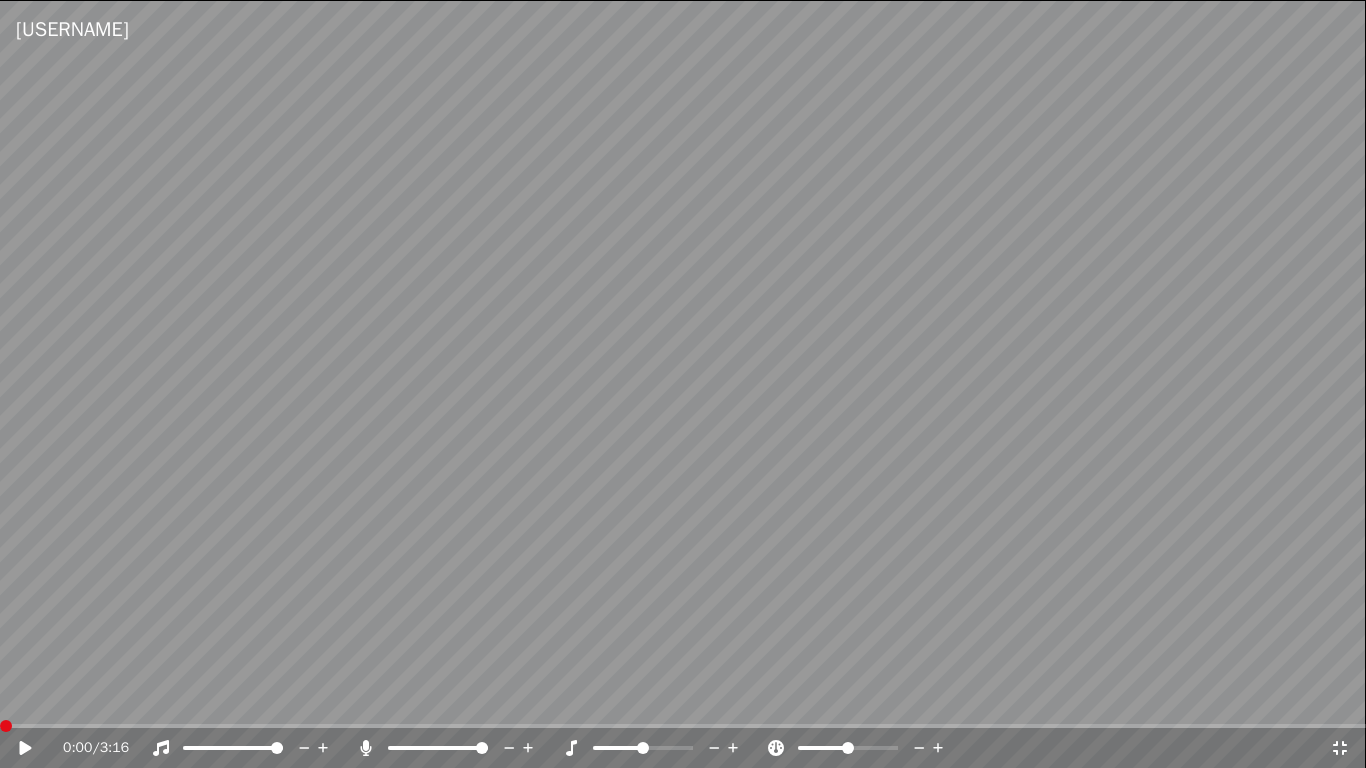 click 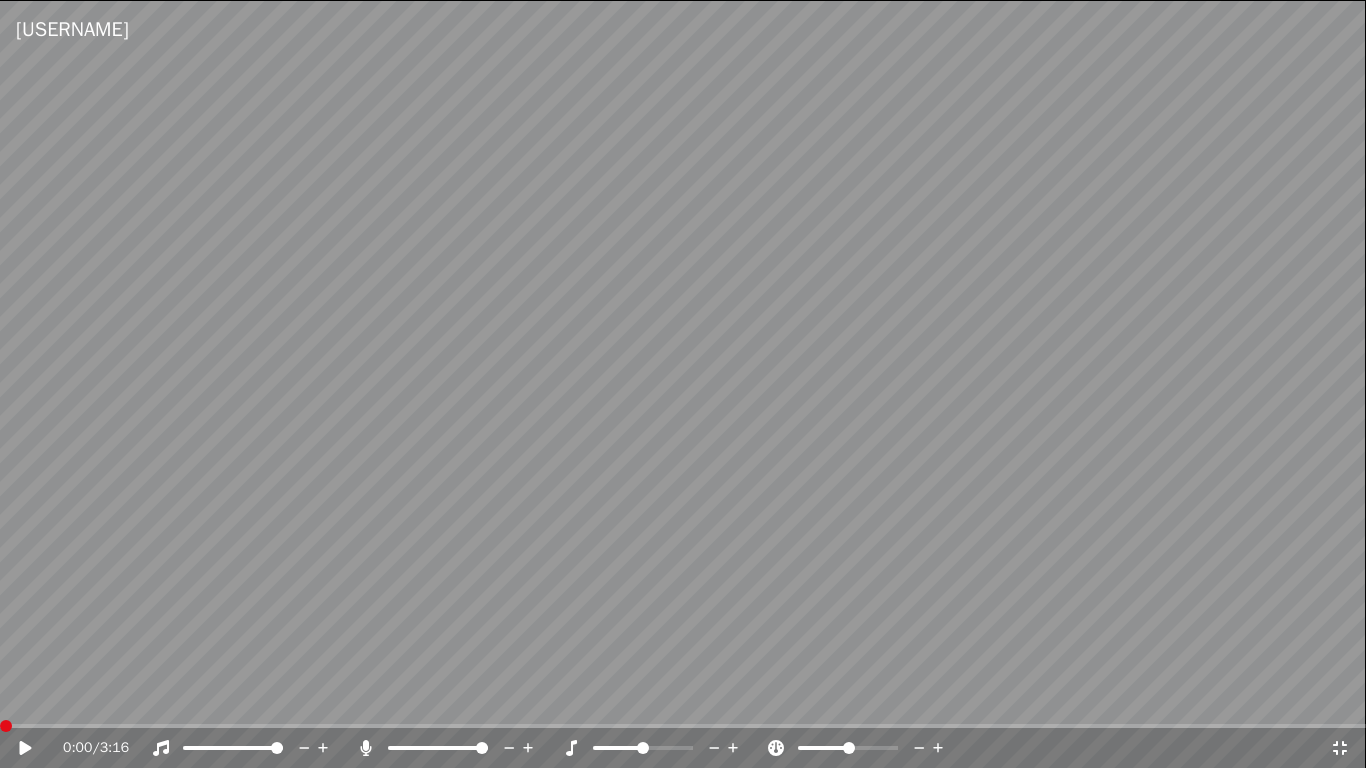 click 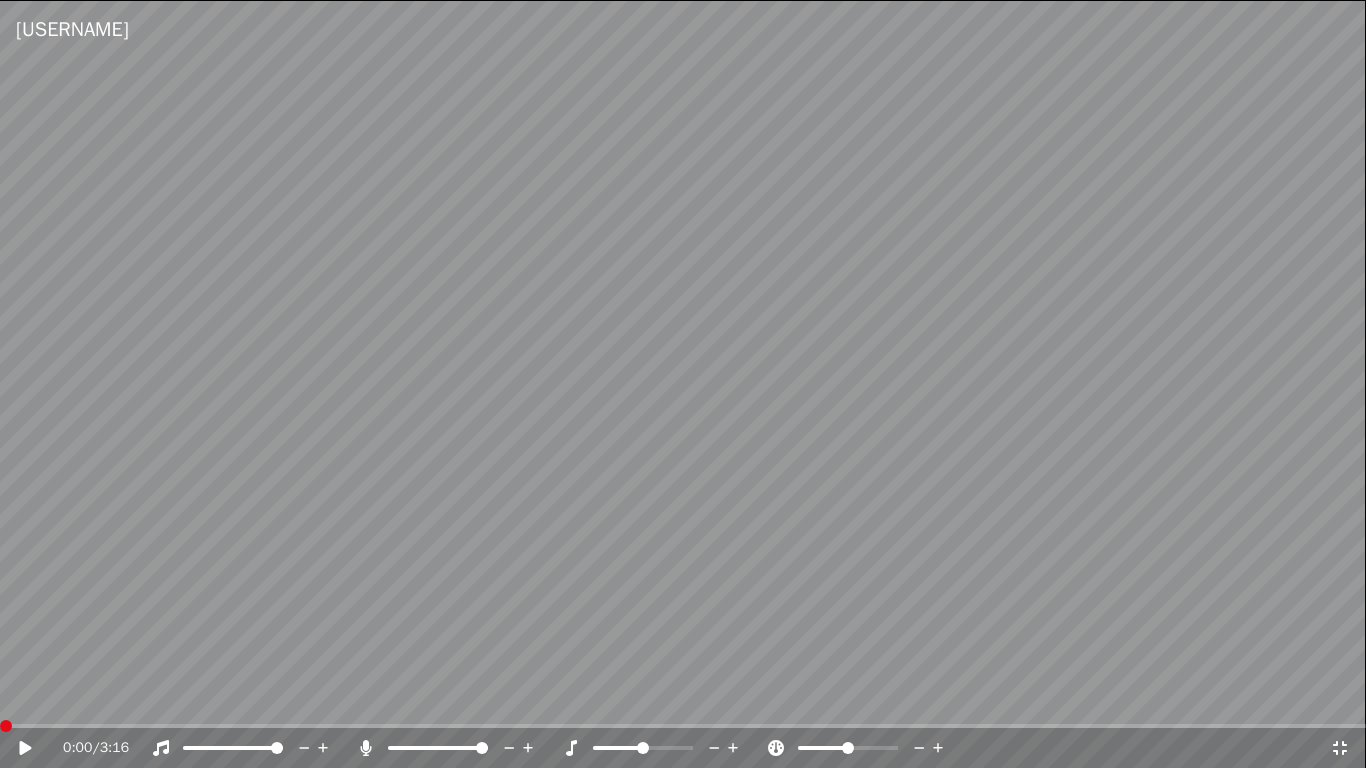 click 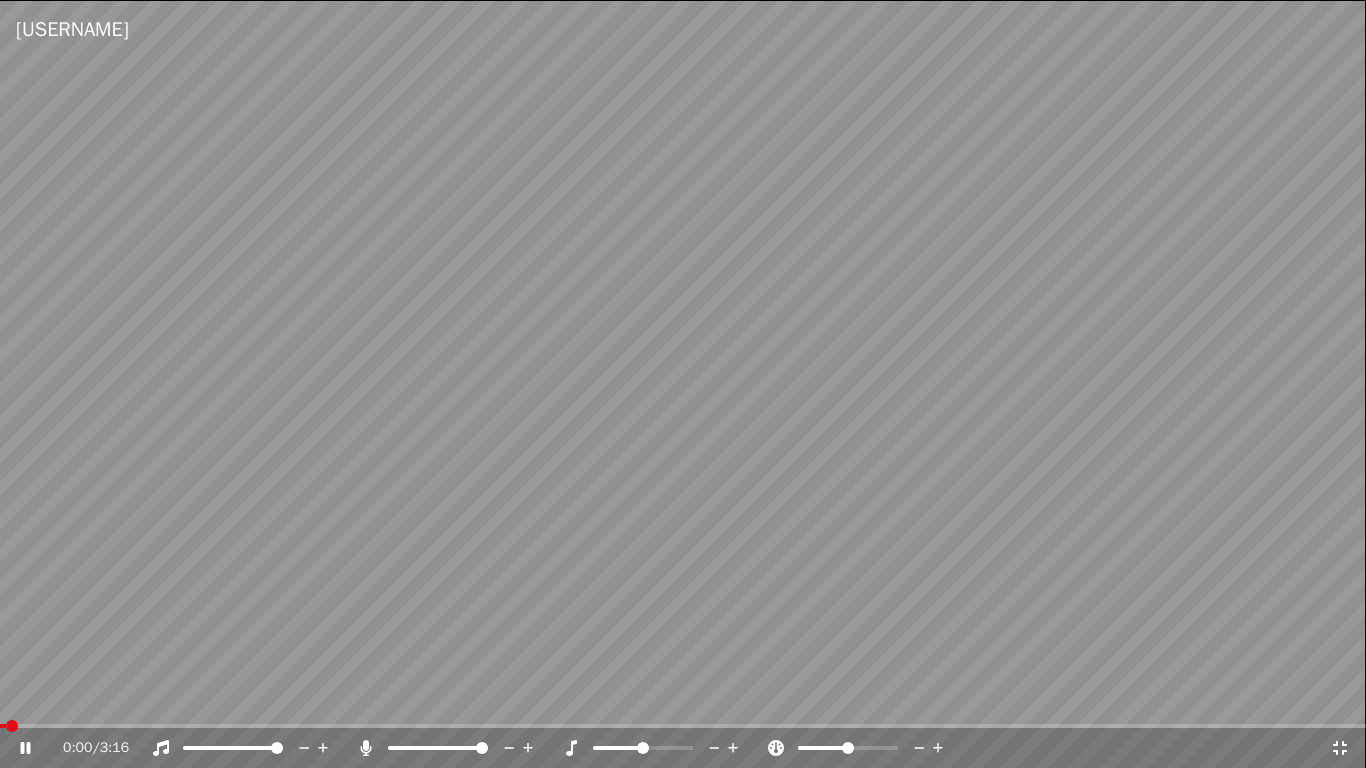 click 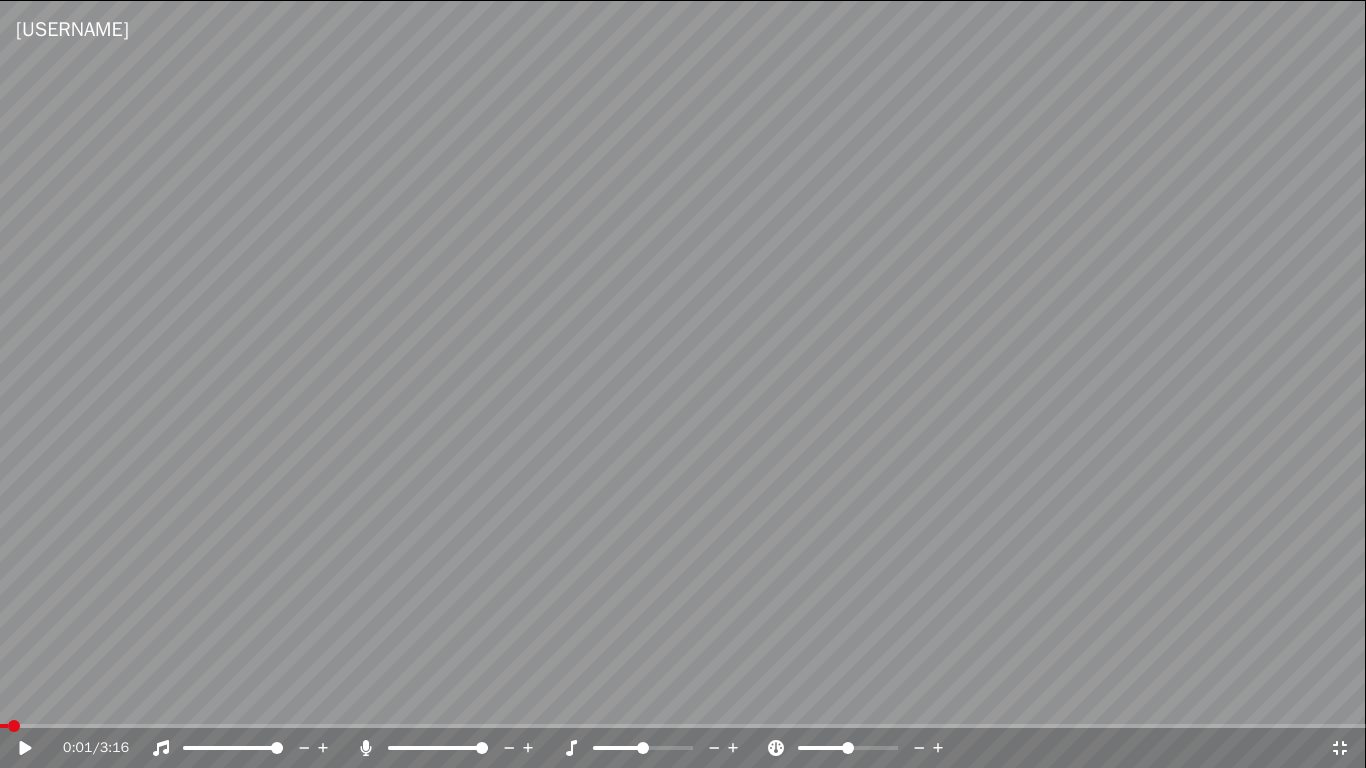 click 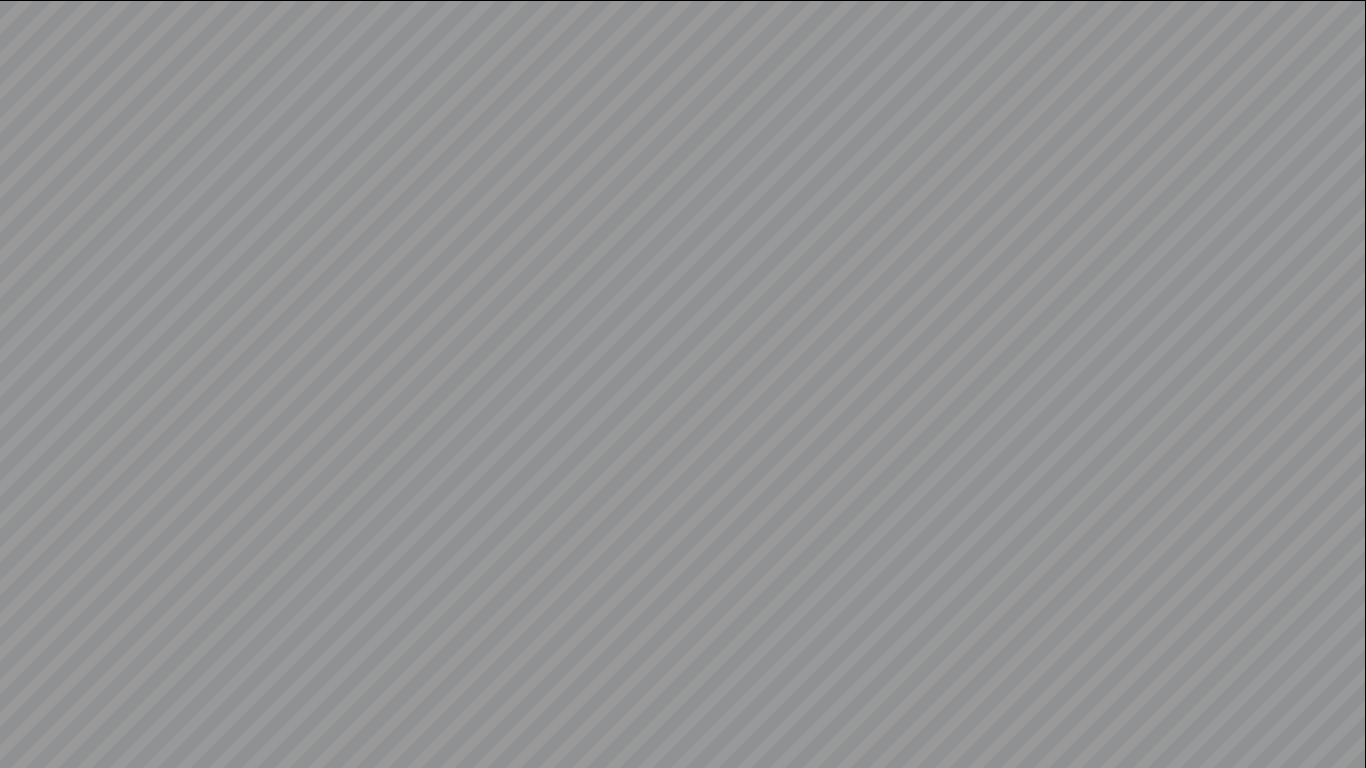 click at bounding box center (683, 384) 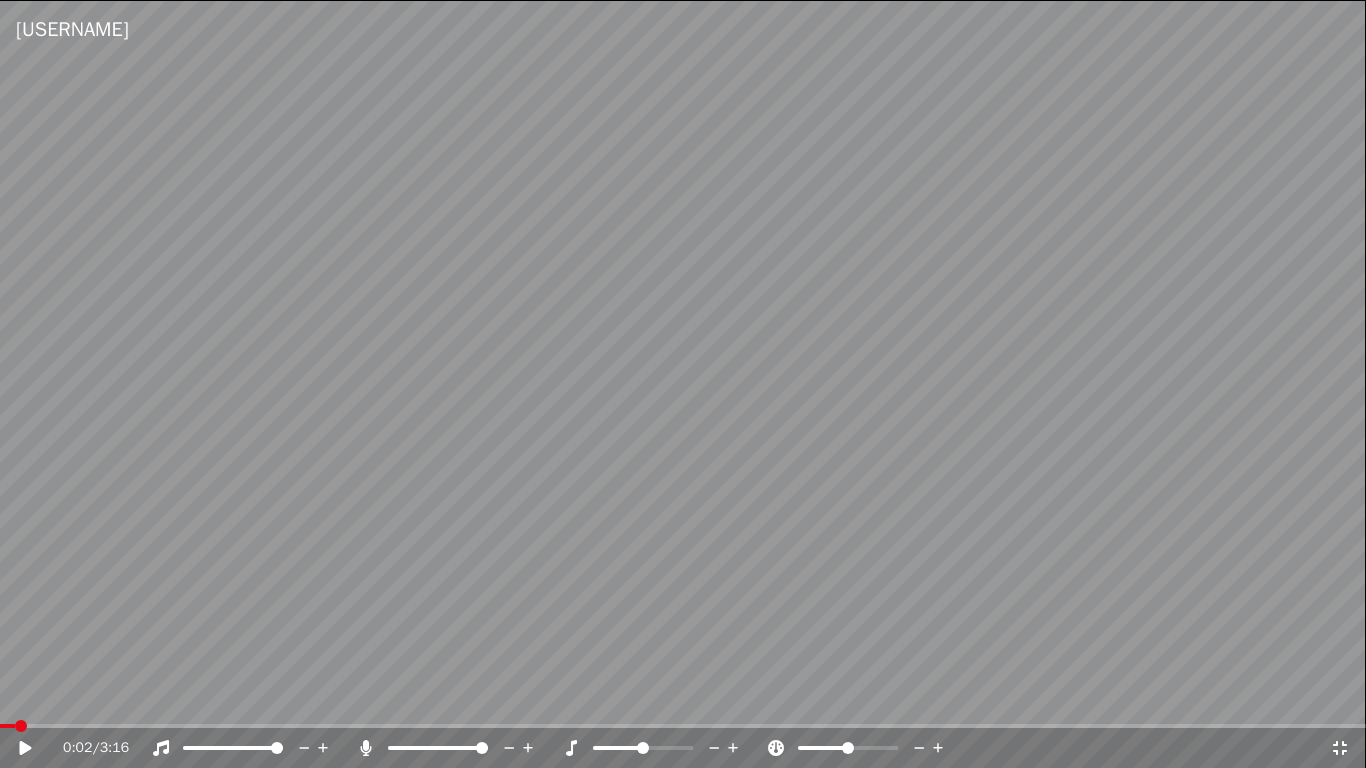 click 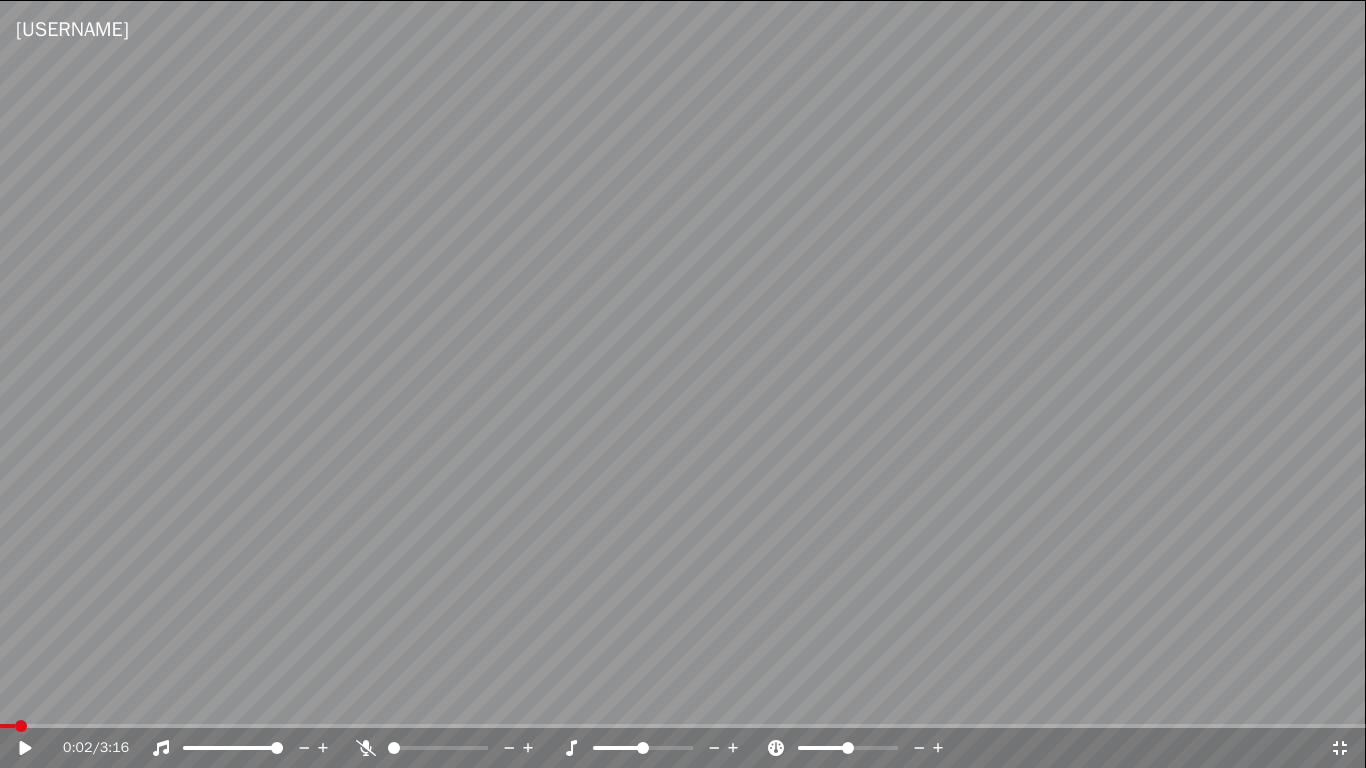 click 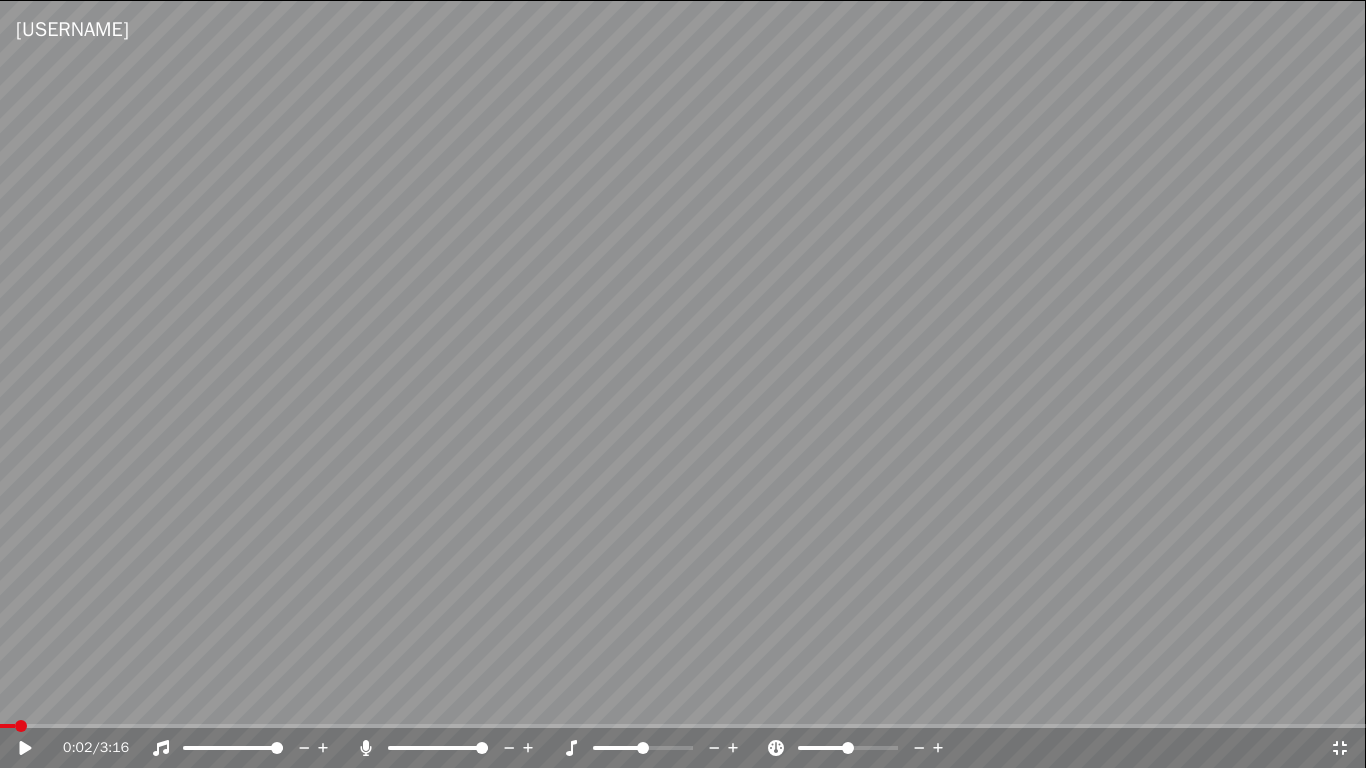 click 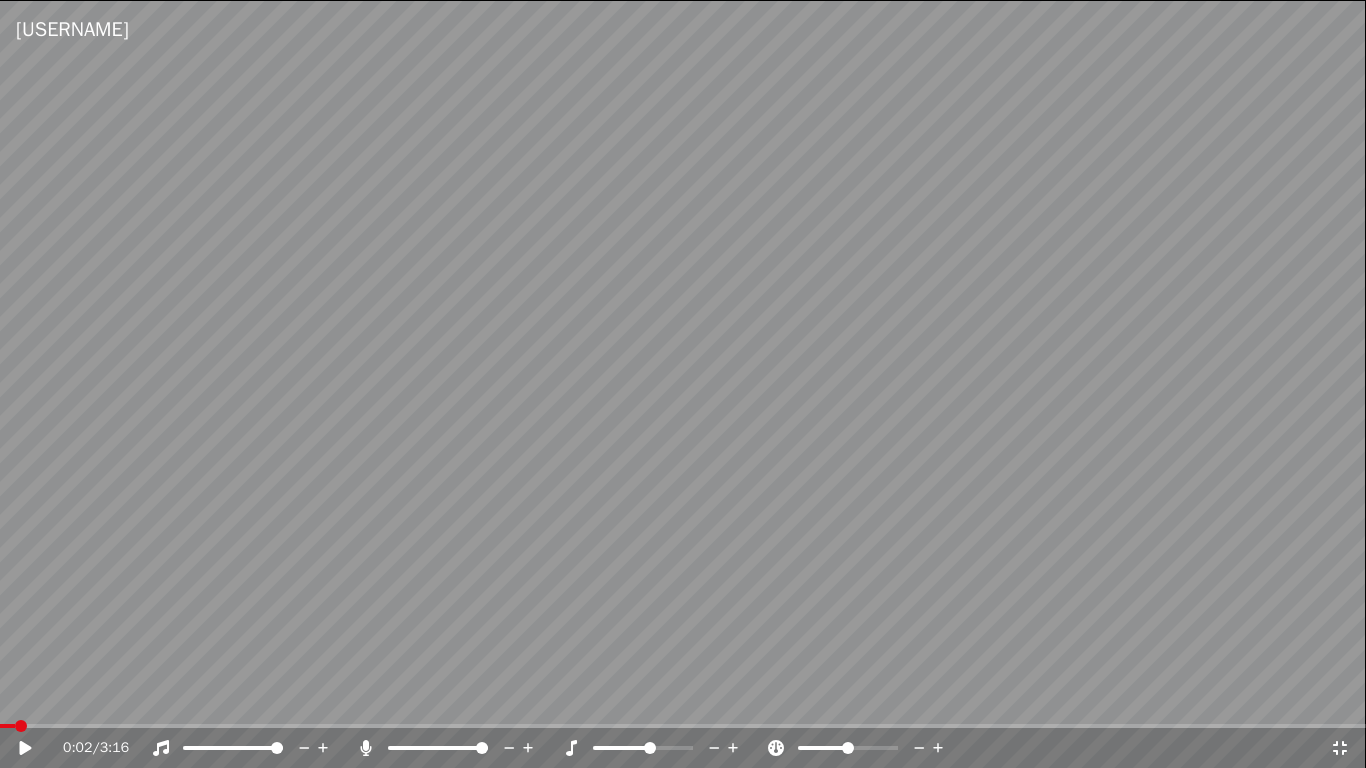 click 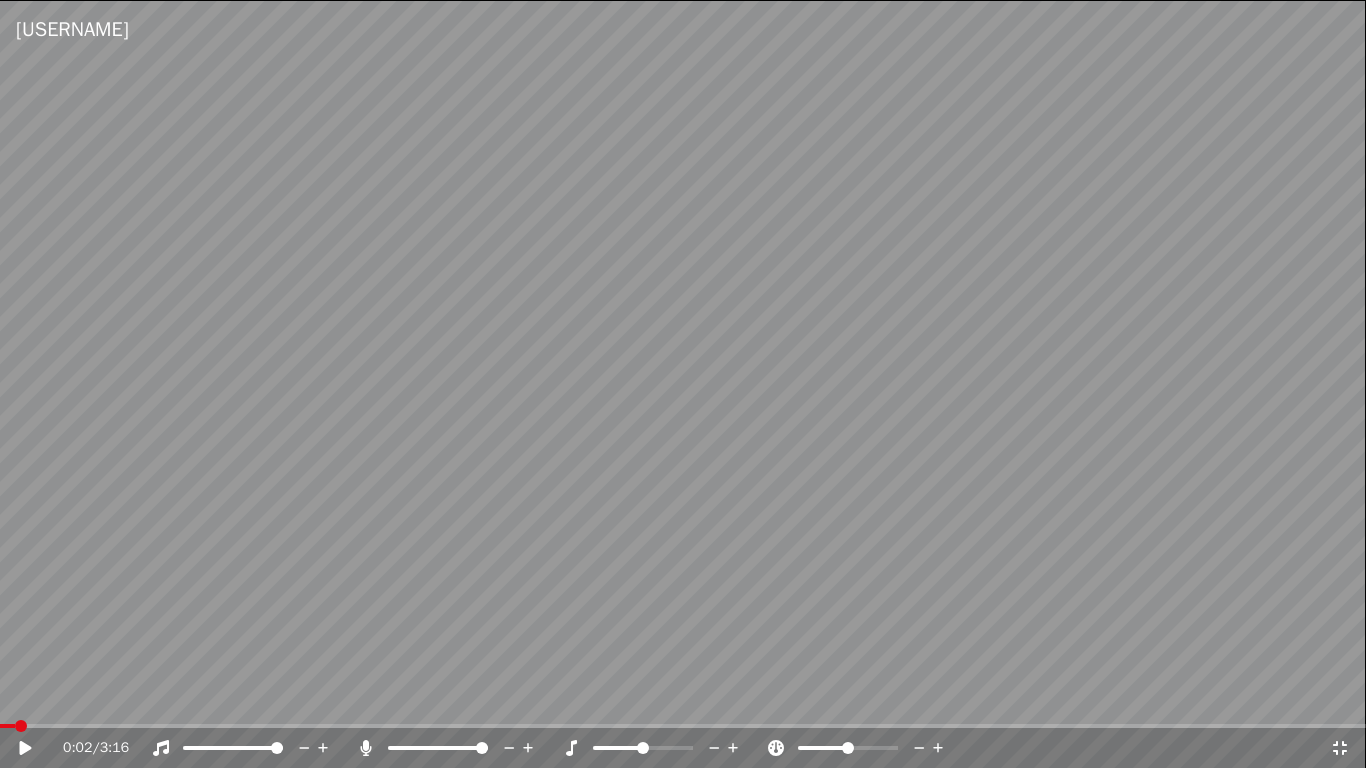 click 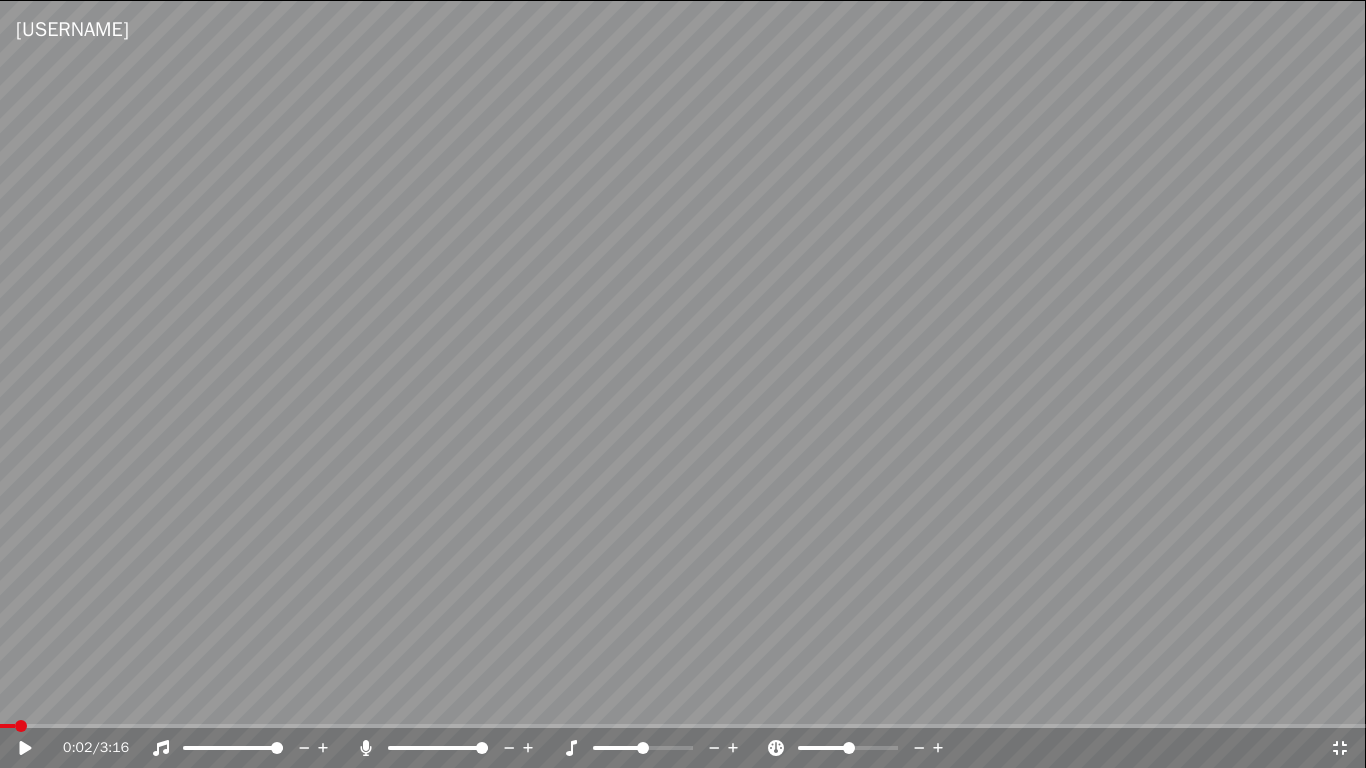 click 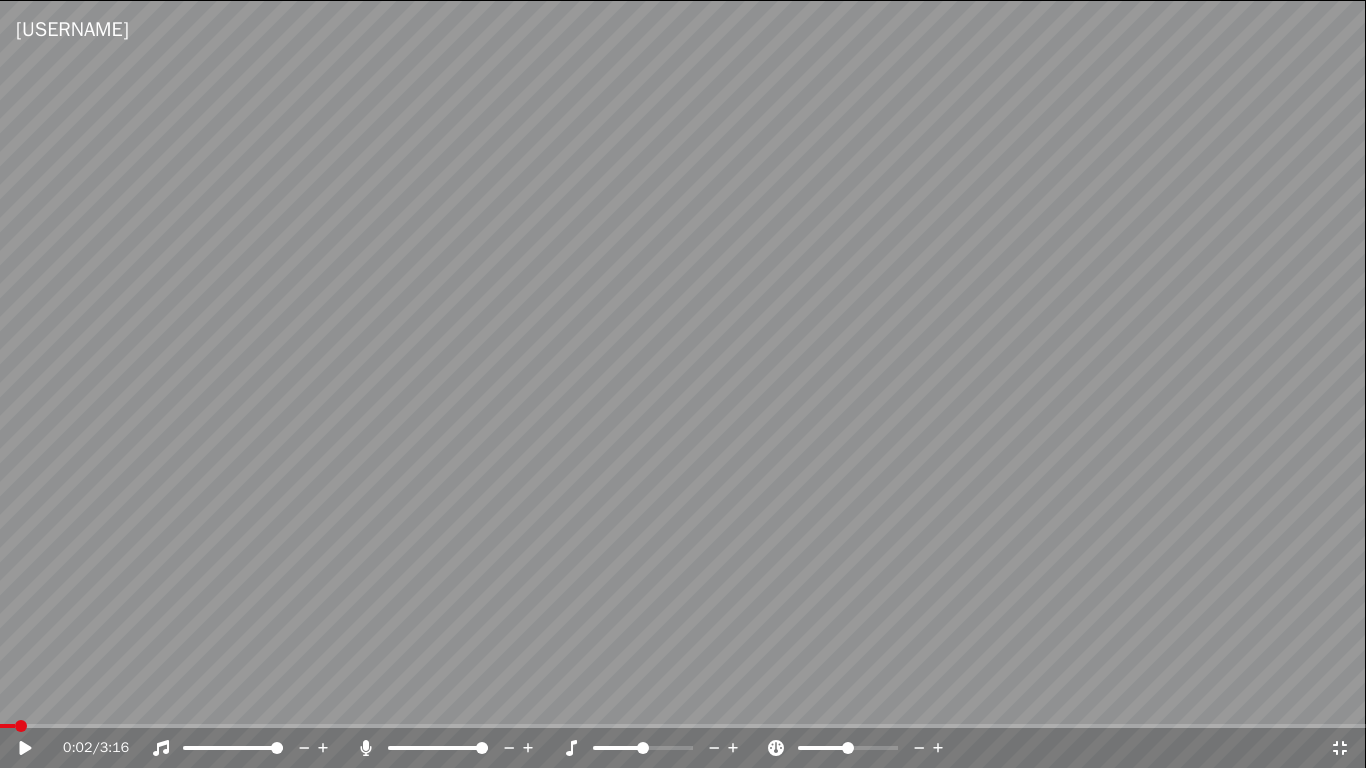 click 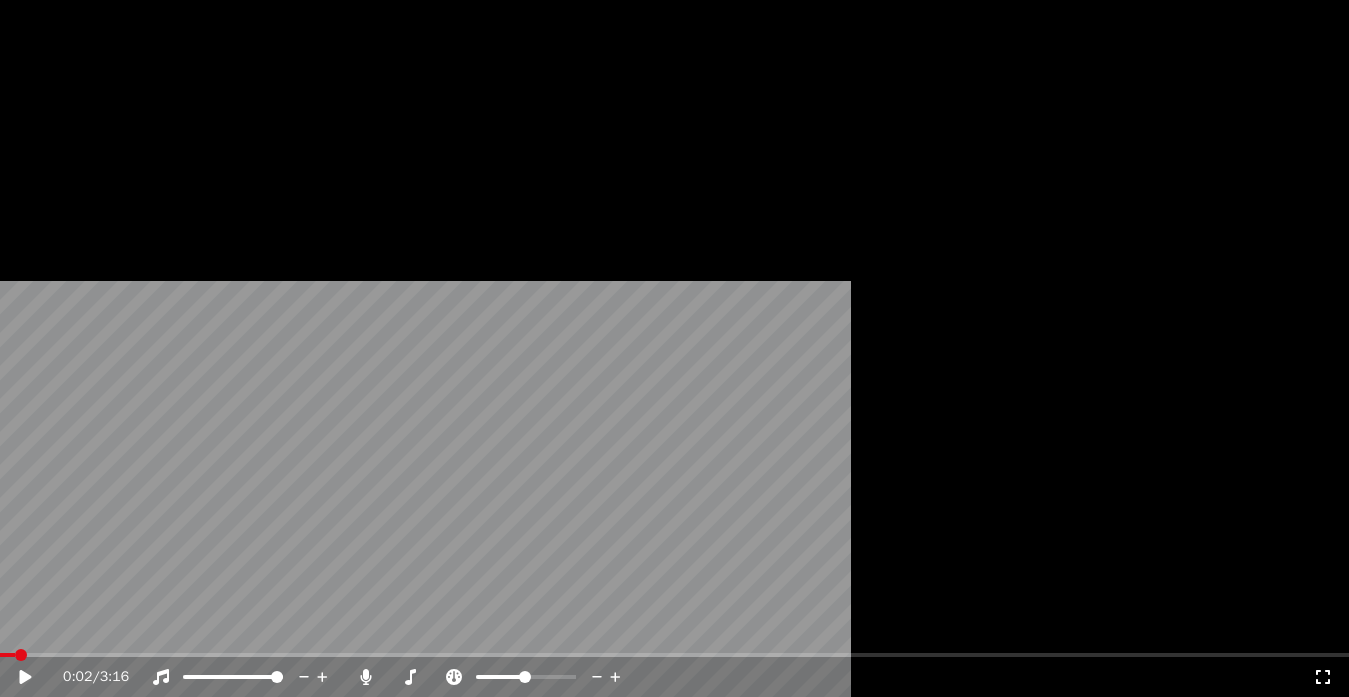 click 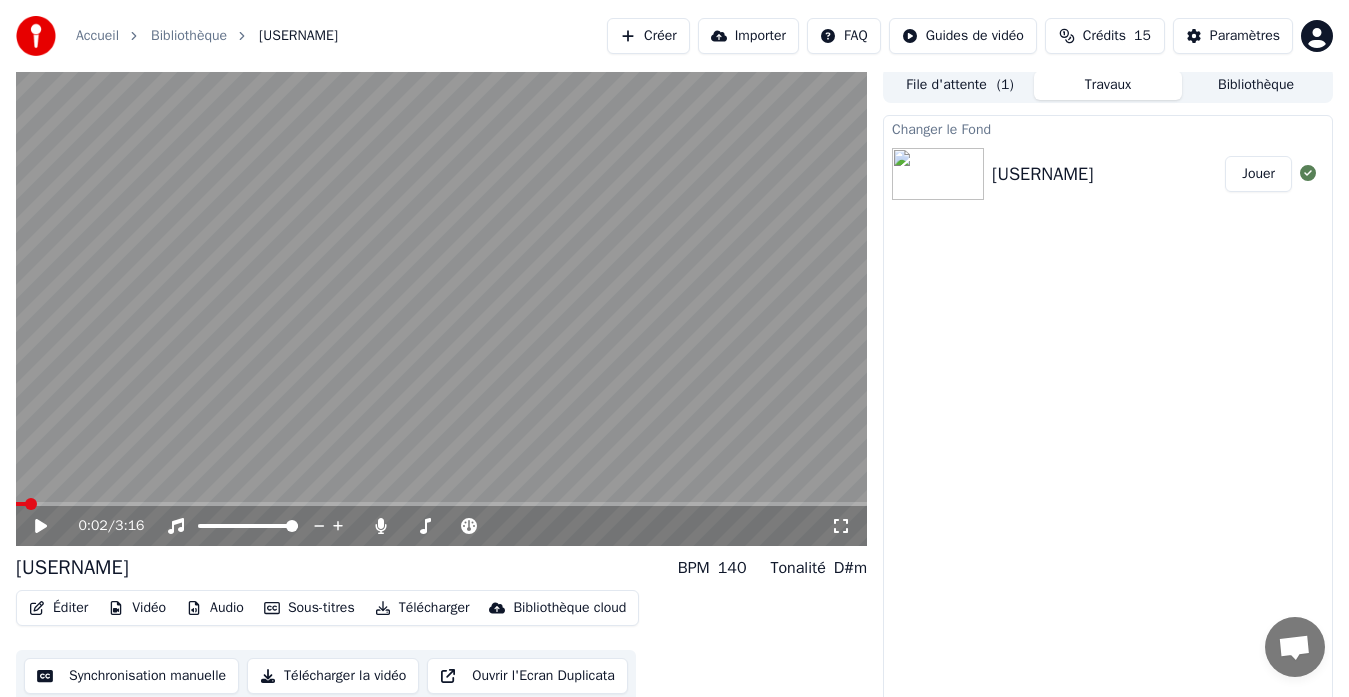 click on "Changer le Fond [USERNAME] Jouer" at bounding box center (1108, 411) 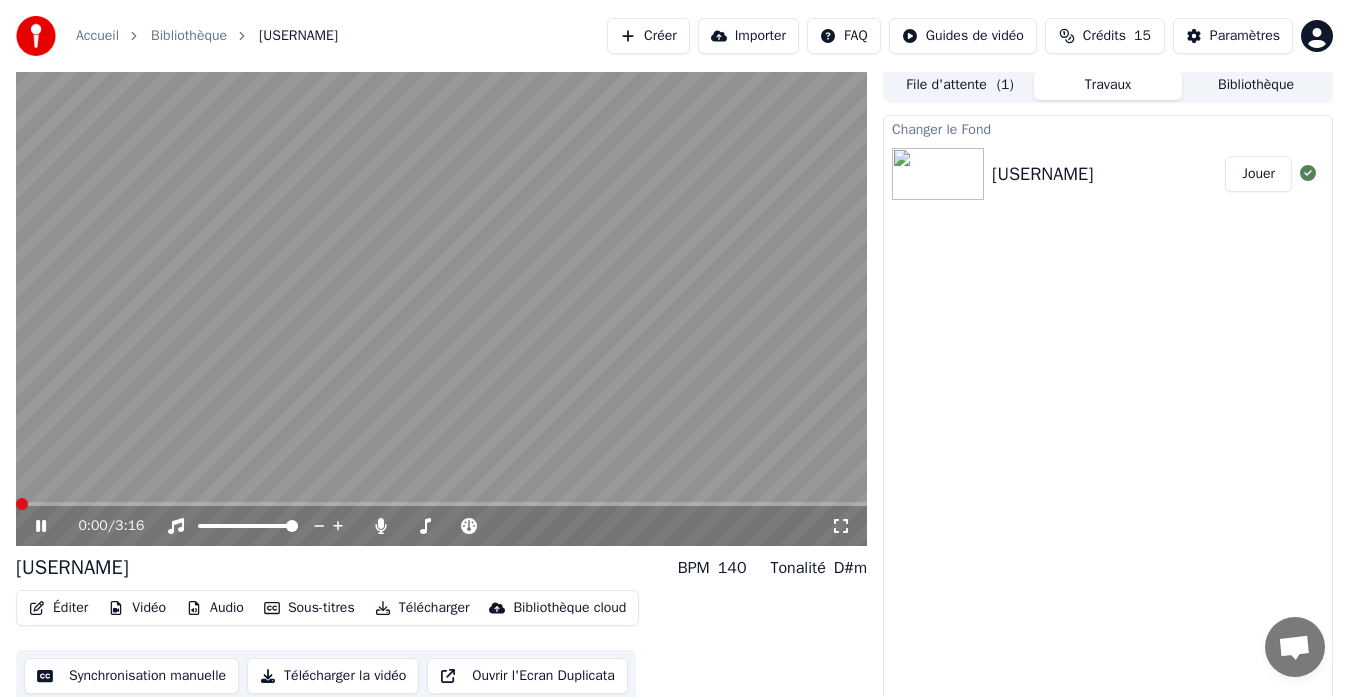 click at bounding box center (22, 504) 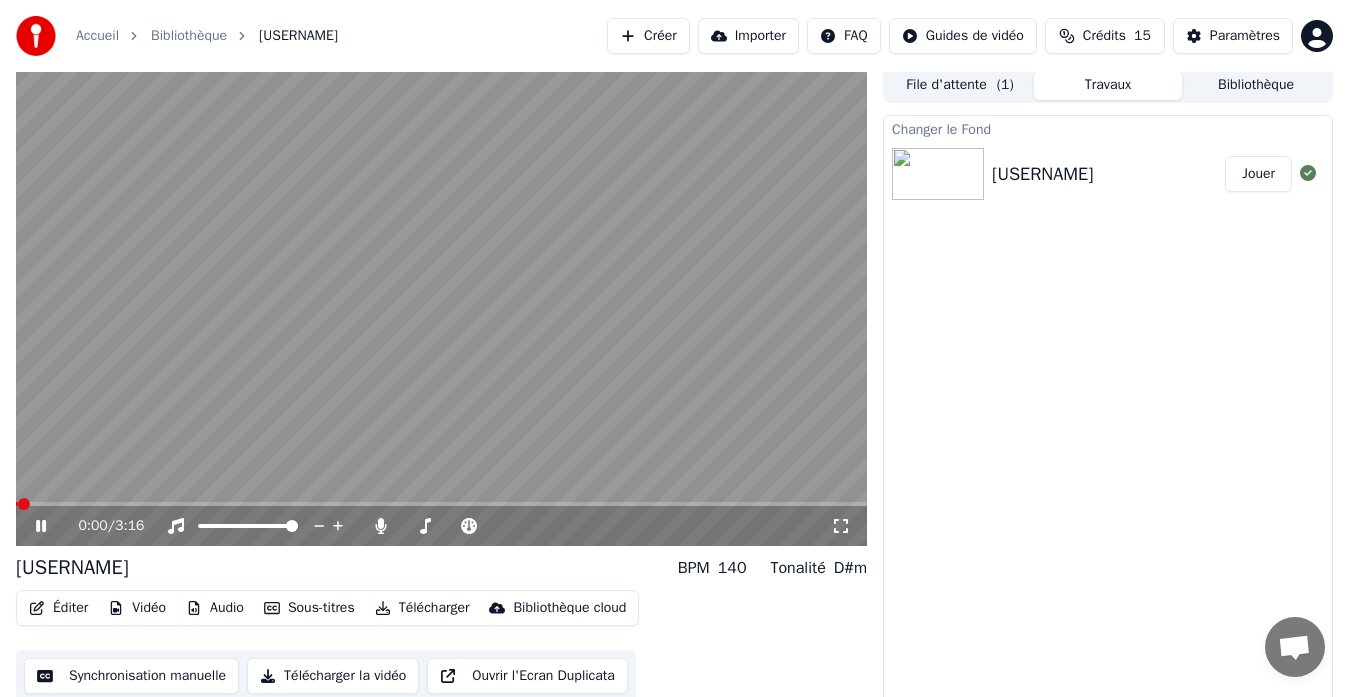 click 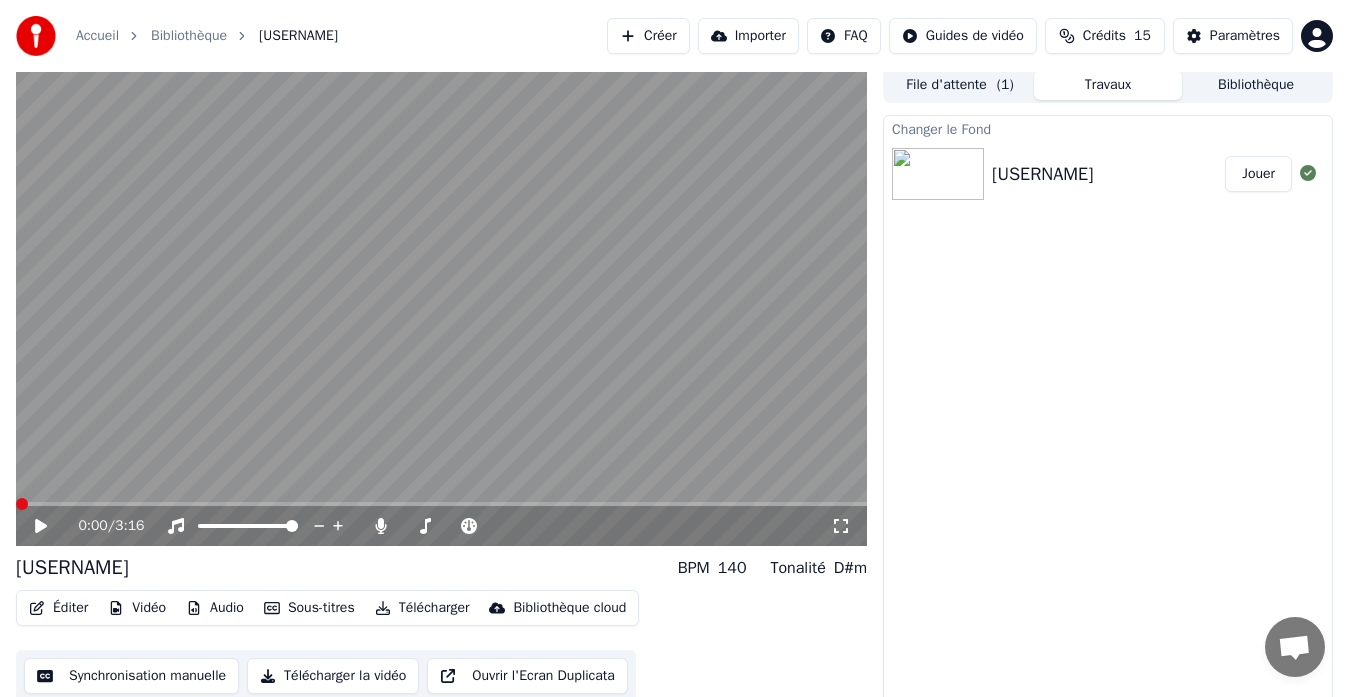 click at bounding box center [22, 504] 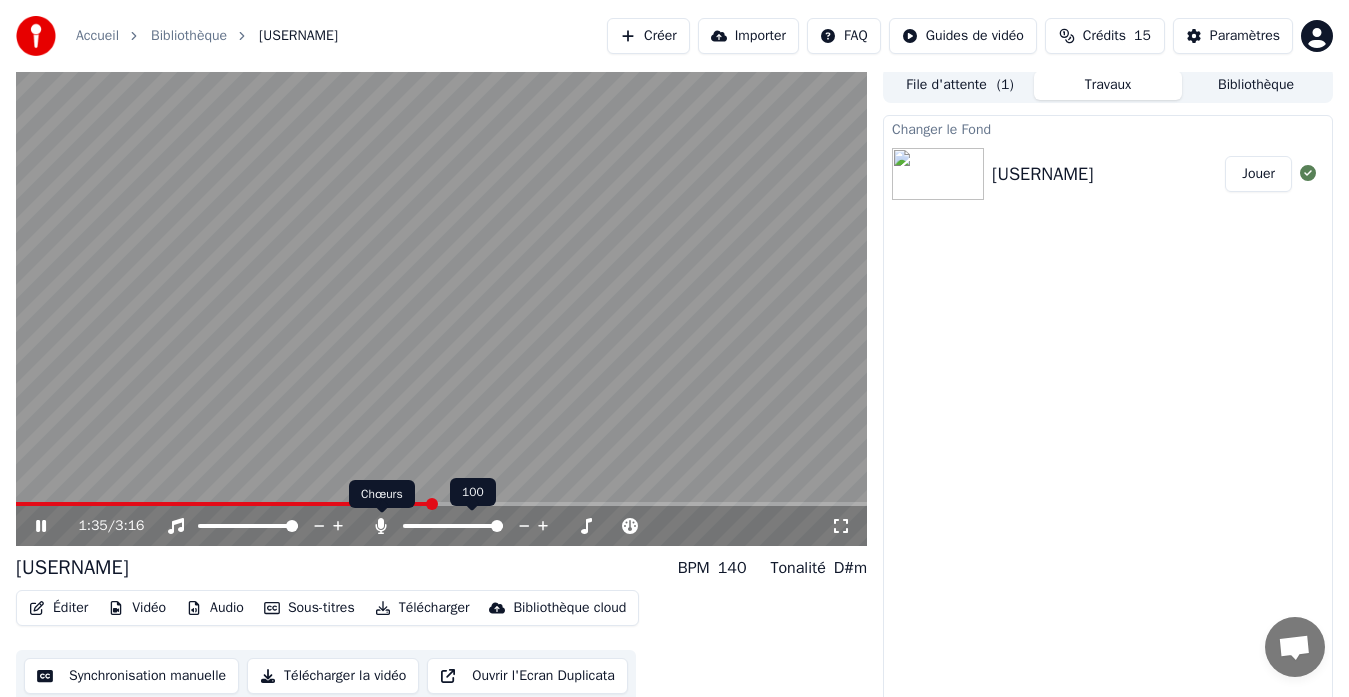 click 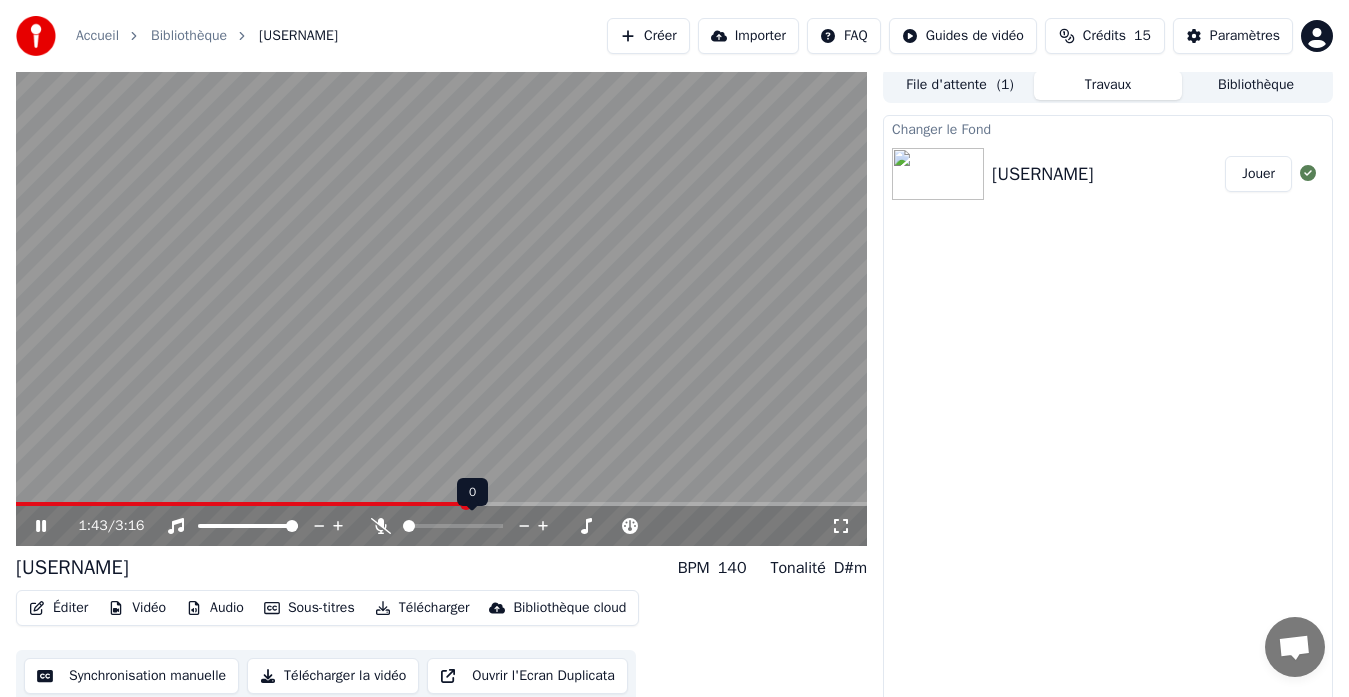 click 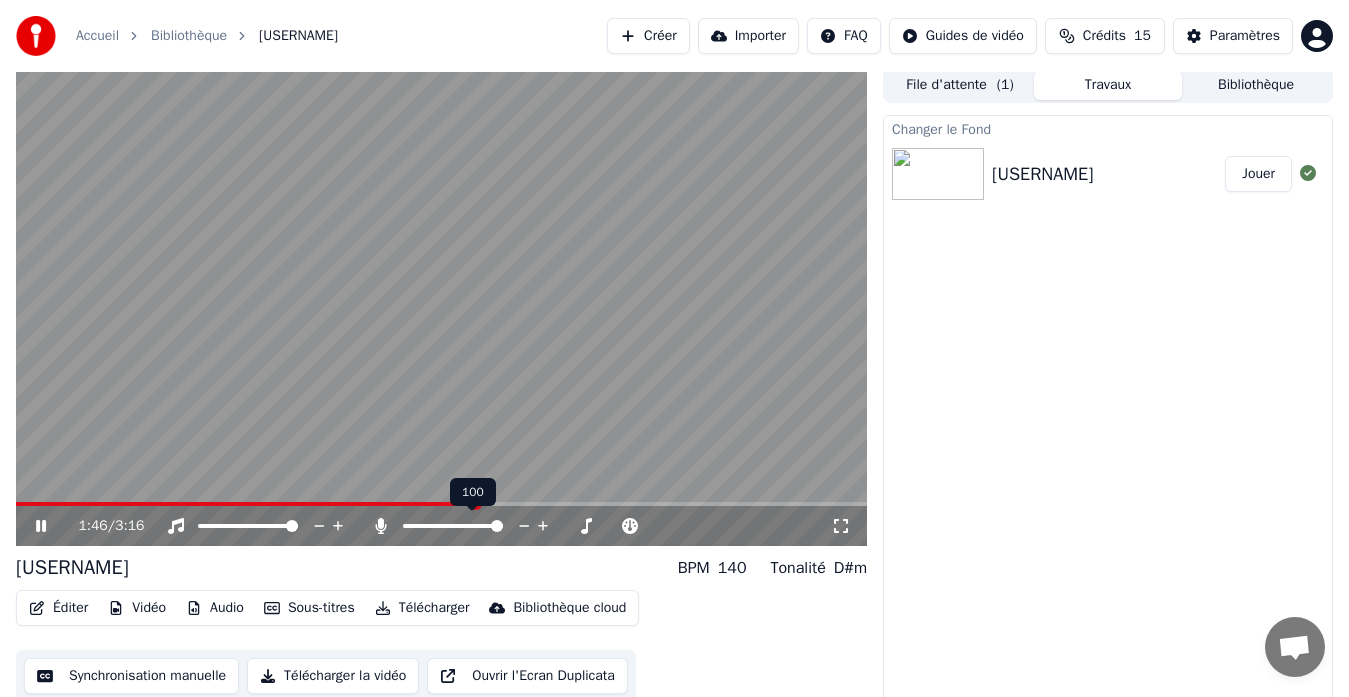 click 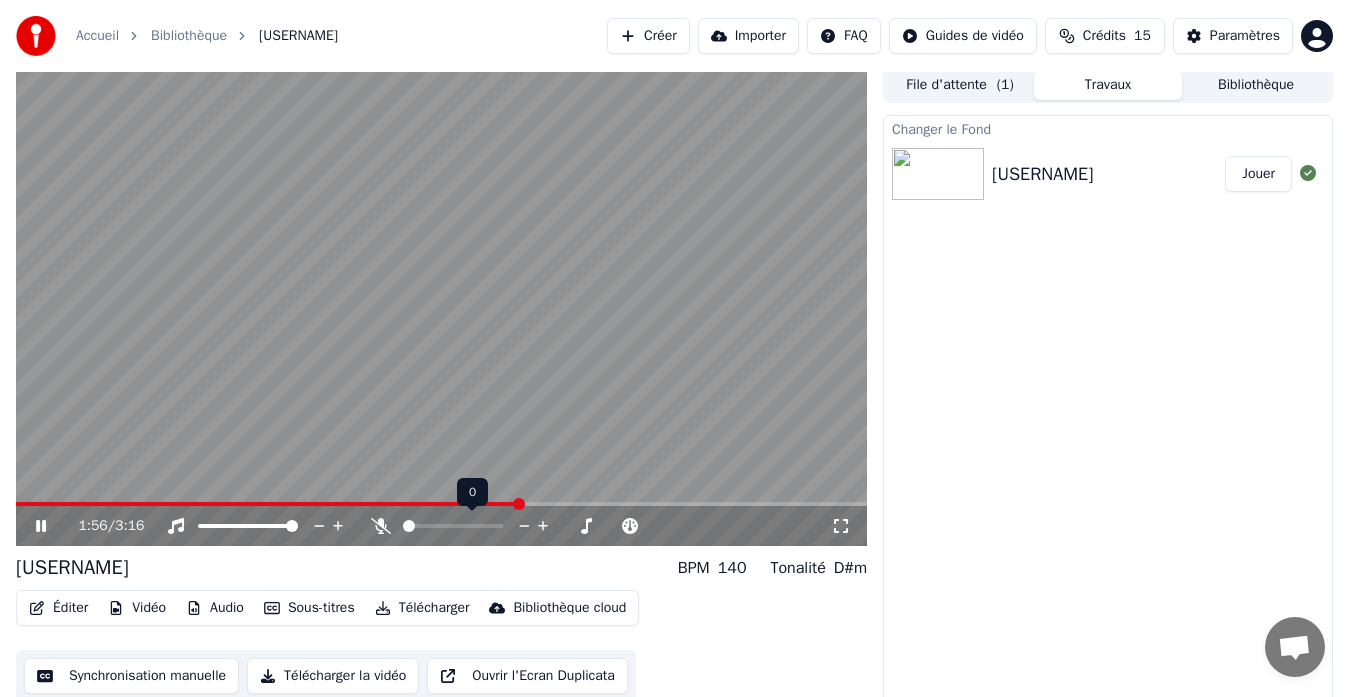 click 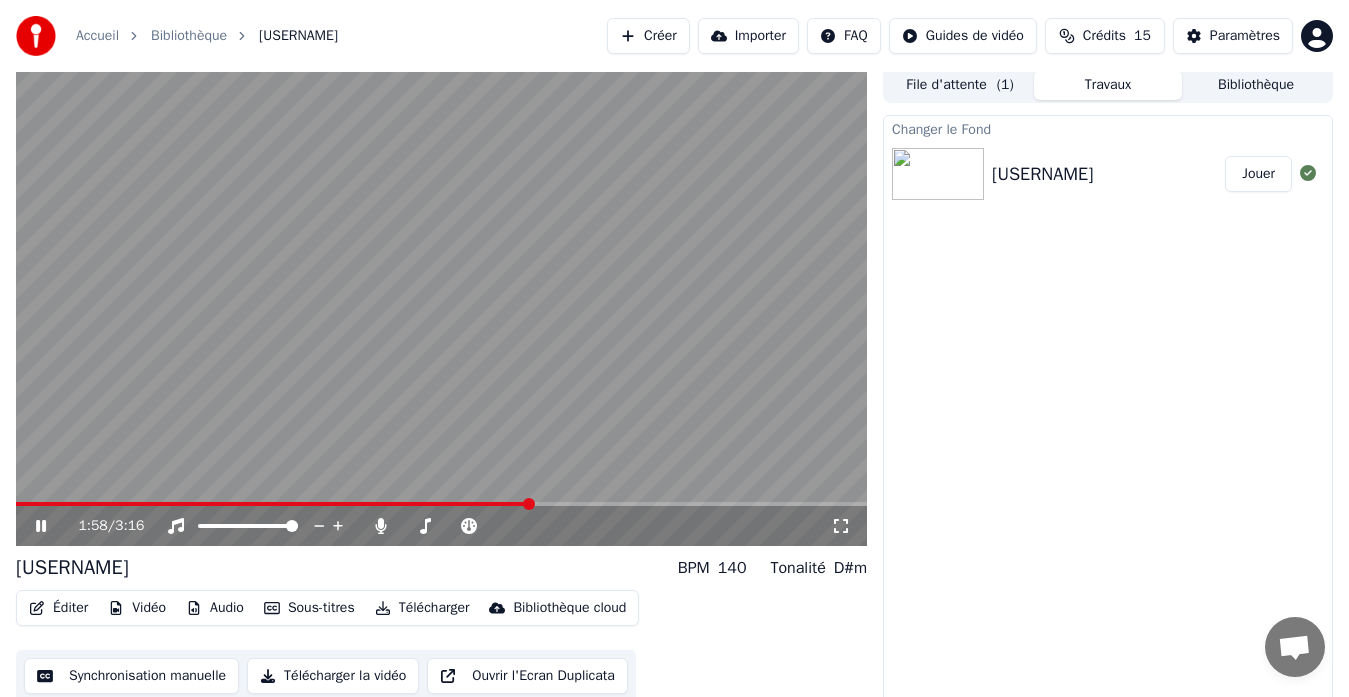 click on "1:58  /  3:16" at bounding box center (441, 526) 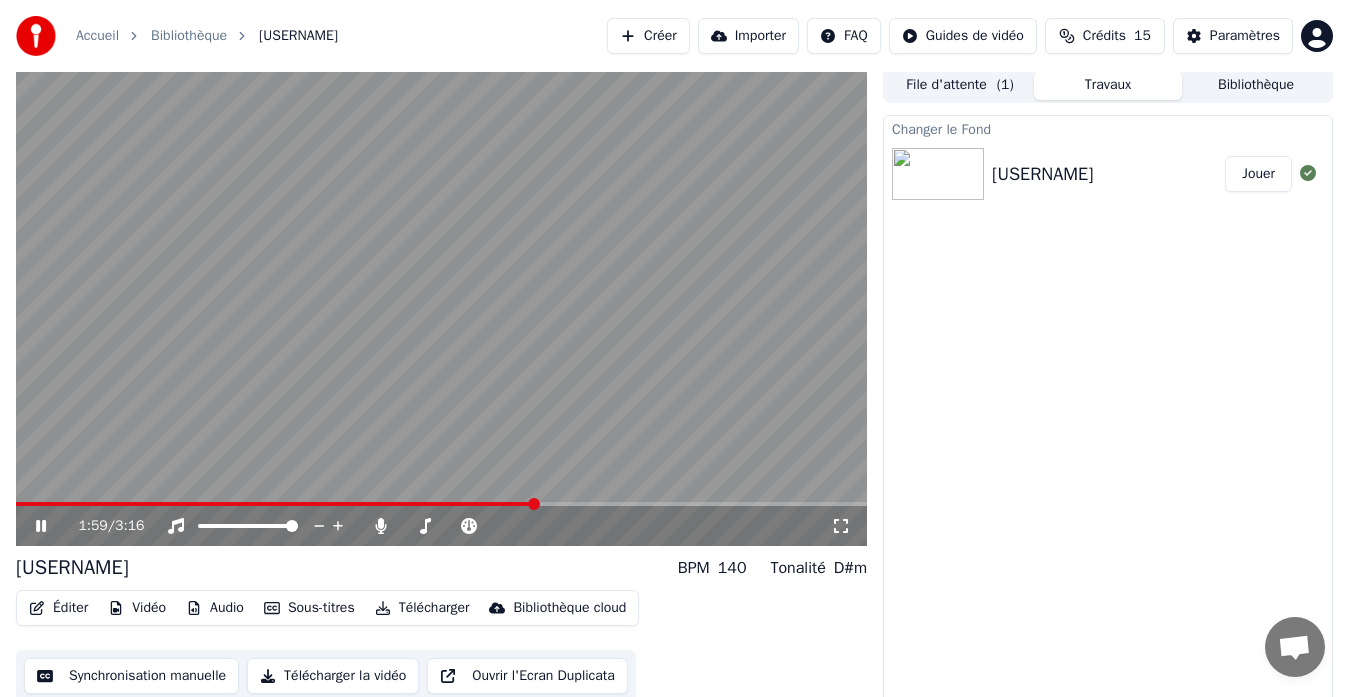 click at bounding box center [275, 504] 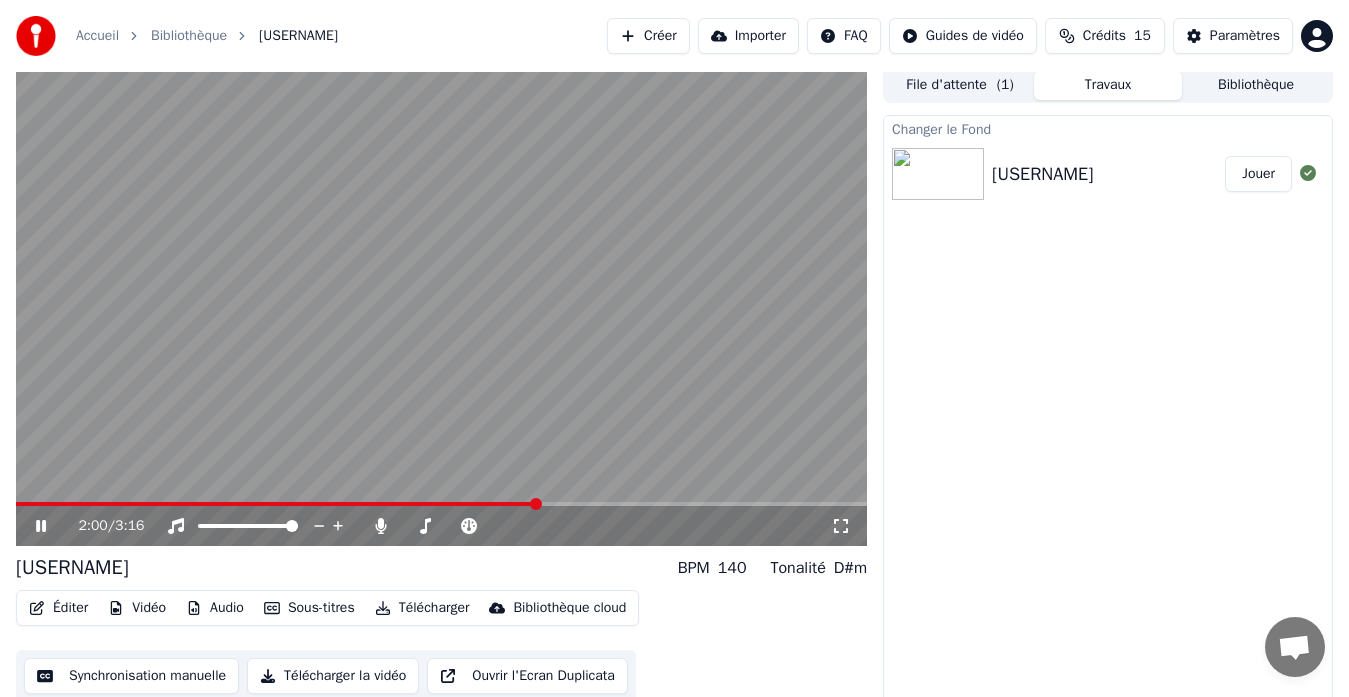 click on "2:00  /  3:16" at bounding box center [441, 526] 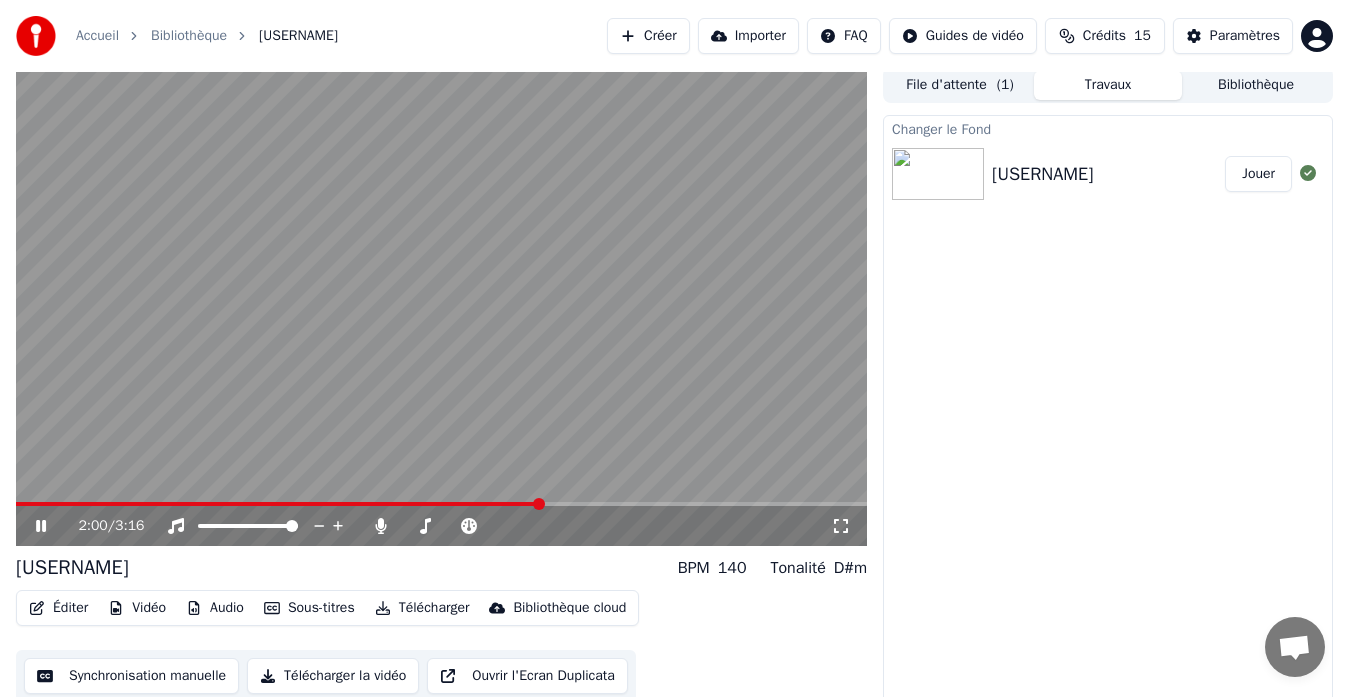 click at bounding box center (278, 504) 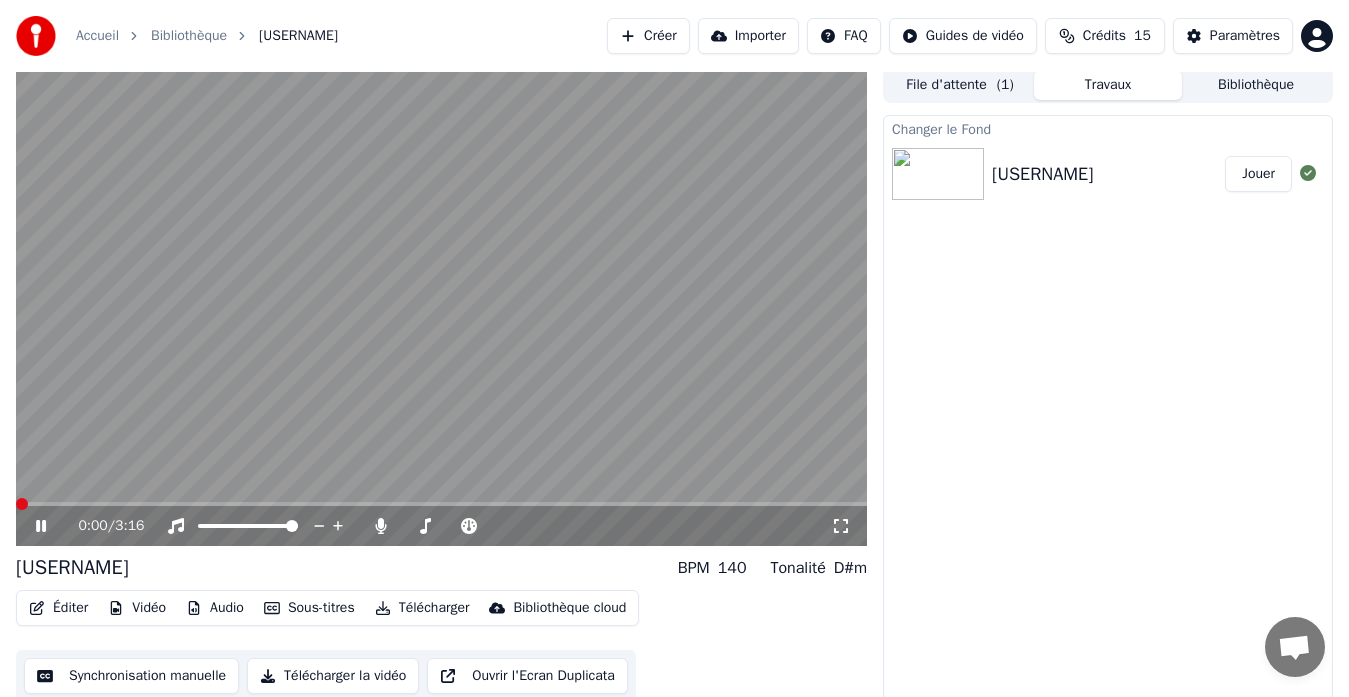 click at bounding box center (16, 504) 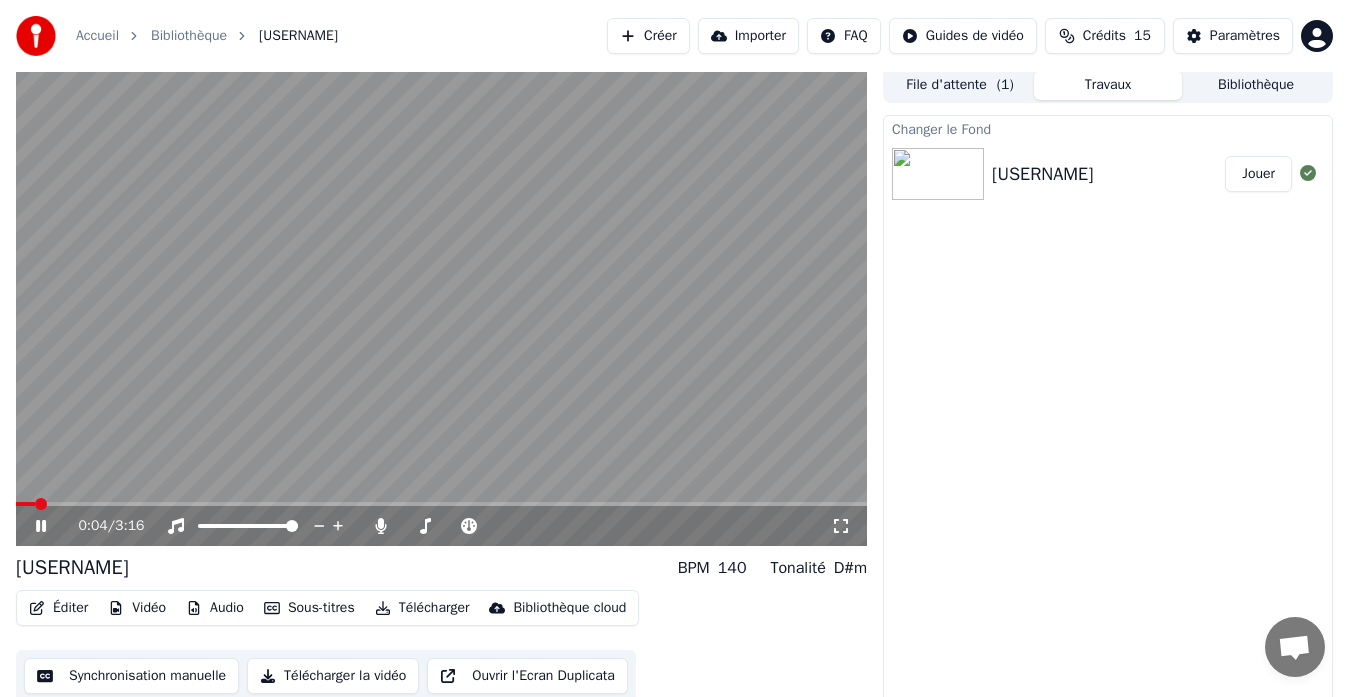 click on "140" at bounding box center (732, 568) 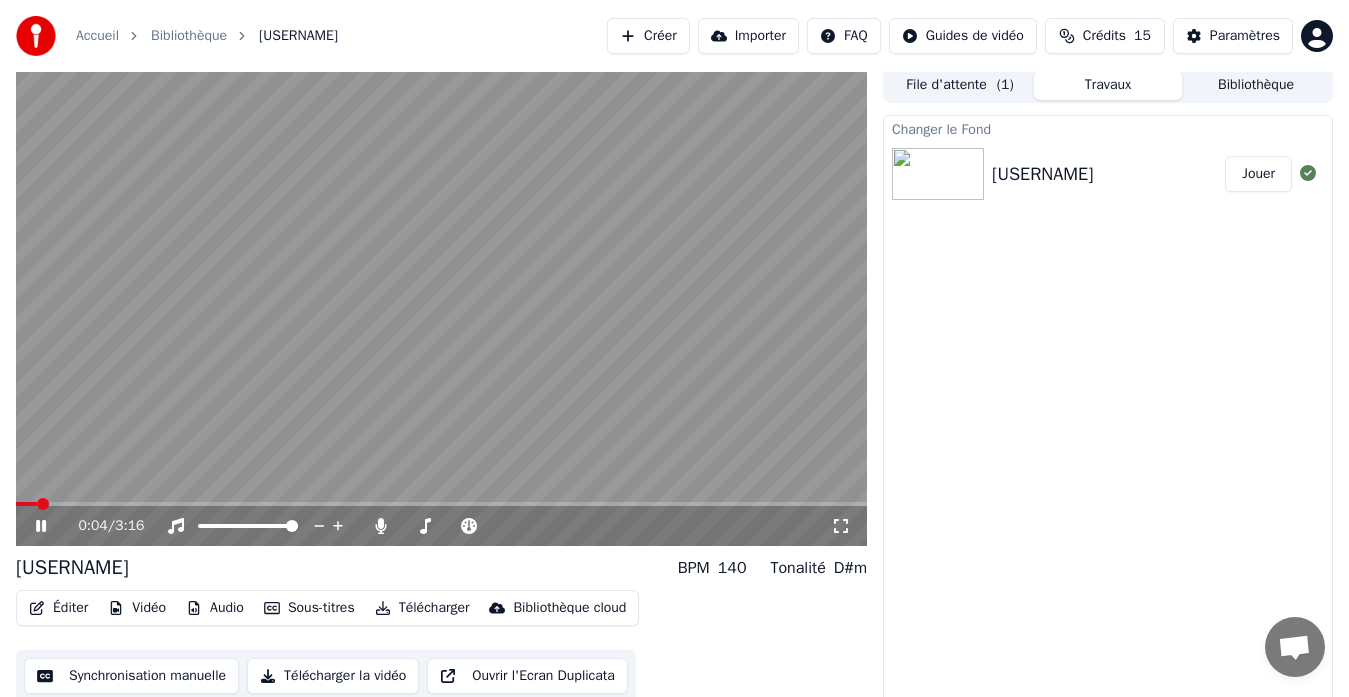 click on "140" at bounding box center (732, 568) 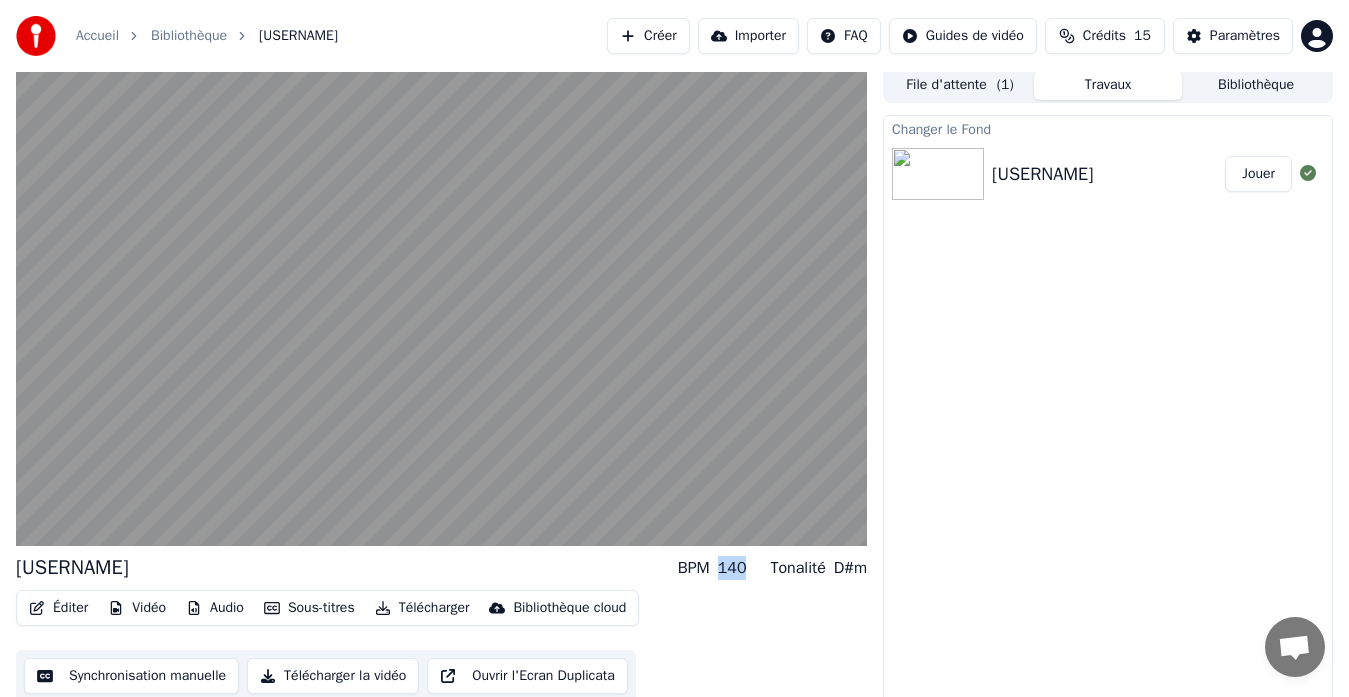 click on "140" at bounding box center (732, 568) 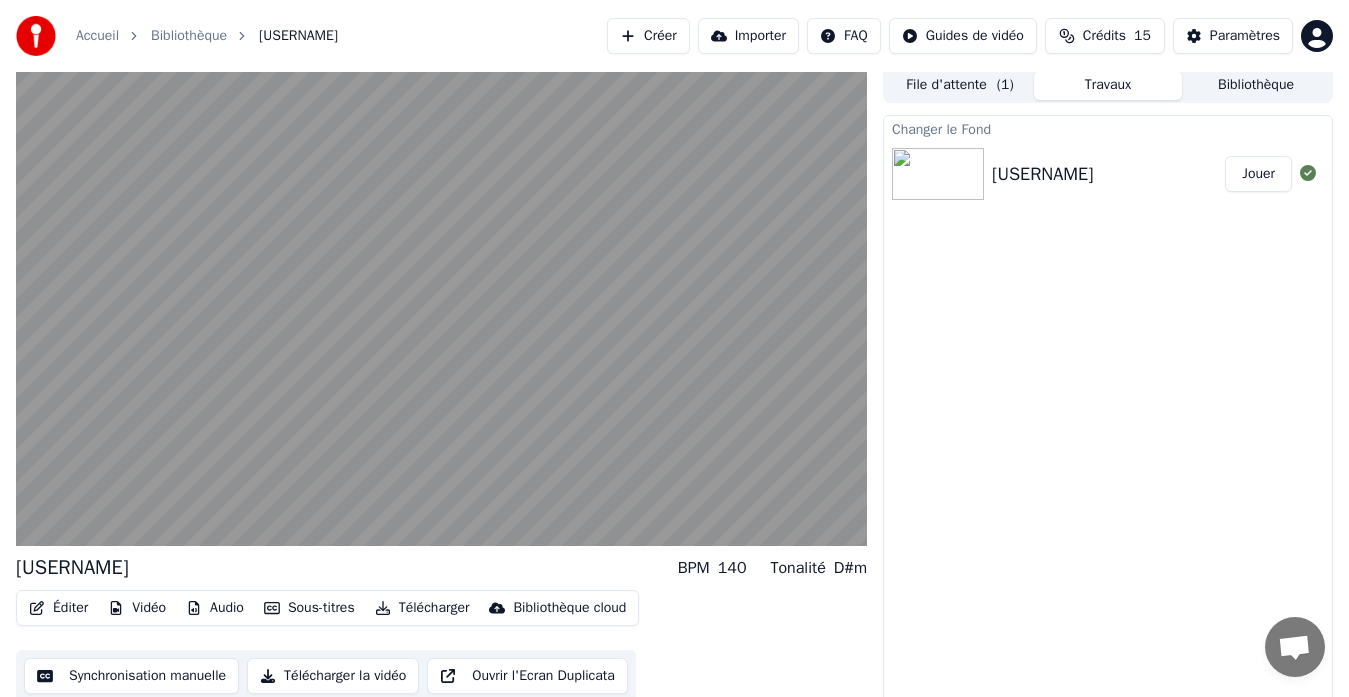 click on "Éditer Vidéo Audio Sous-titres Télécharger Bibliothèque cloud Synchronisation manuelle Télécharger la vidéo Ouvrir l'Ecran Duplicata" at bounding box center (441, 646) 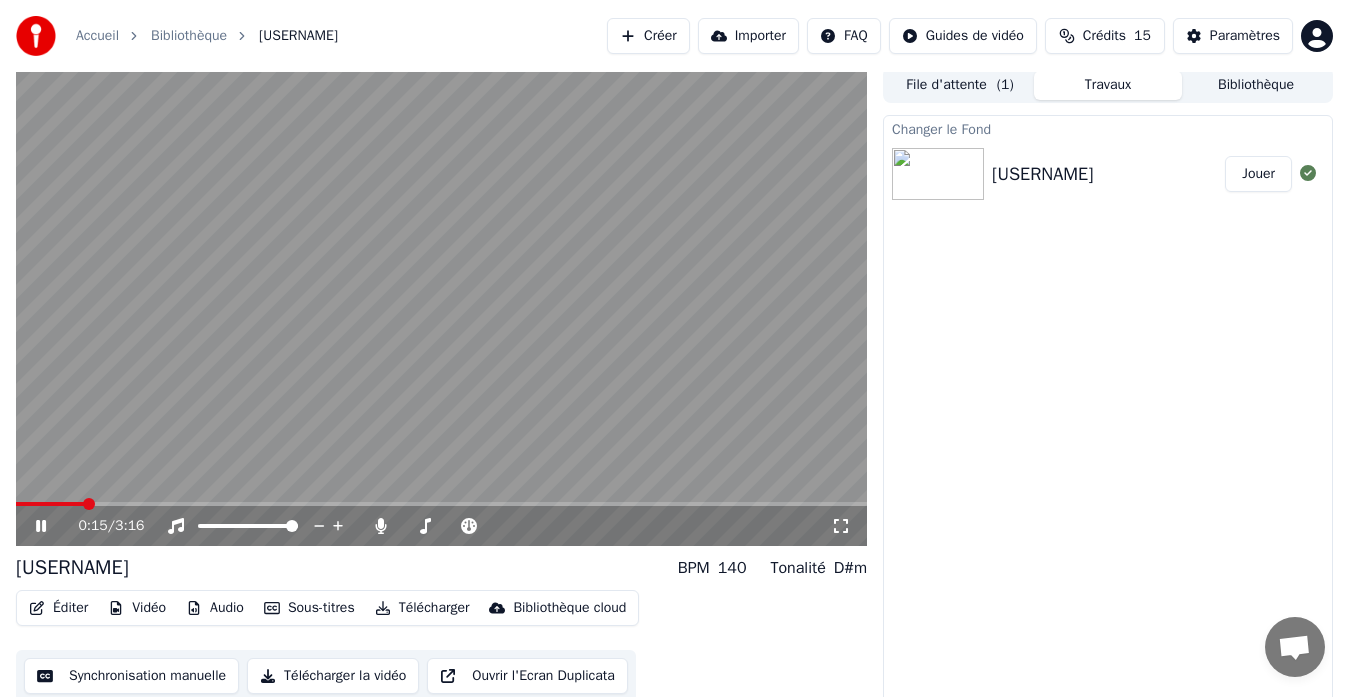 click 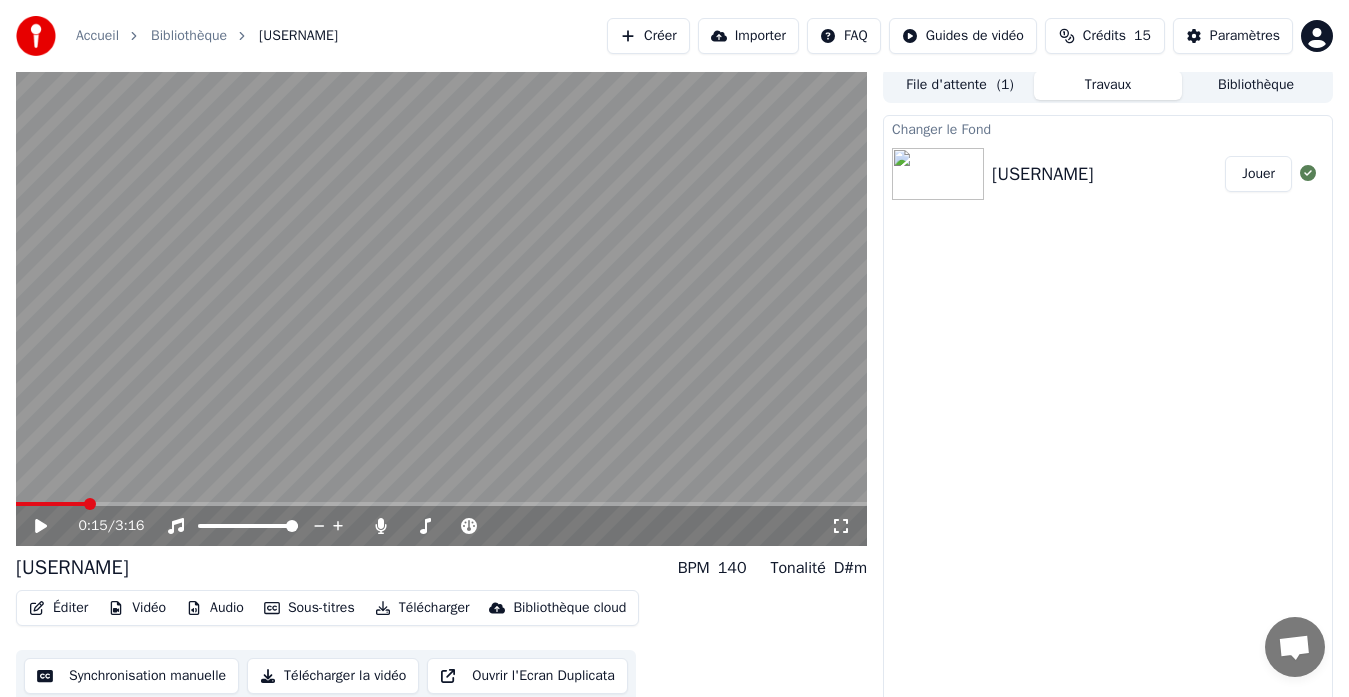 click 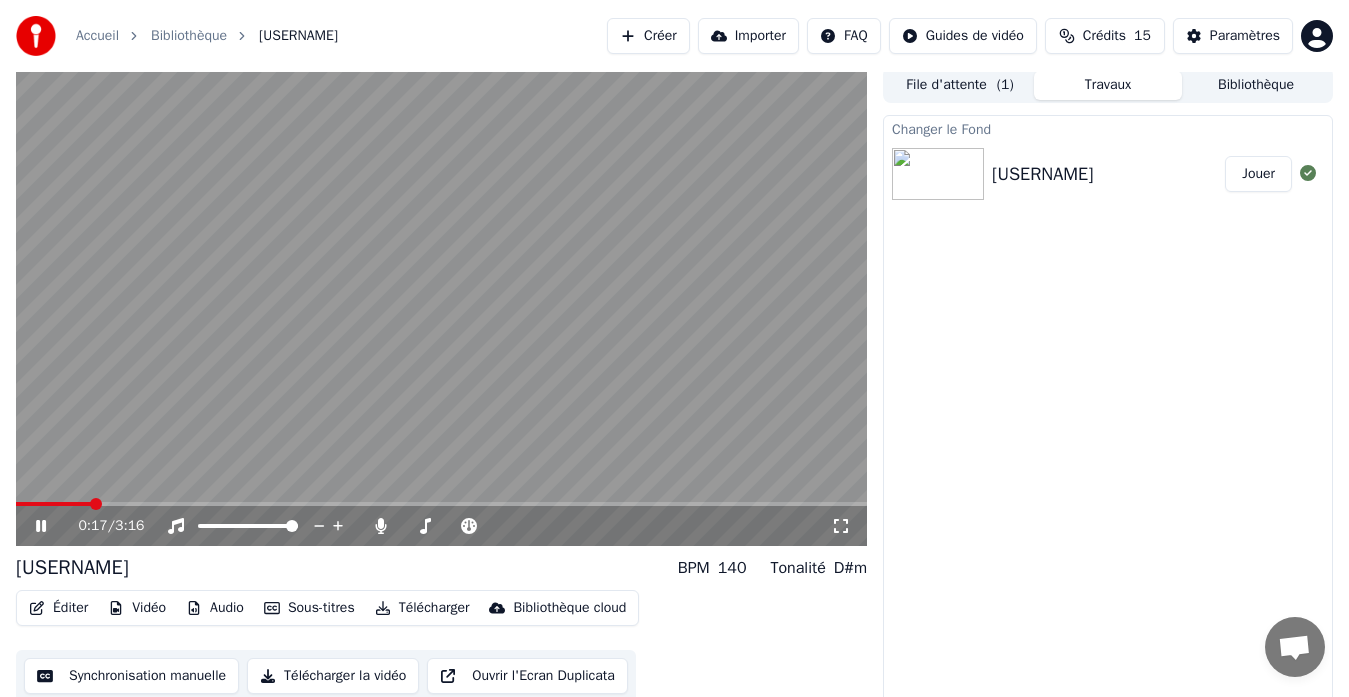 click 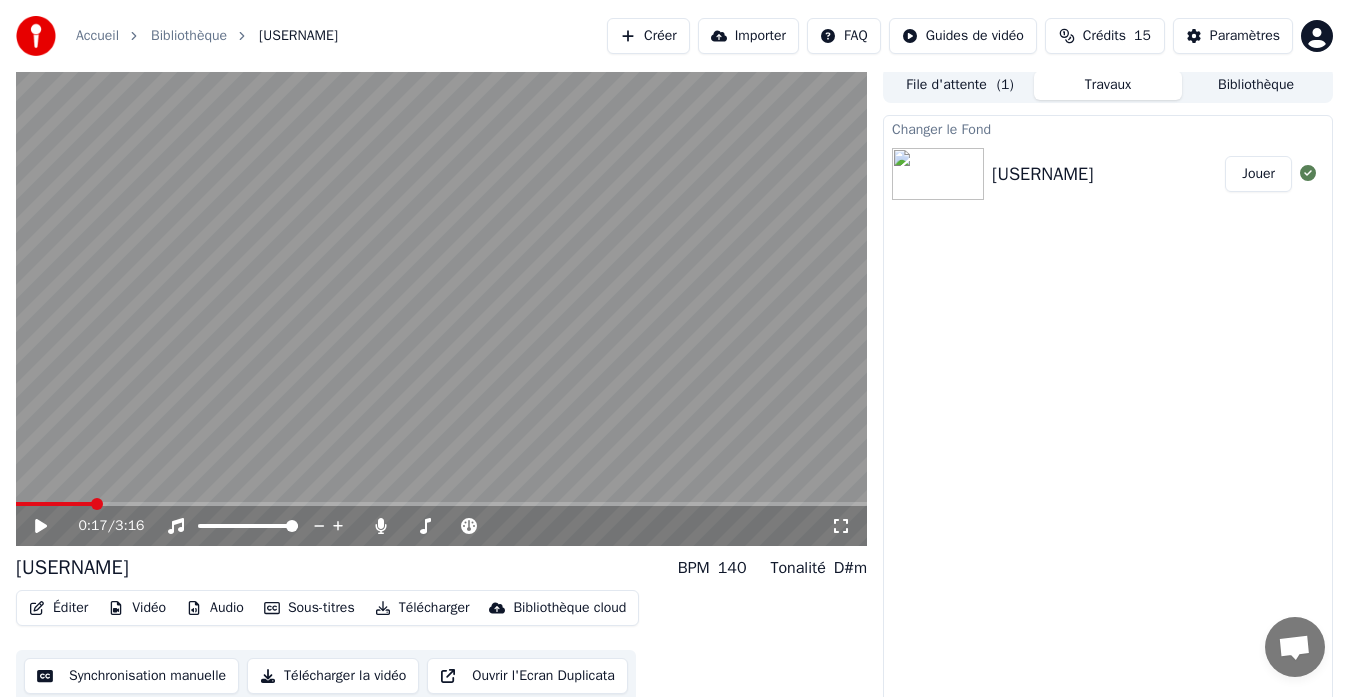 click on "0:17  /  3:16" at bounding box center (441, 526) 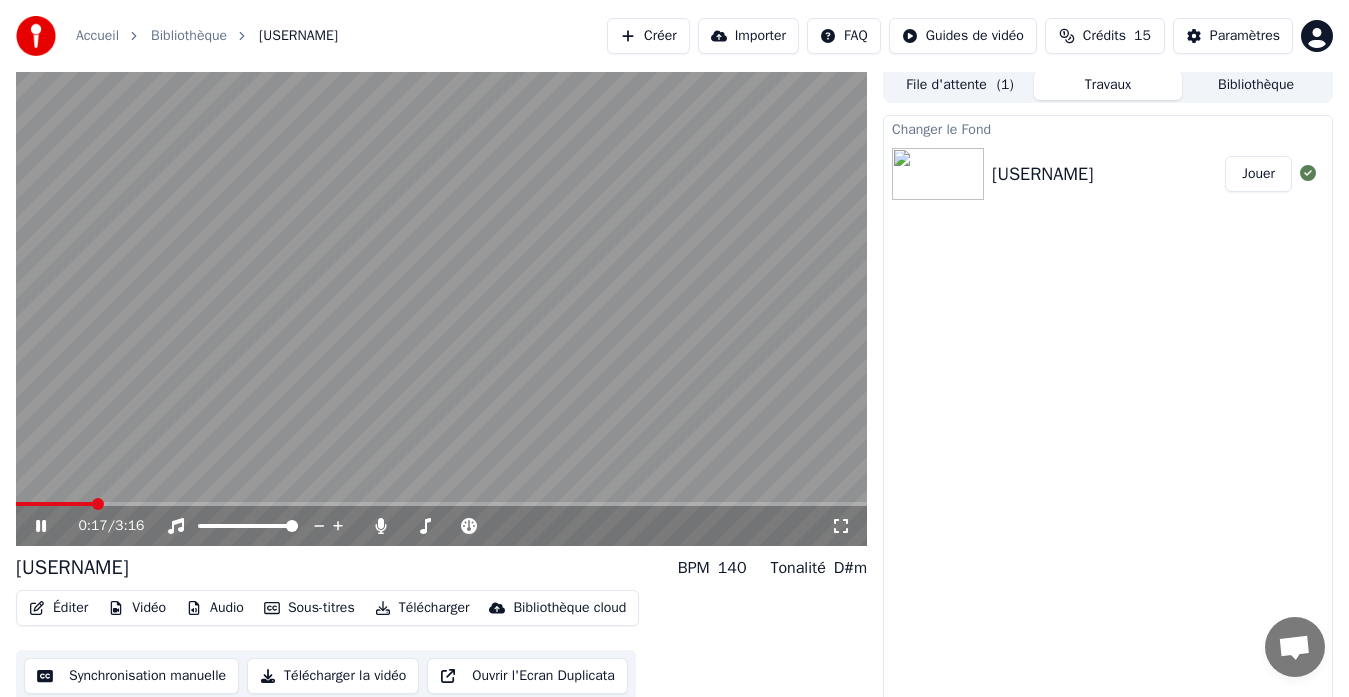click 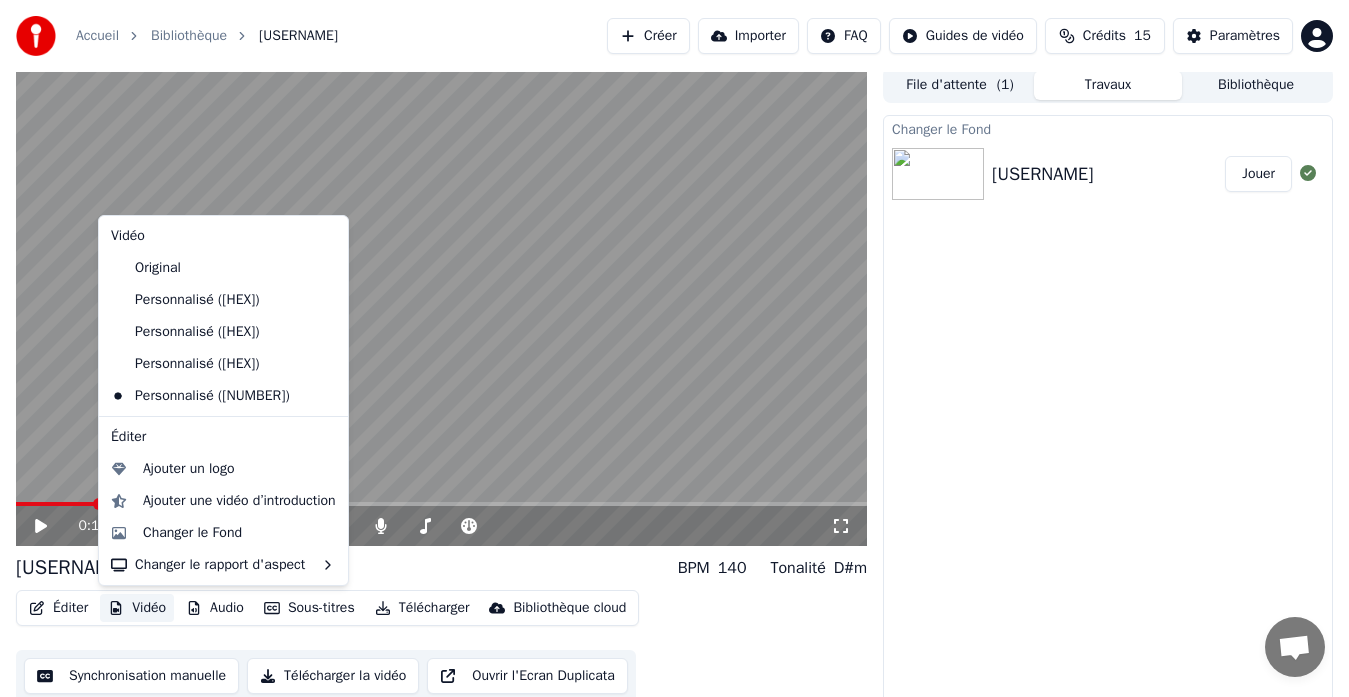 click on "Vidéo" at bounding box center (137, 608) 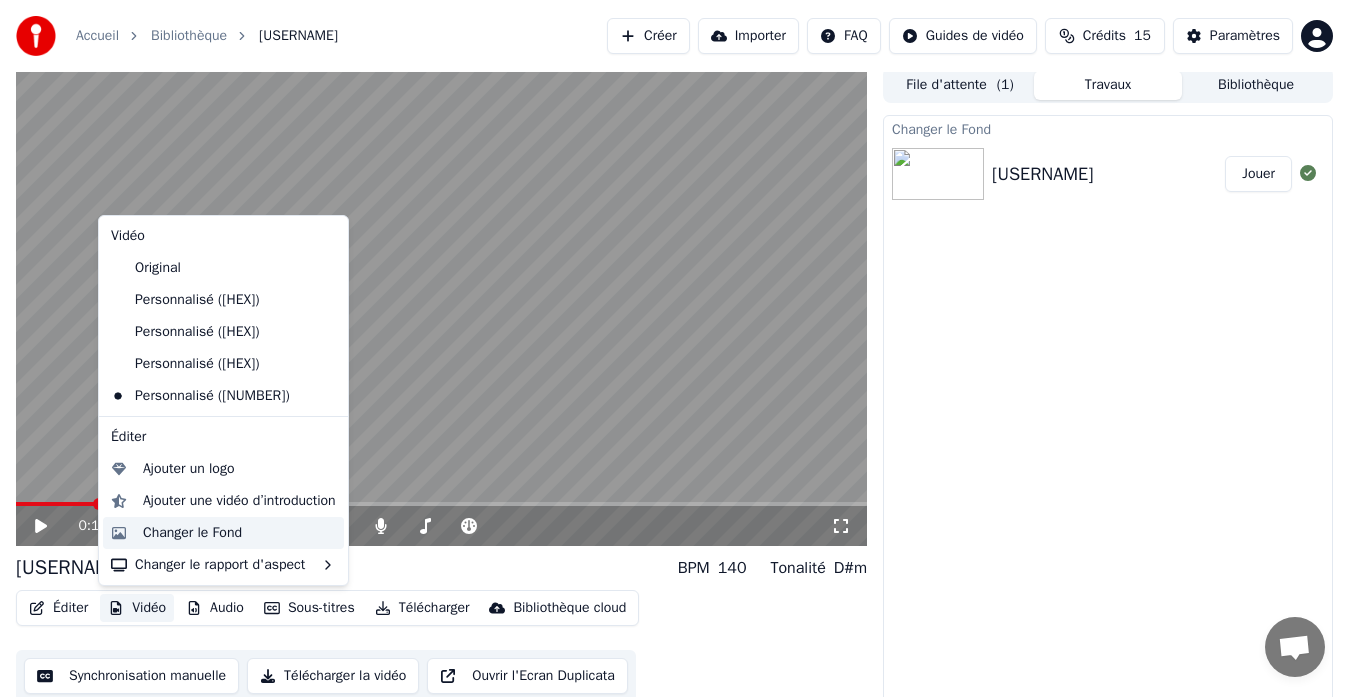 click on "Changer le Fond" at bounding box center [192, 533] 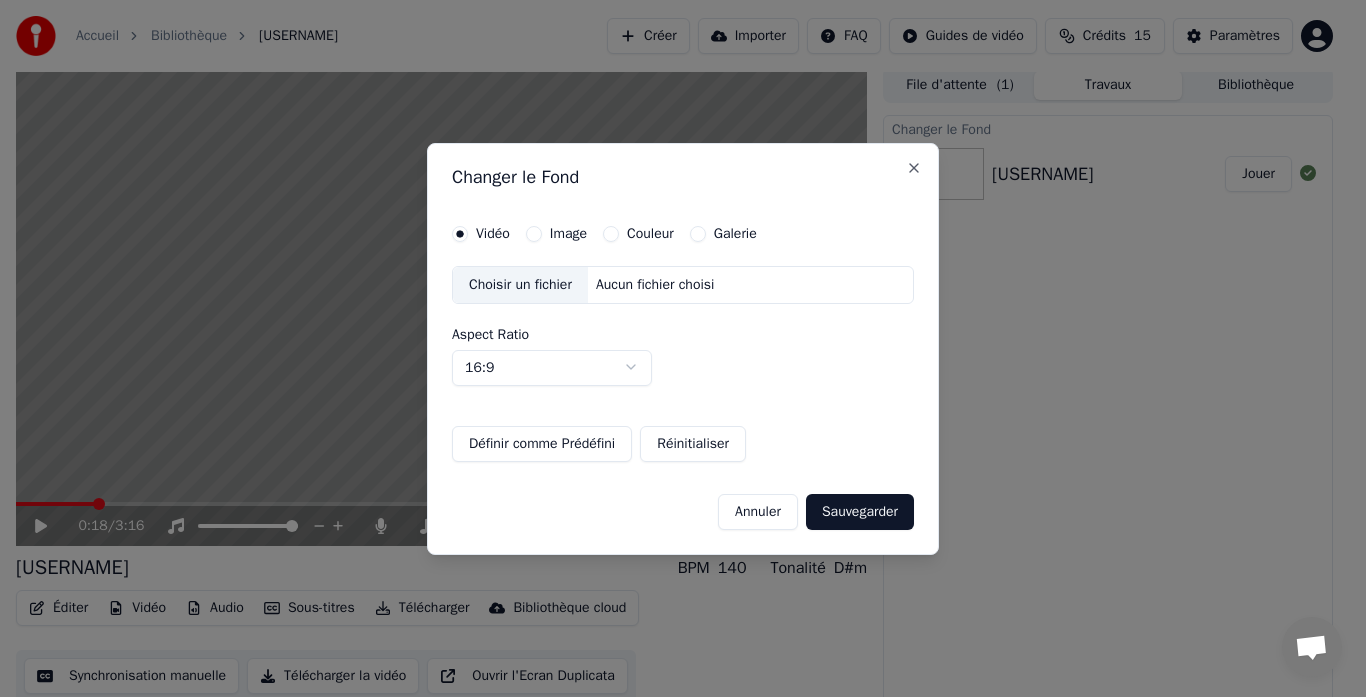 click on "Choisir un fichier" at bounding box center [520, 285] 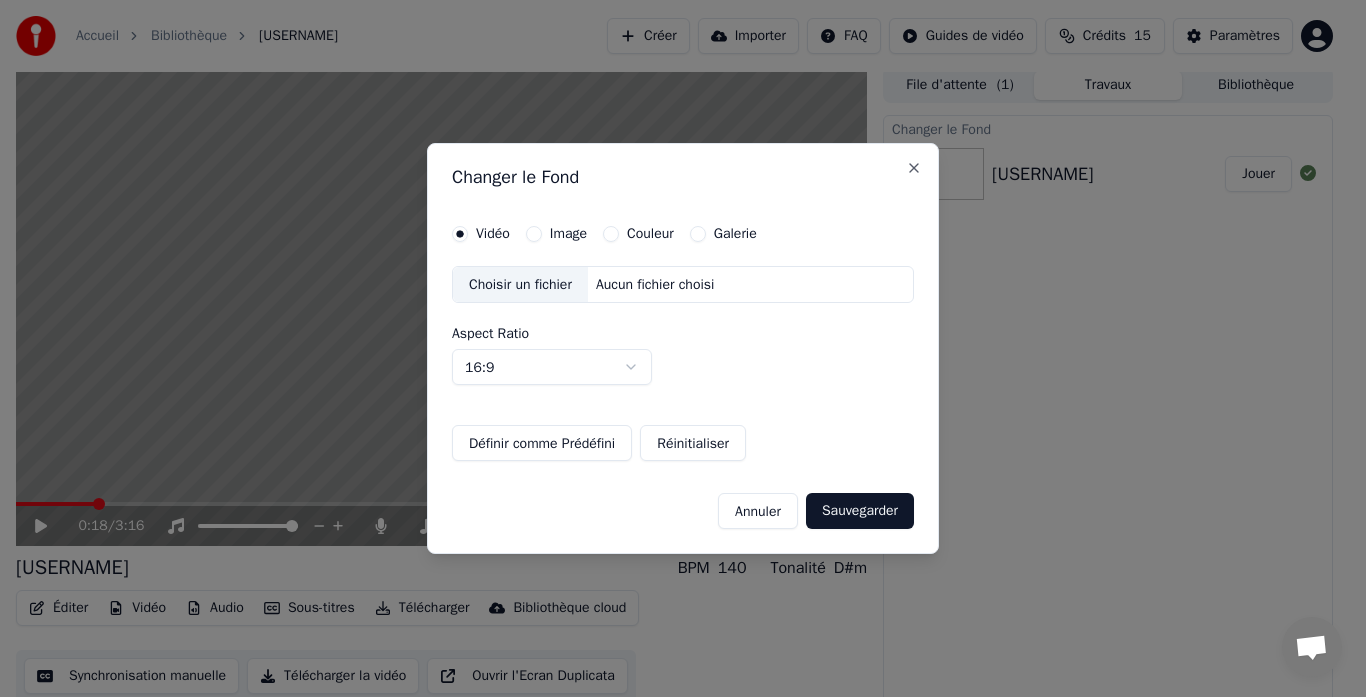 click on "Image" at bounding box center [568, 234] 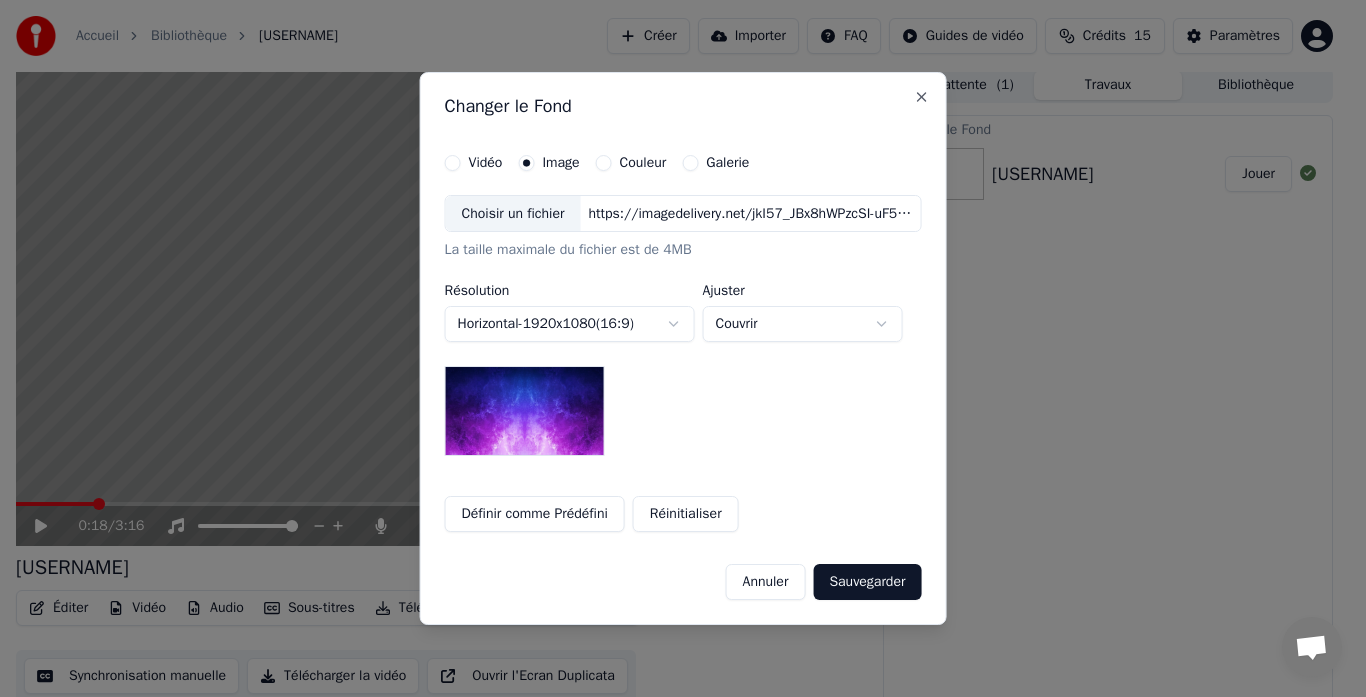 click on "Choisir un fichier" at bounding box center (513, 214) 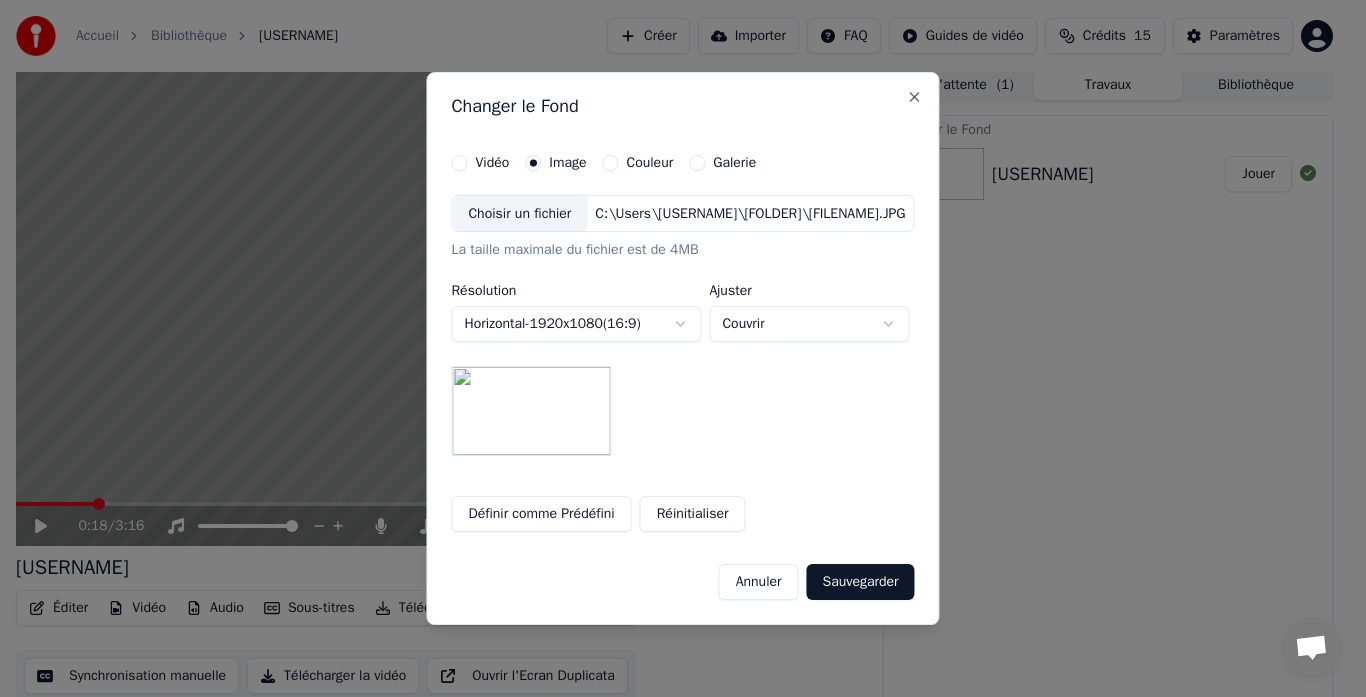 click on "**********" at bounding box center [674, 343] 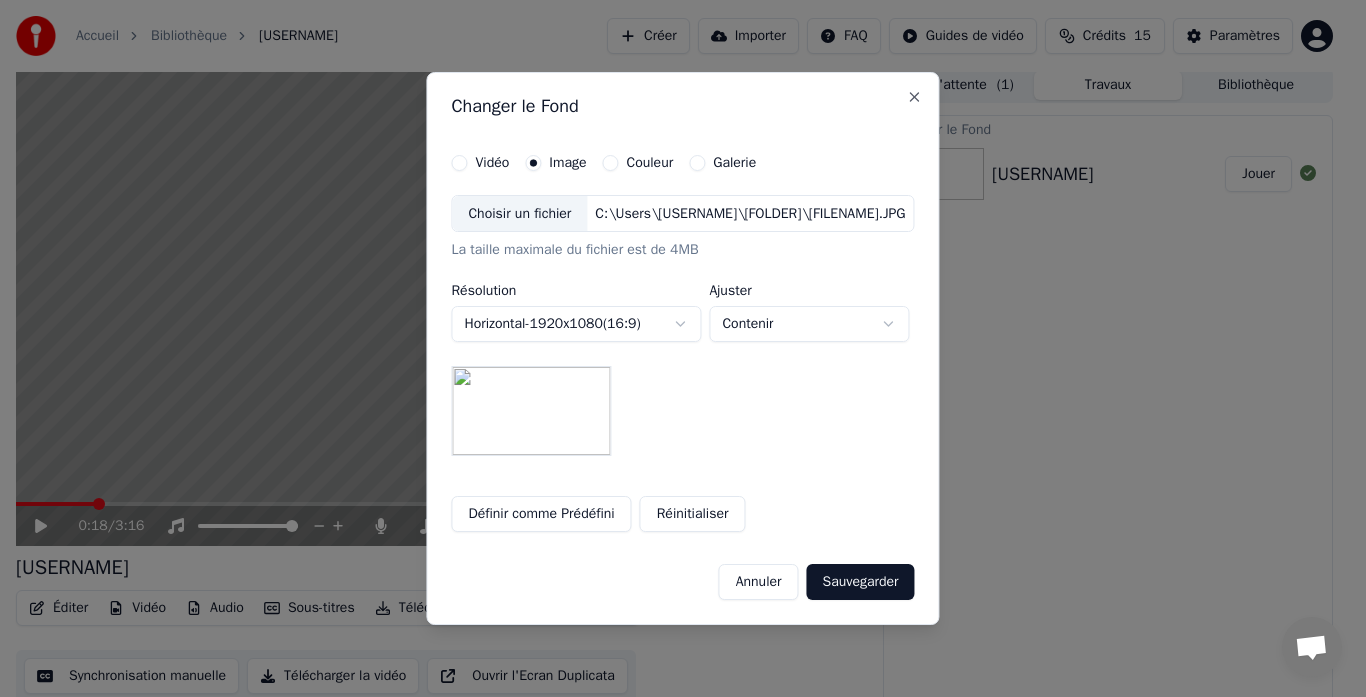 click on "**********" at bounding box center (674, 343) 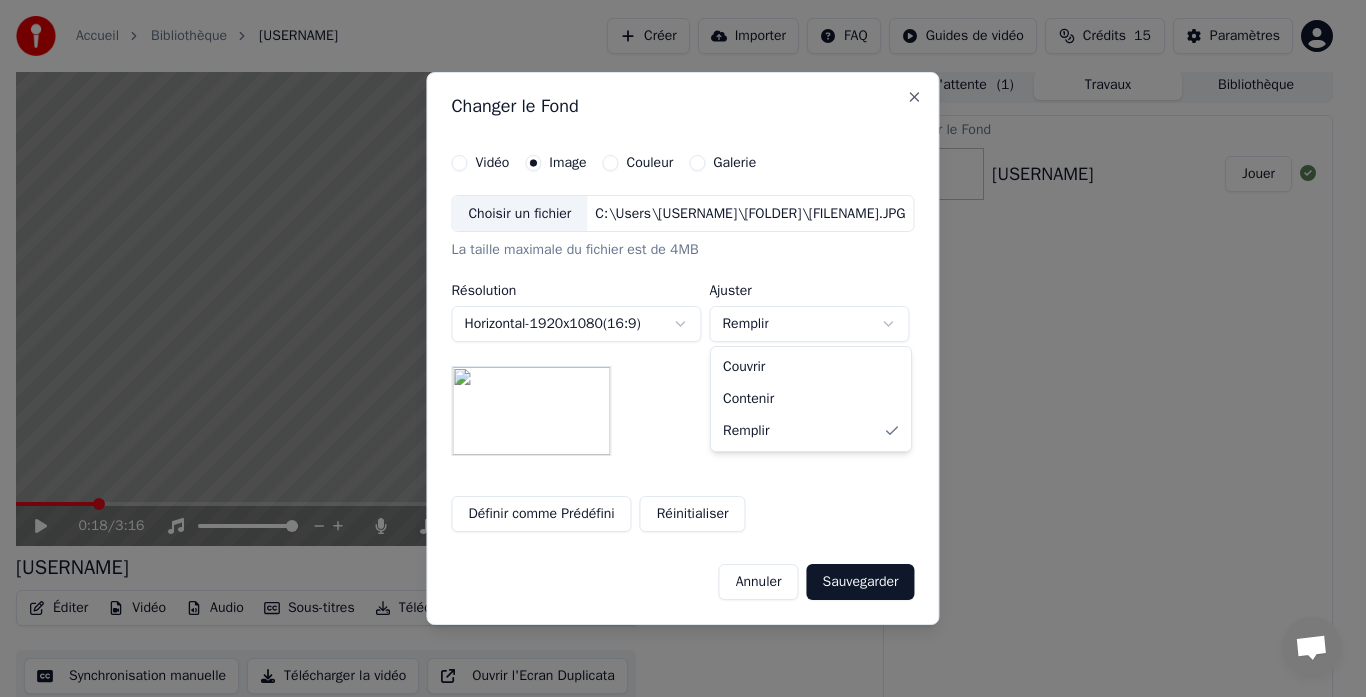 click on "**********" at bounding box center [674, 343] 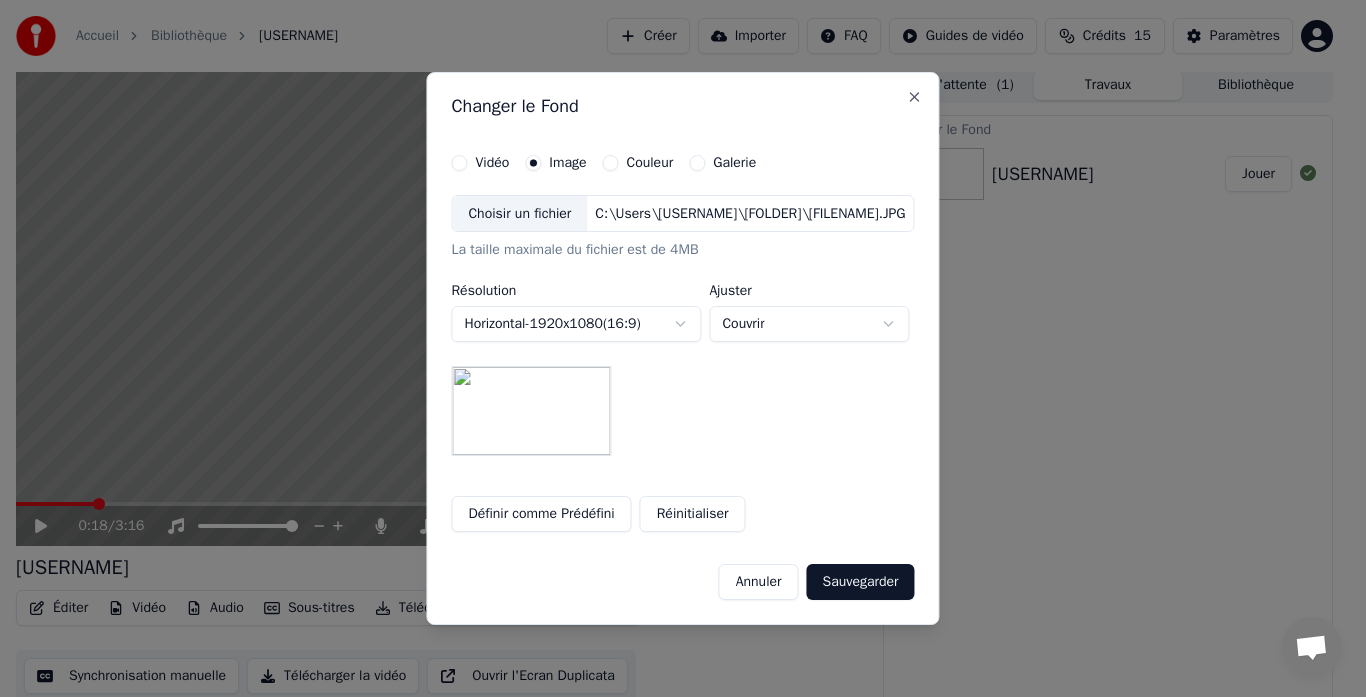 click on "**********" at bounding box center (674, 343) 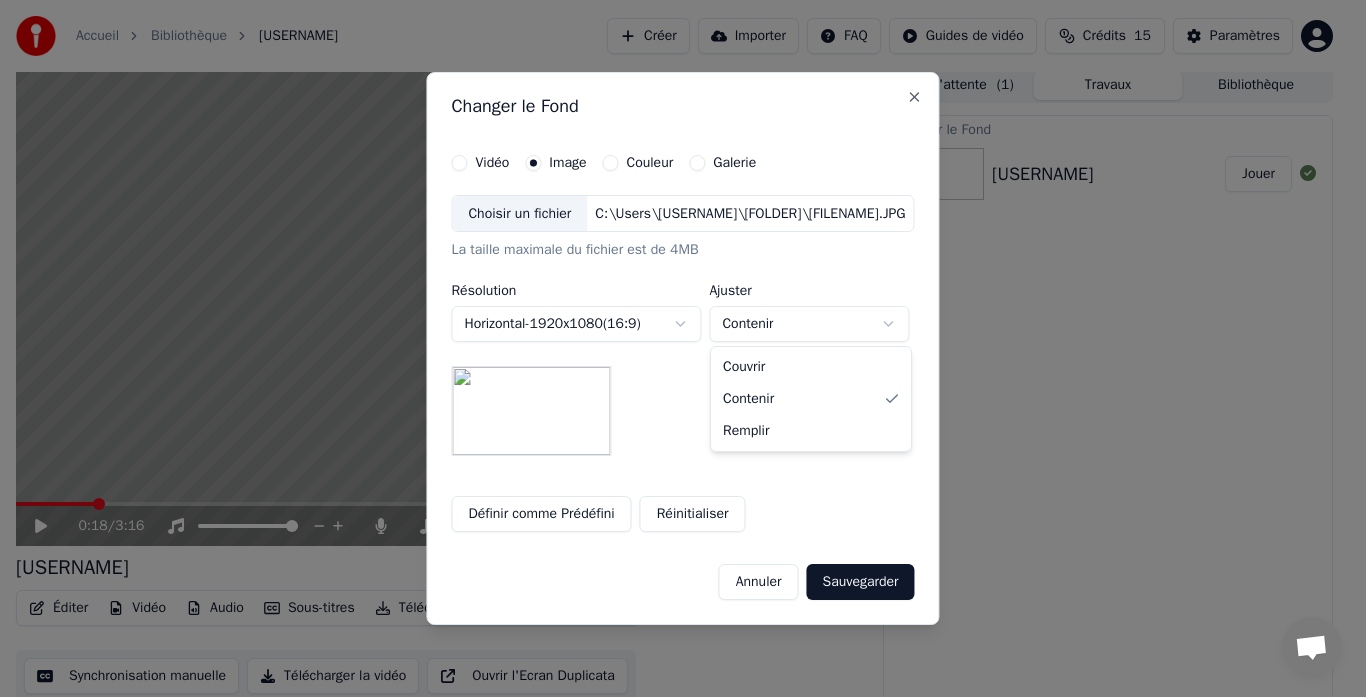click on "**********" at bounding box center (674, 343) 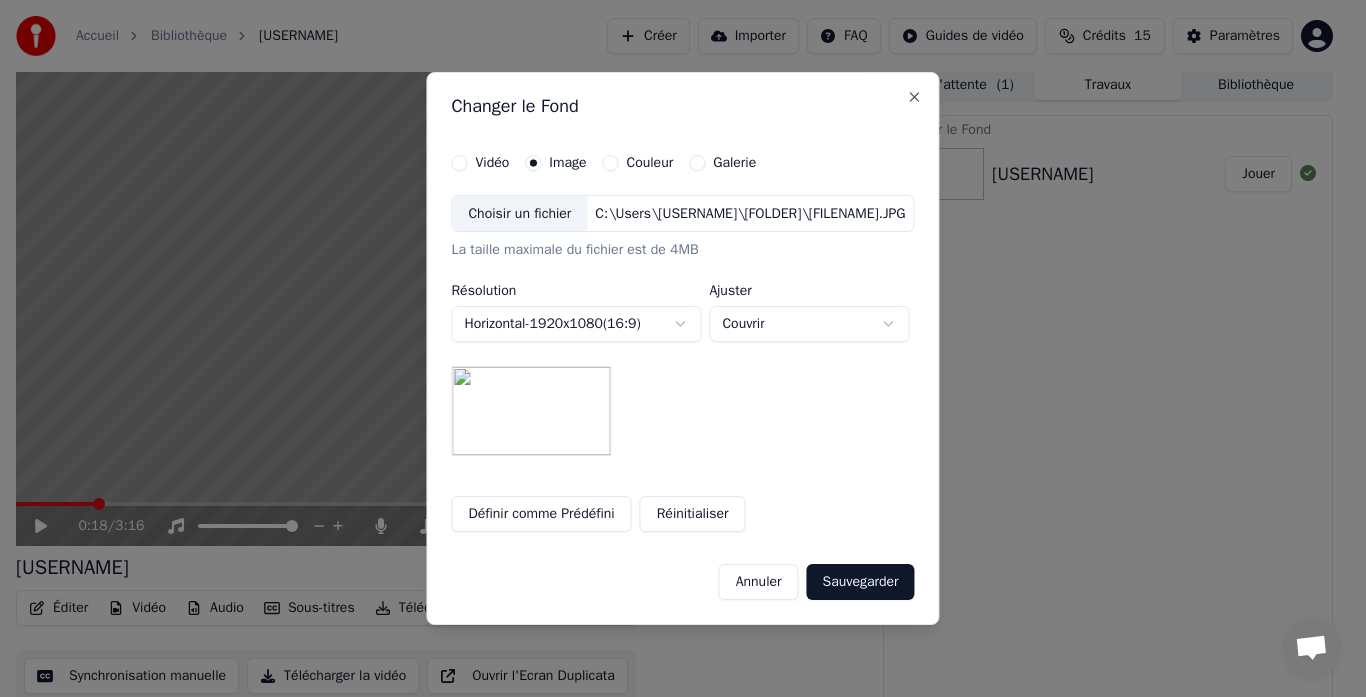 click on "**********" at bounding box center (674, 343) 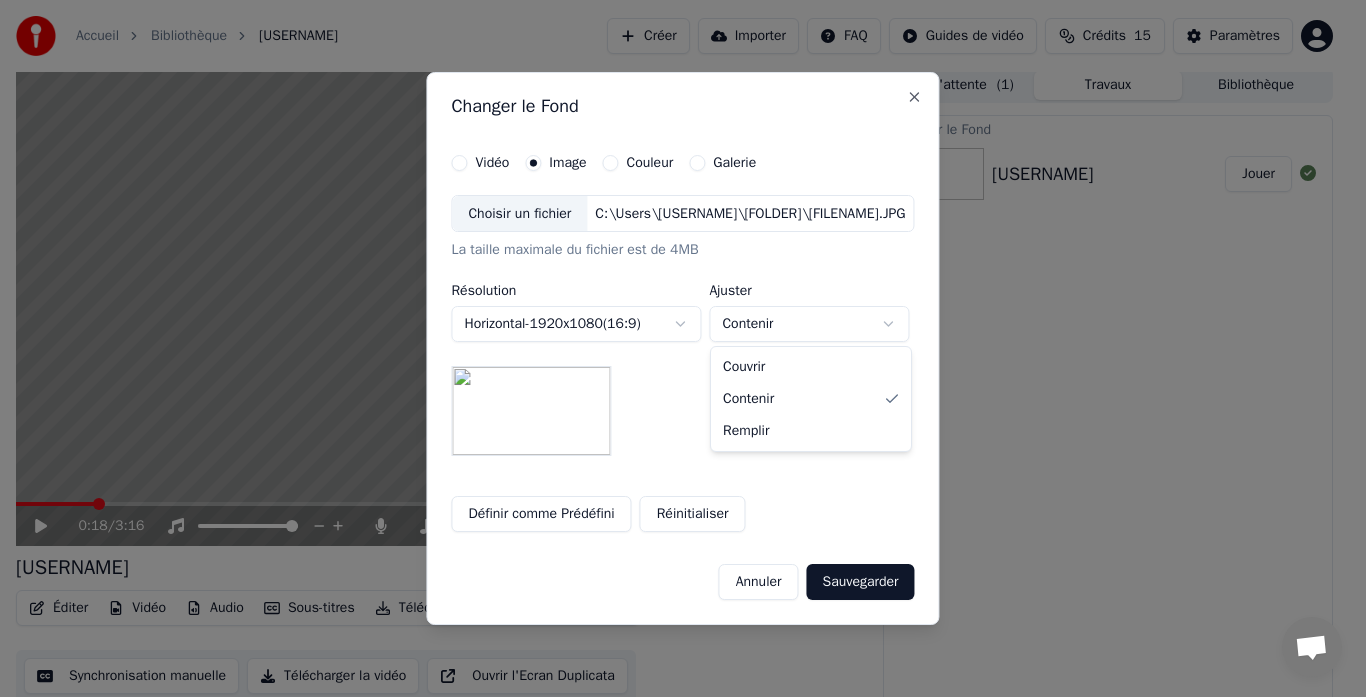 click on "**********" at bounding box center (674, 343) 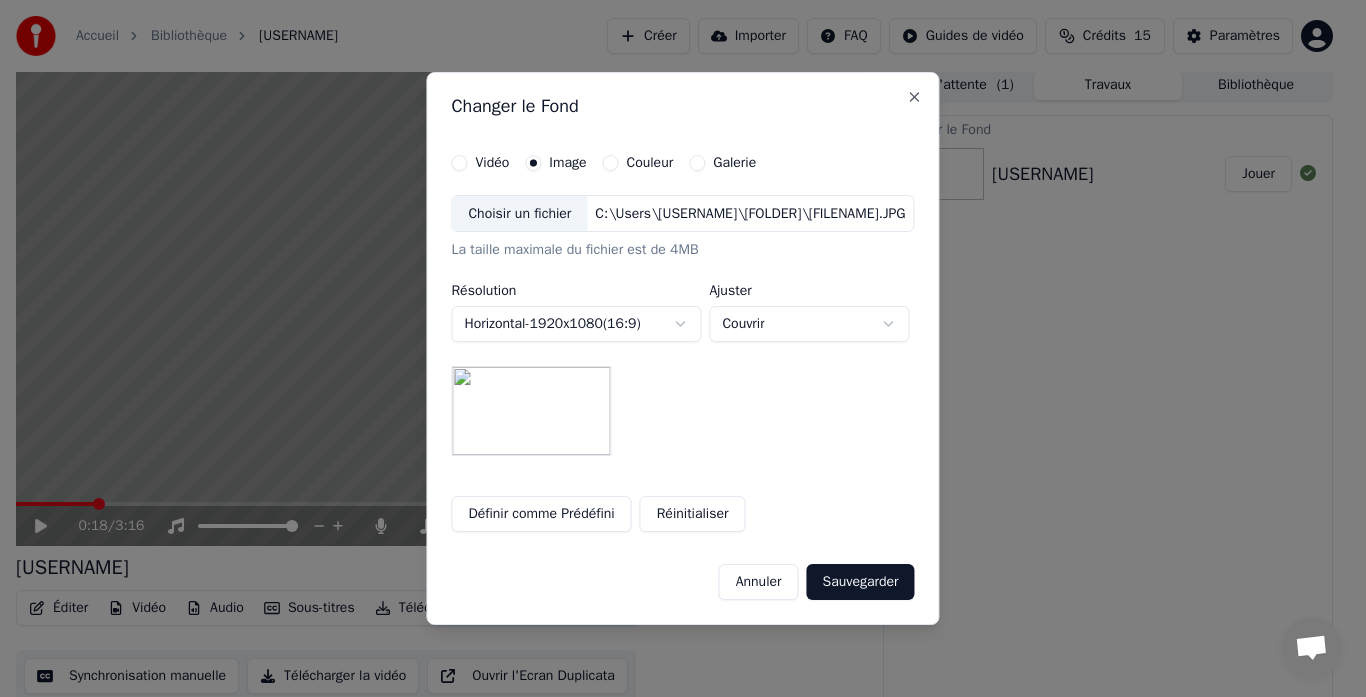 click on "Sauvegarder" at bounding box center [861, 582] 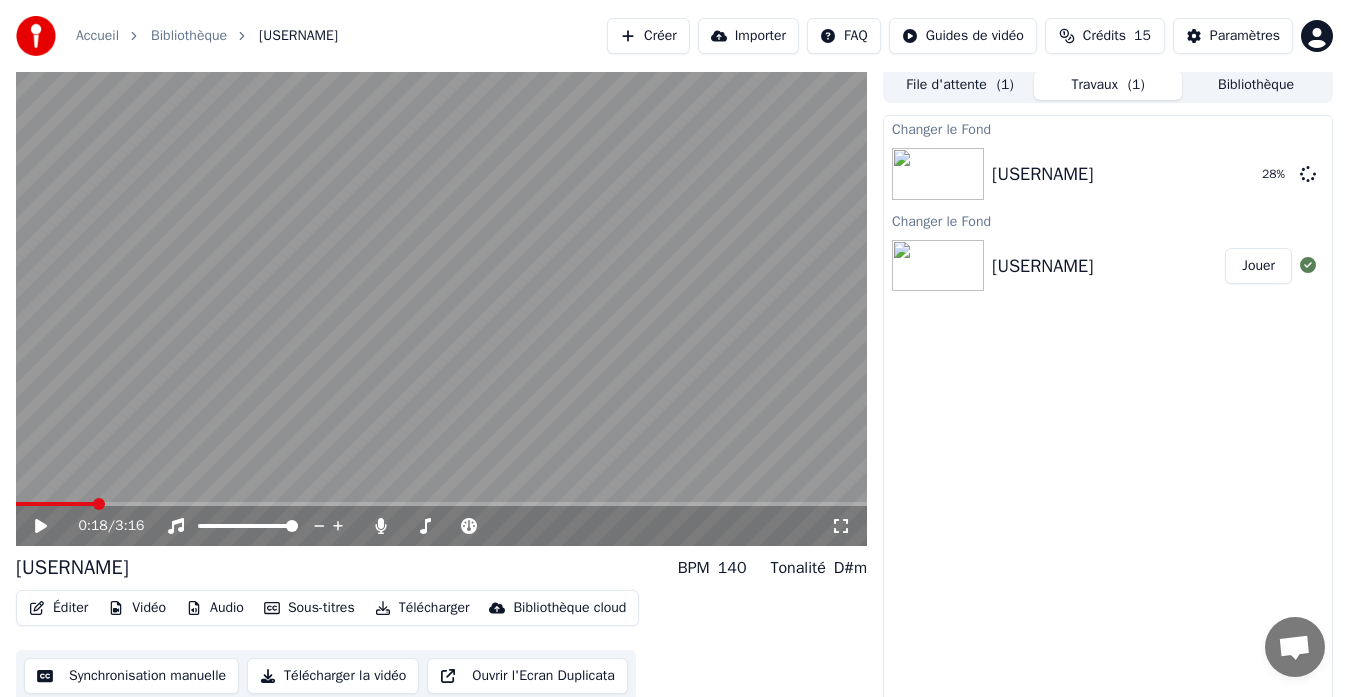 click on "Changer le Fond [USERNAME] 28 % Changer le Fond [USERNAME] Jouer" at bounding box center [1108, 411] 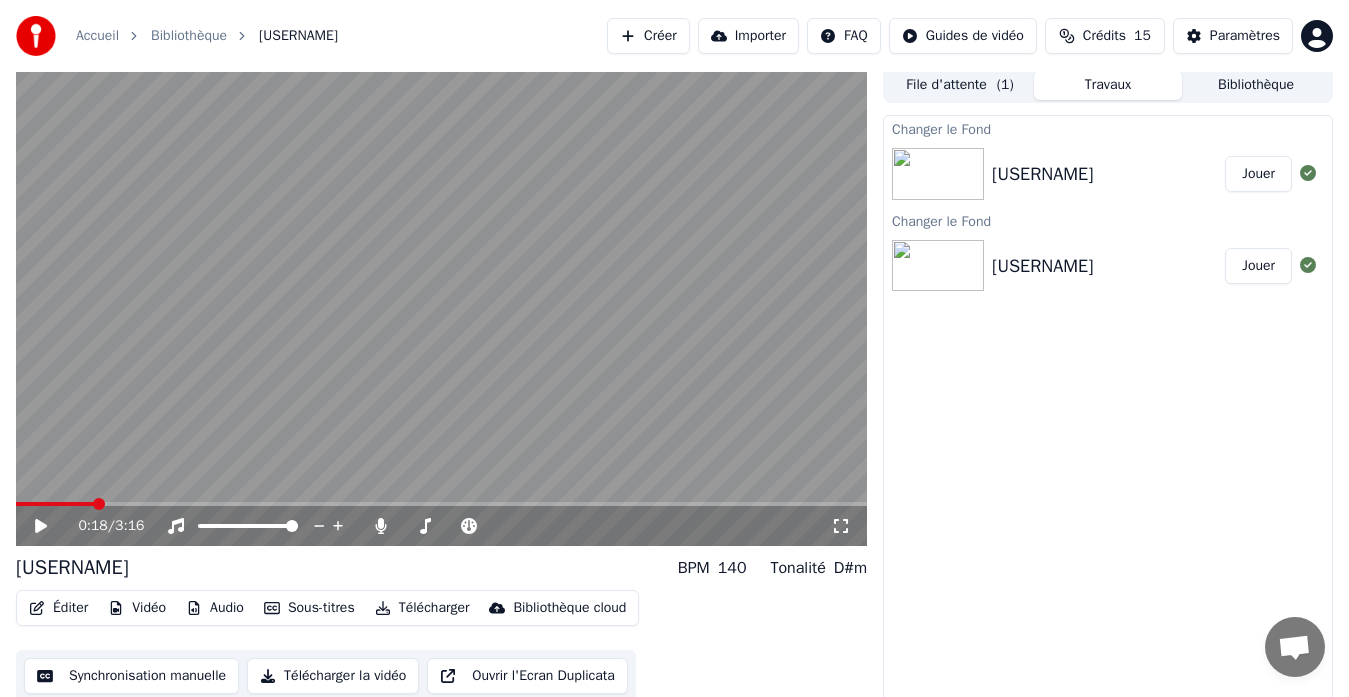click on "Jouer" at bounding box center (1258, 174) 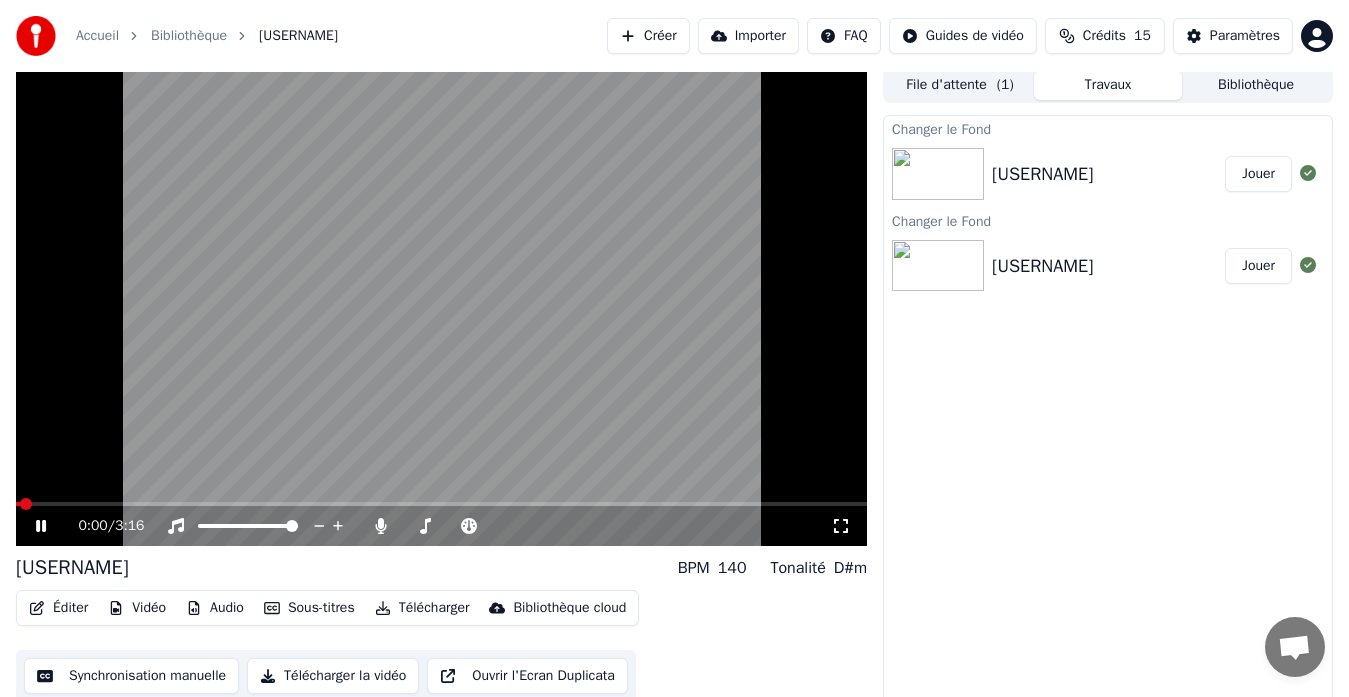 click on "0:00  /  3:16" at bounding box center (441, 526) 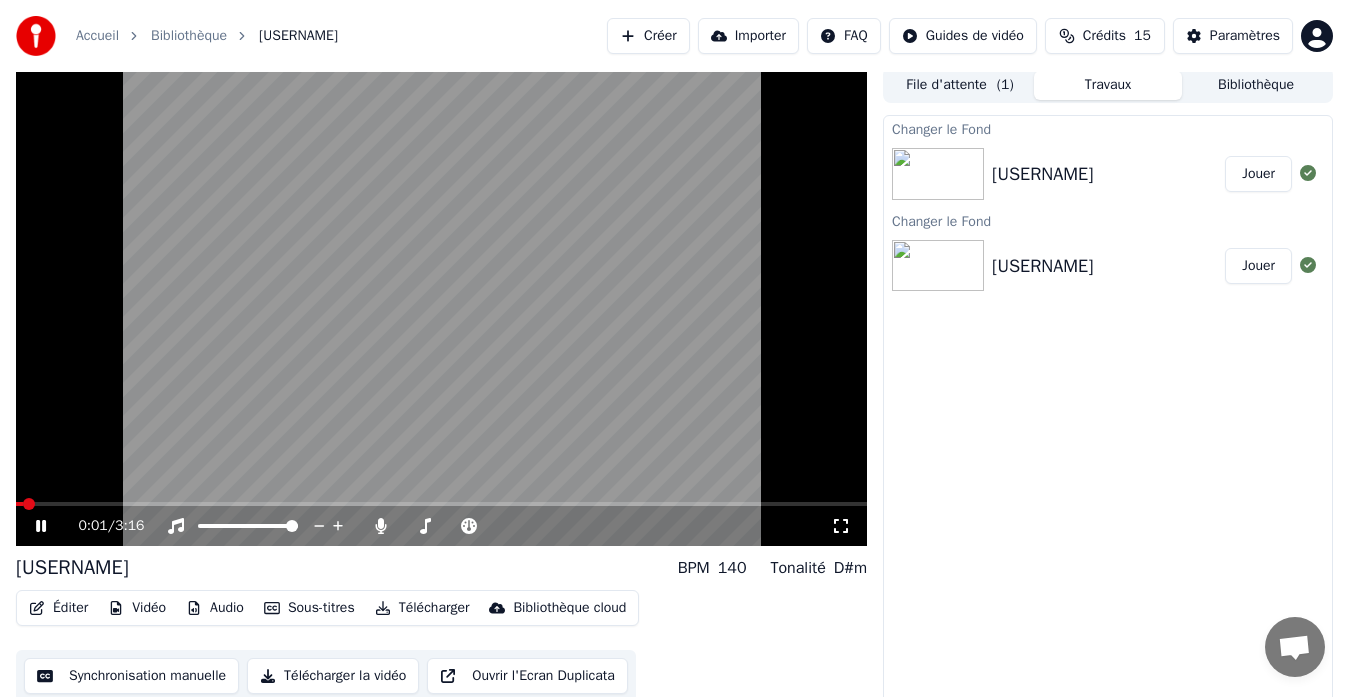 click 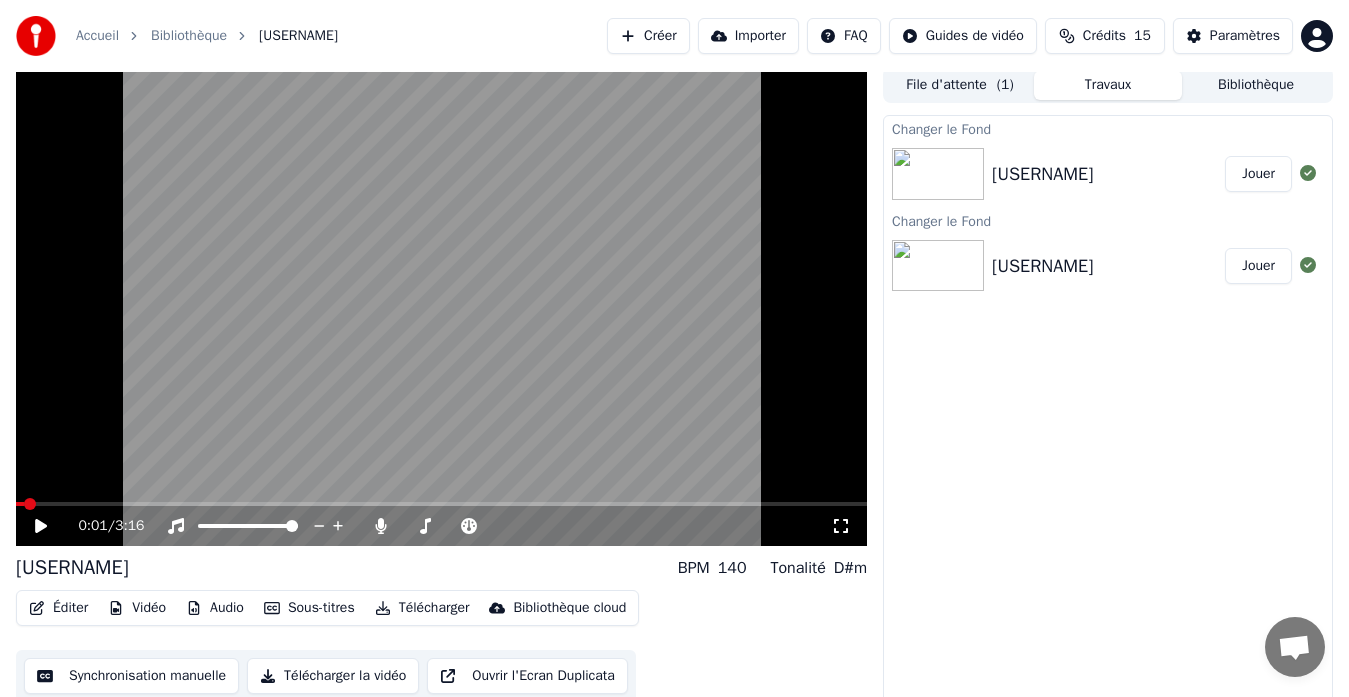 click 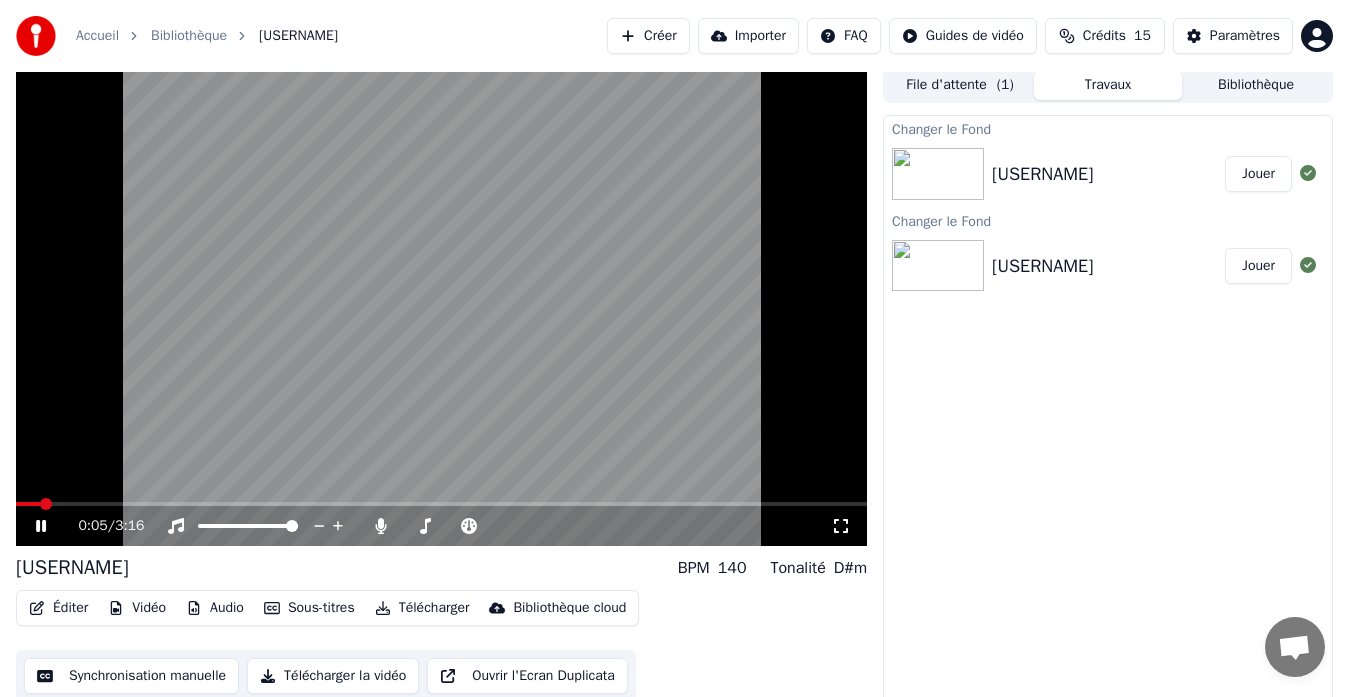 click 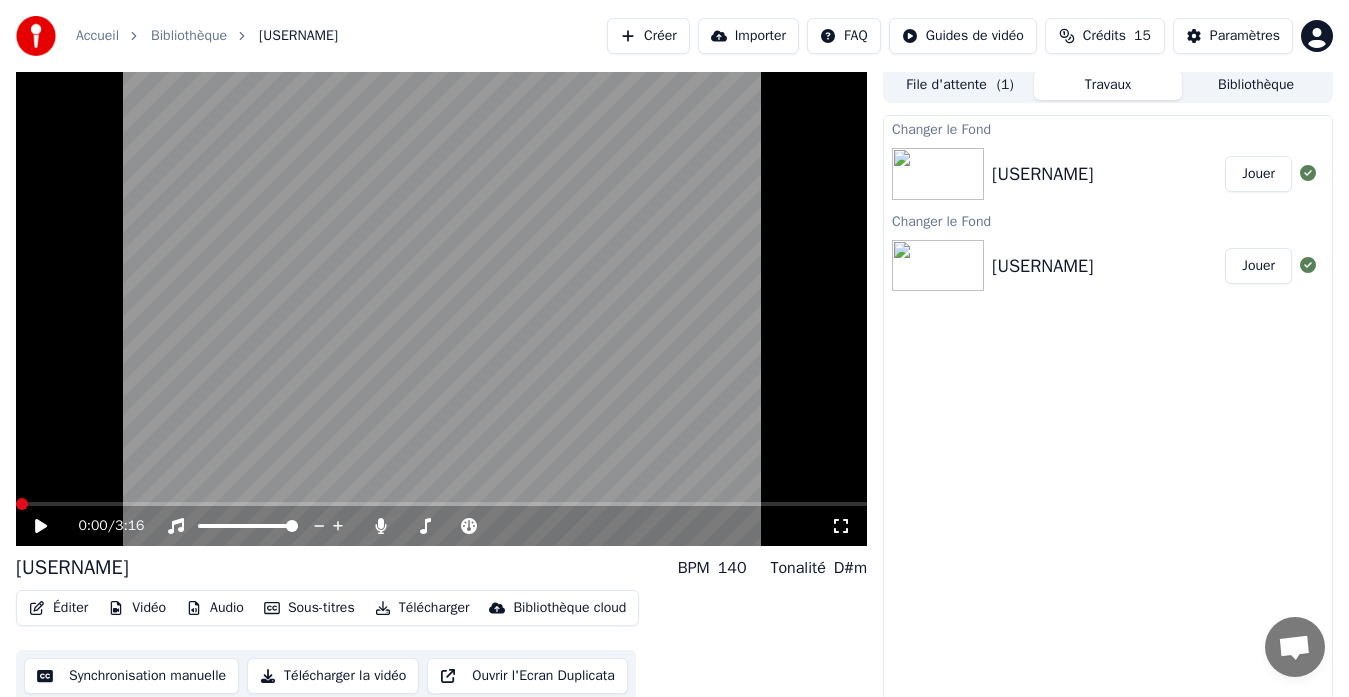 click at bounding box center (22, 504) 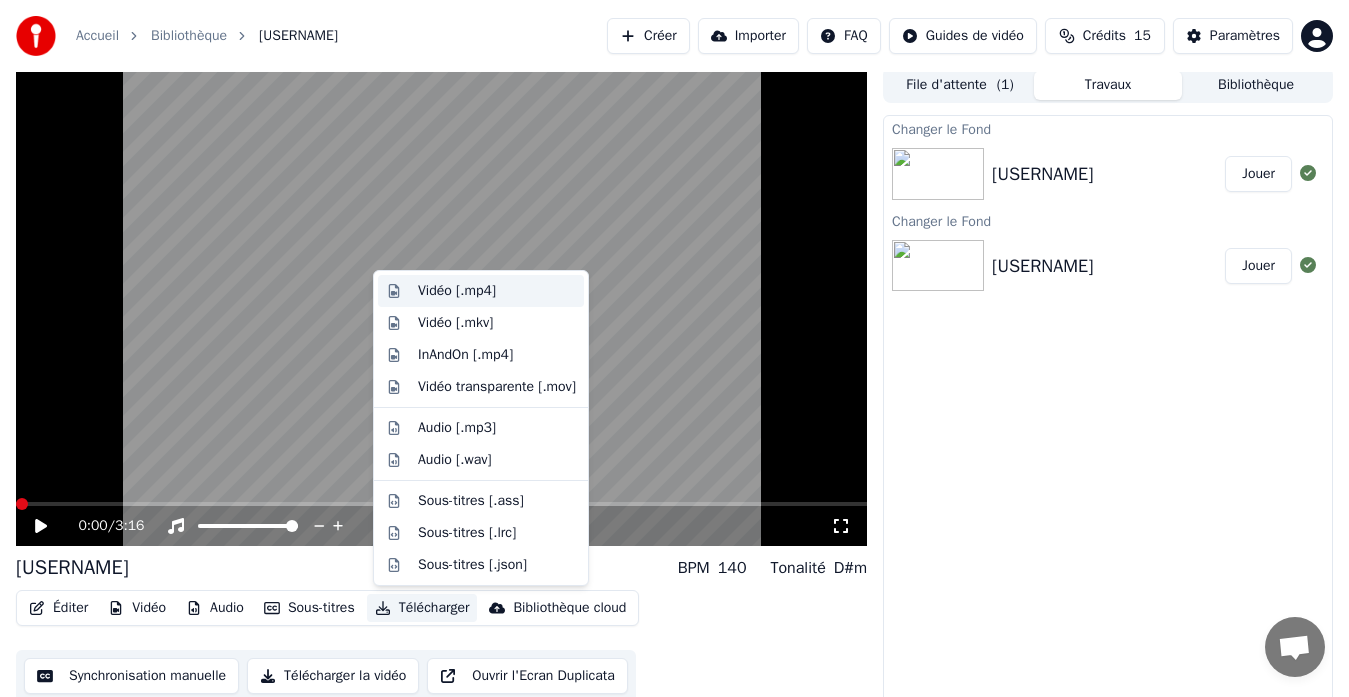 click on "Vidéo [.mp4]" at bounding box center [457, 291] 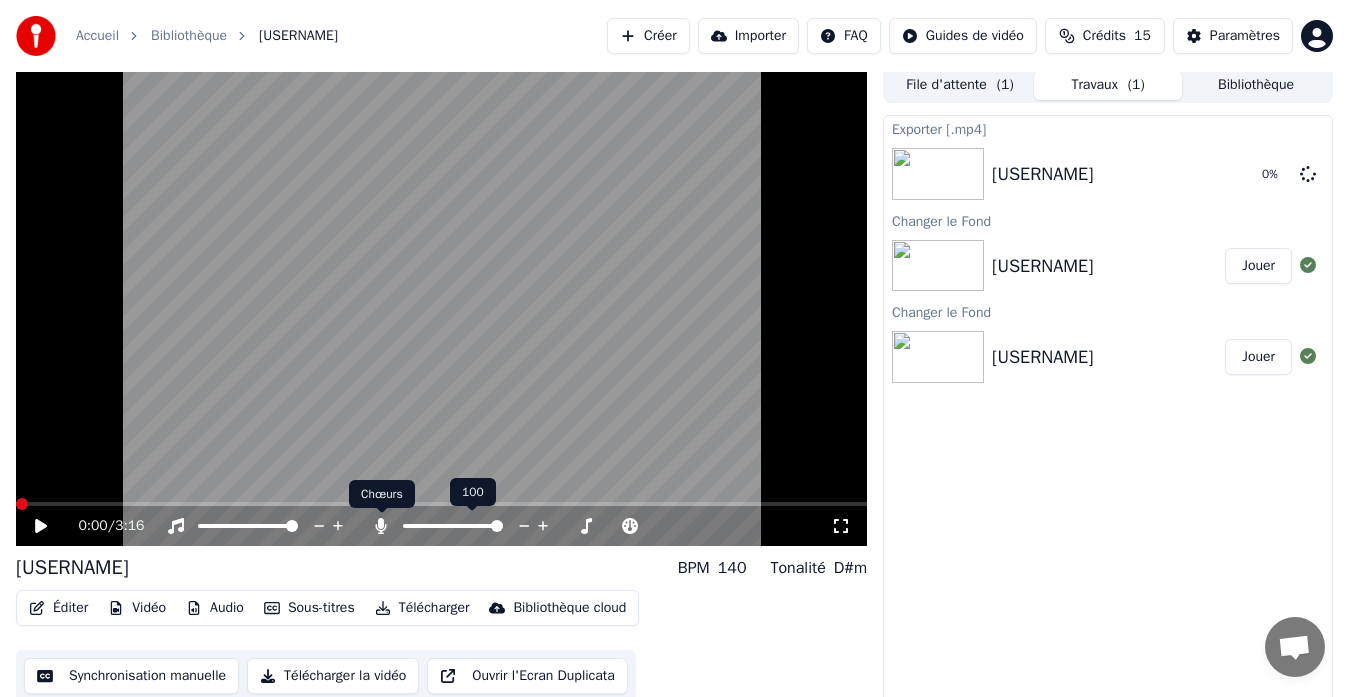 click 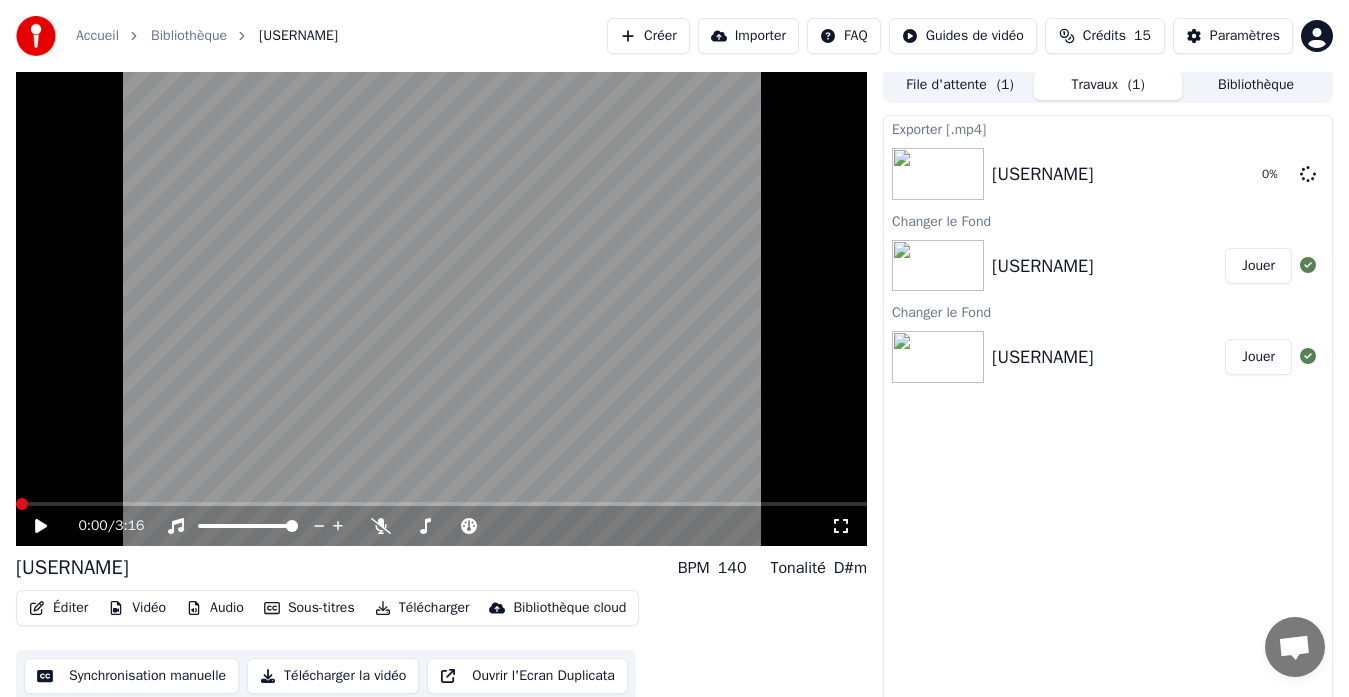 click on "Télécharger" at bounding box center (422, 608) 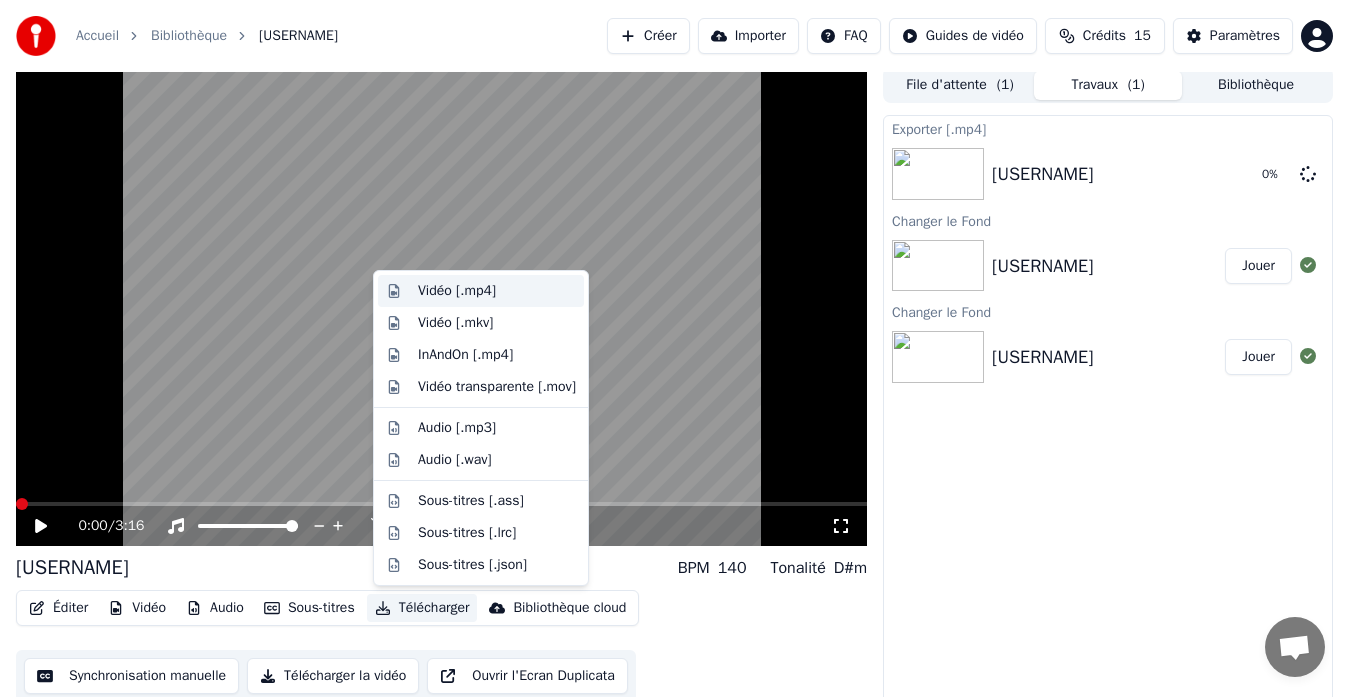click on "Vidéo [.mp4]" at bounding box center [457, 291] 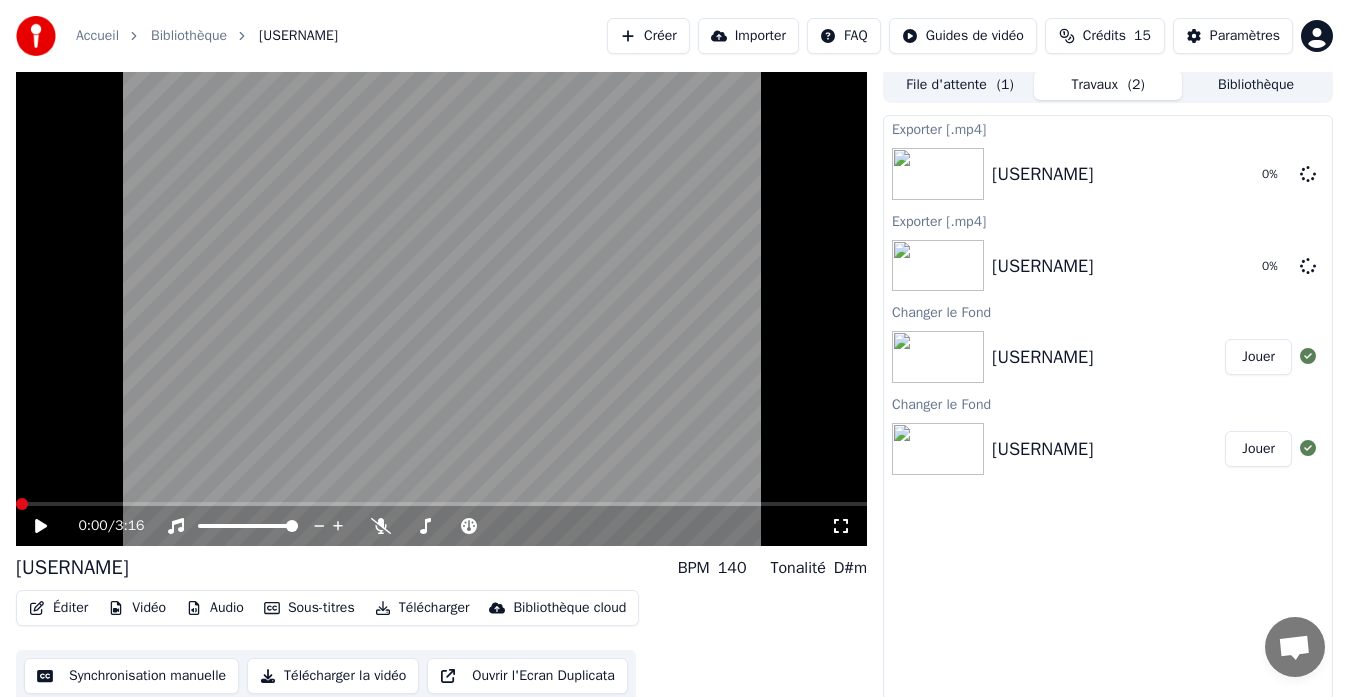 click at bounding box center [22, 504] 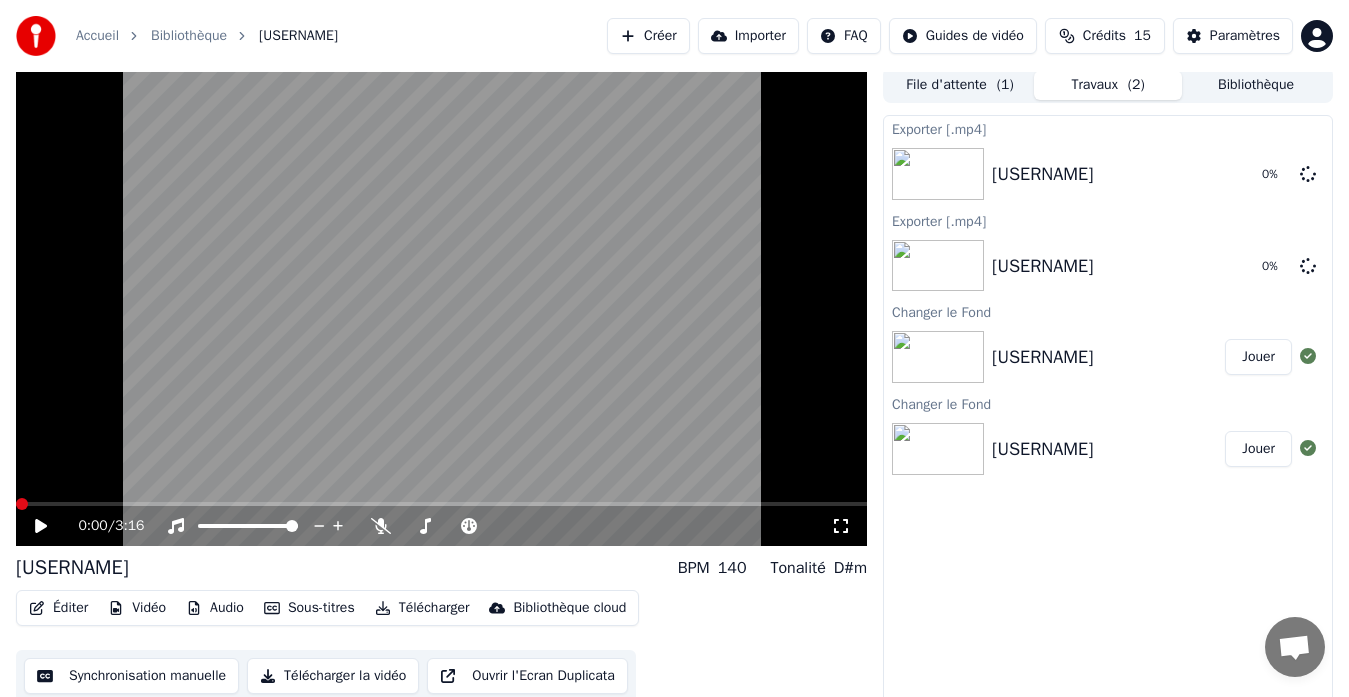 click 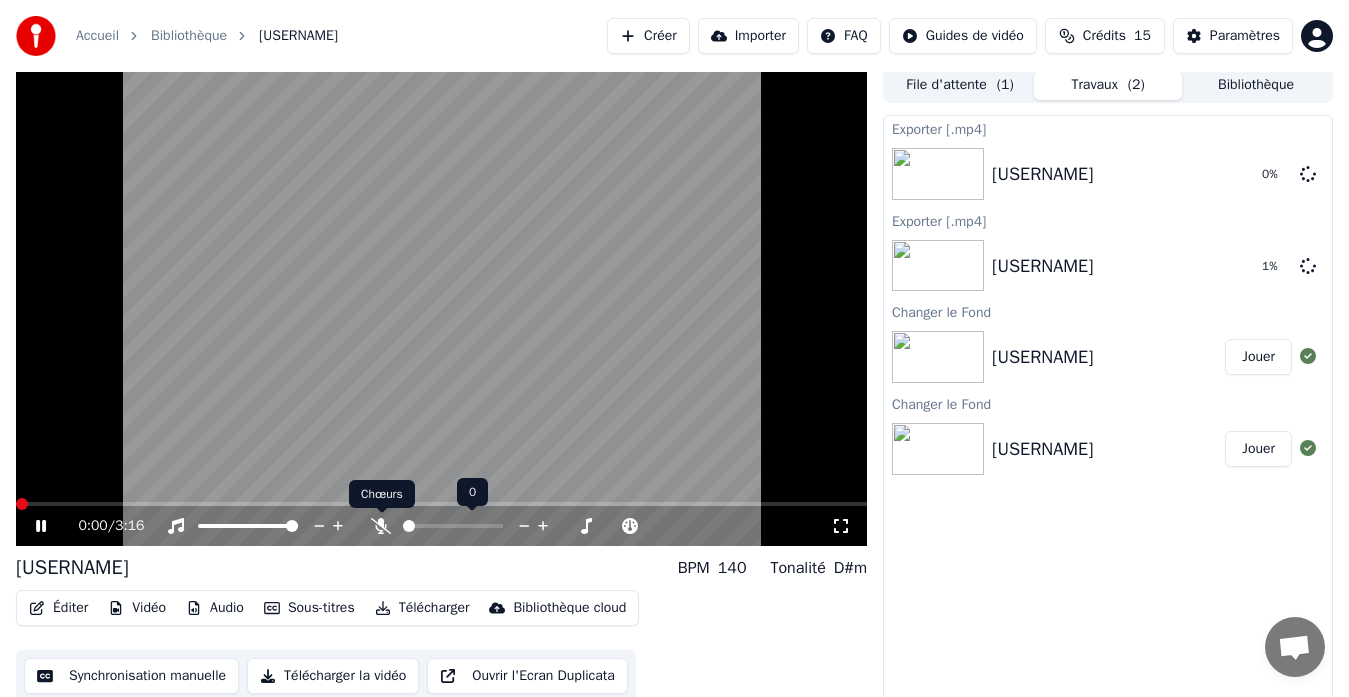click 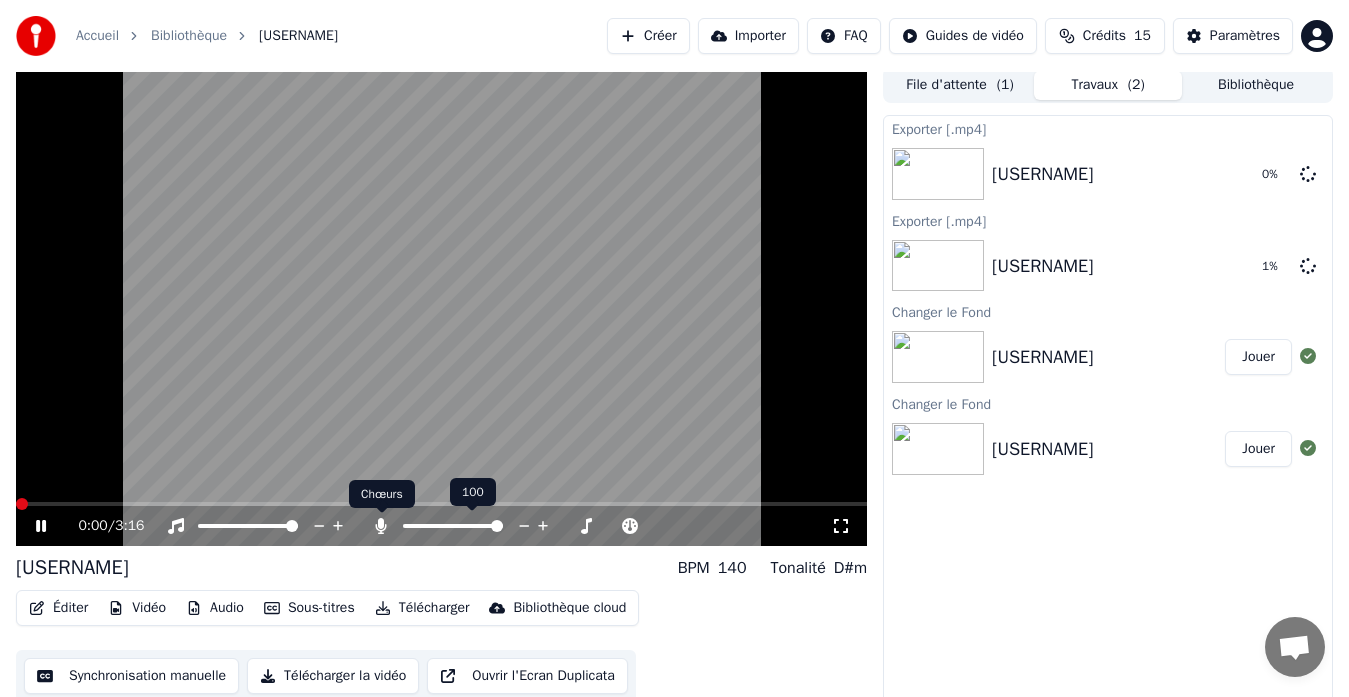 click 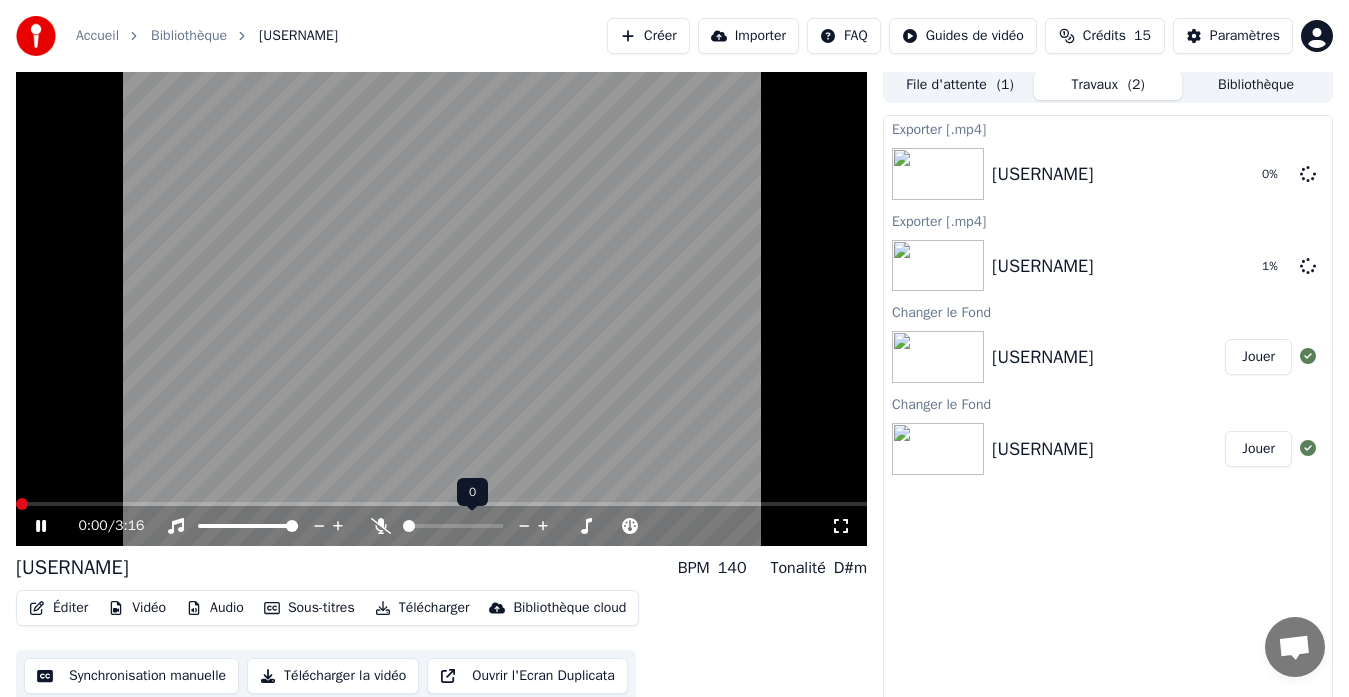 click 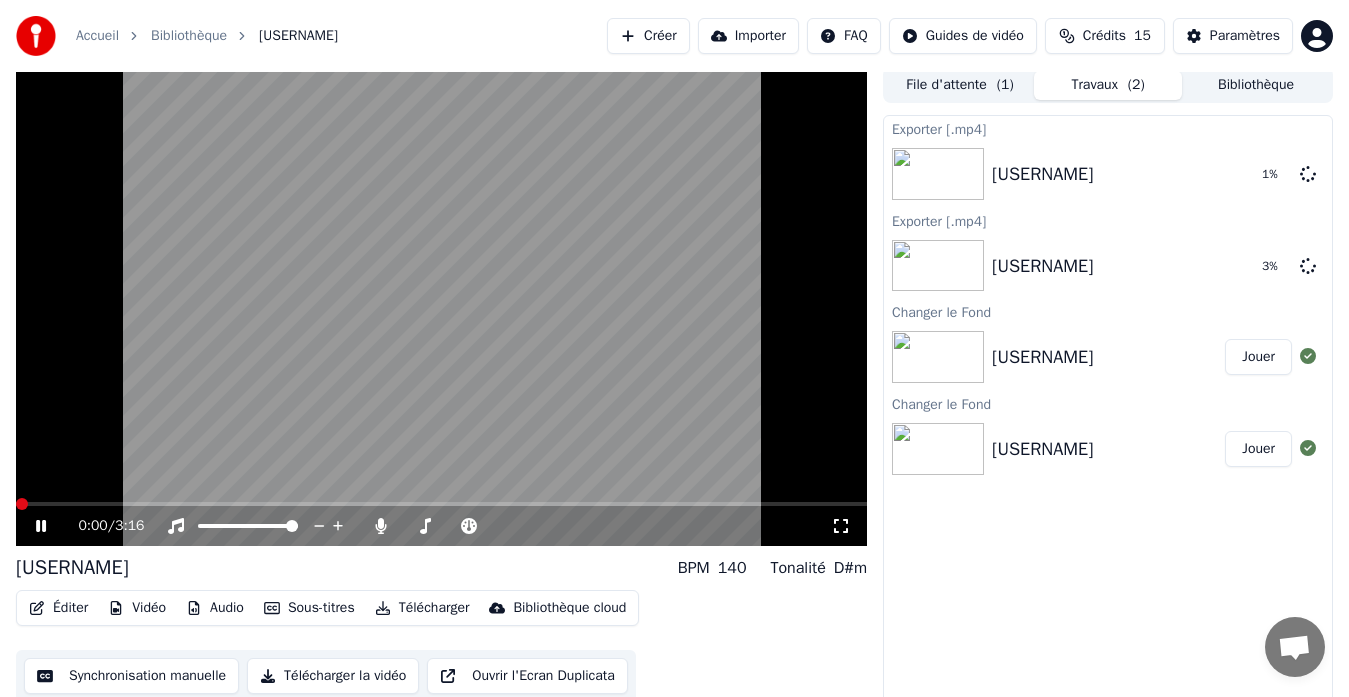 click on "0:00  /  3:16" at bounding box center [441, 526] 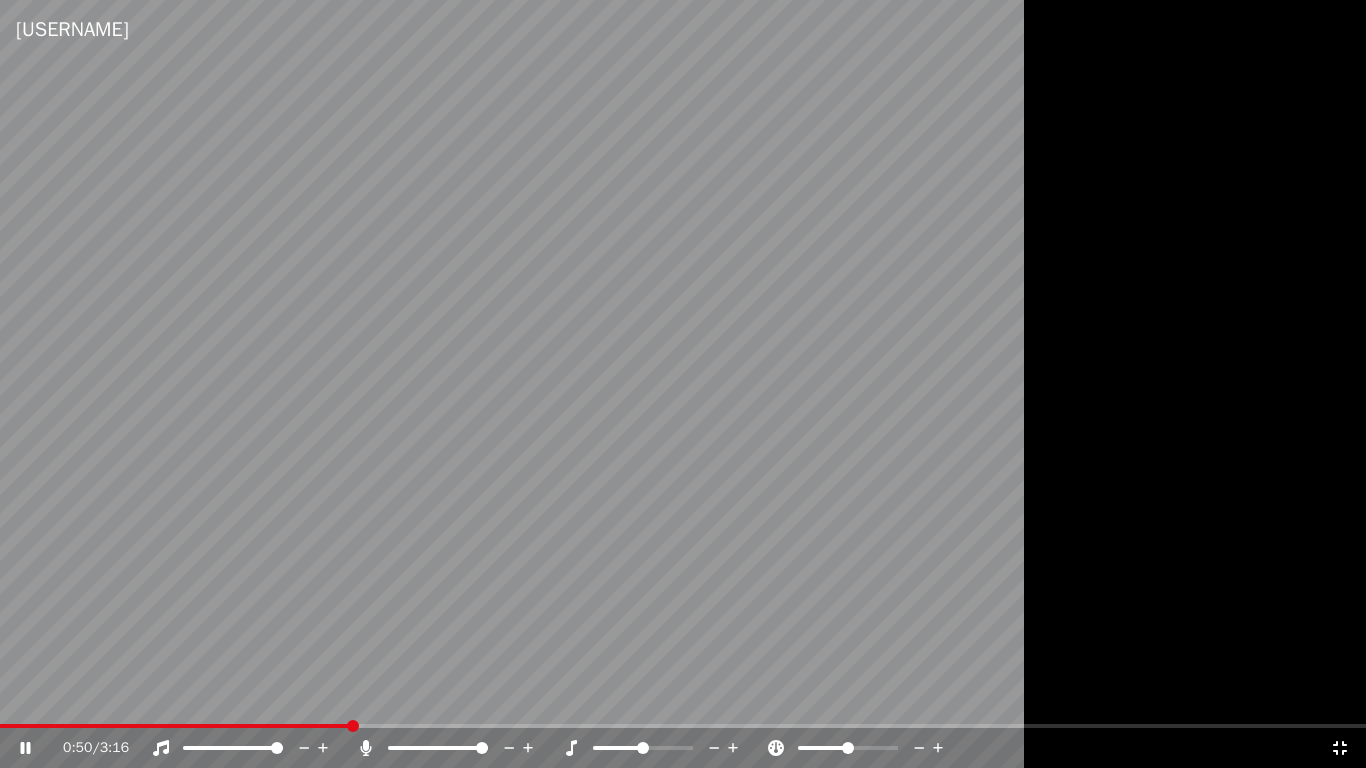 click 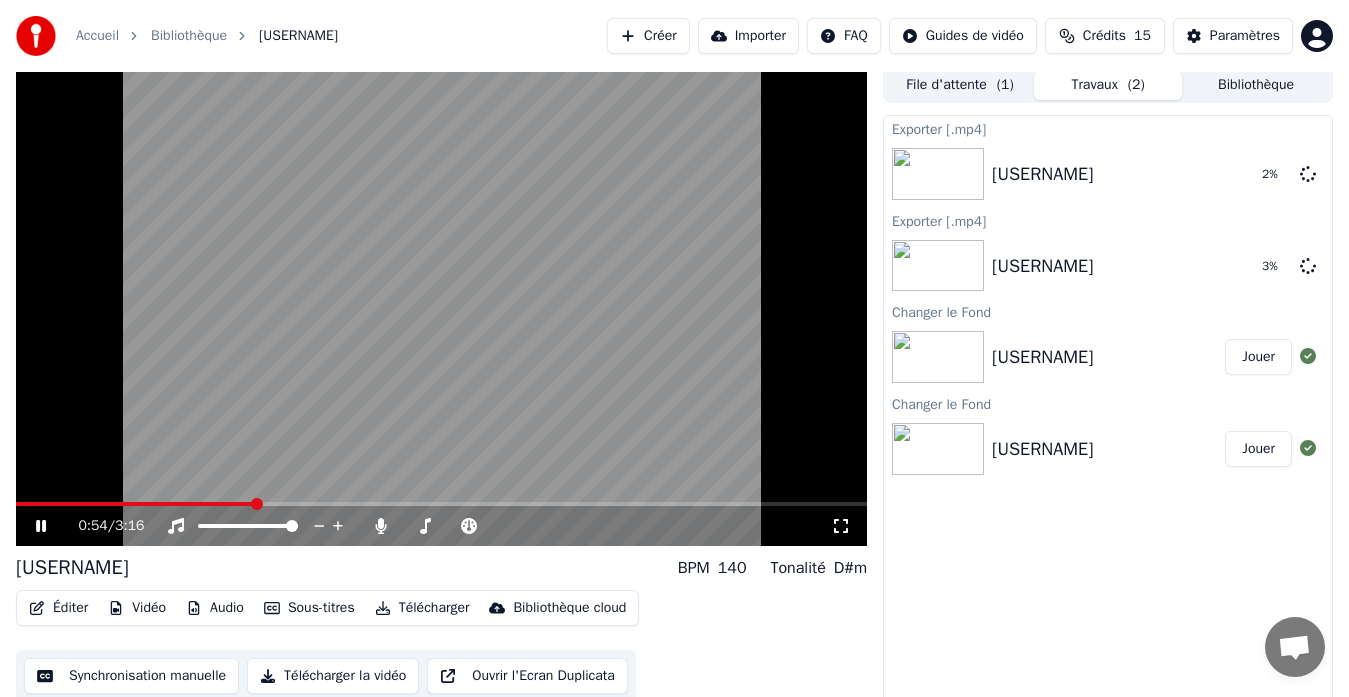 click at bounding box center [135, 504] 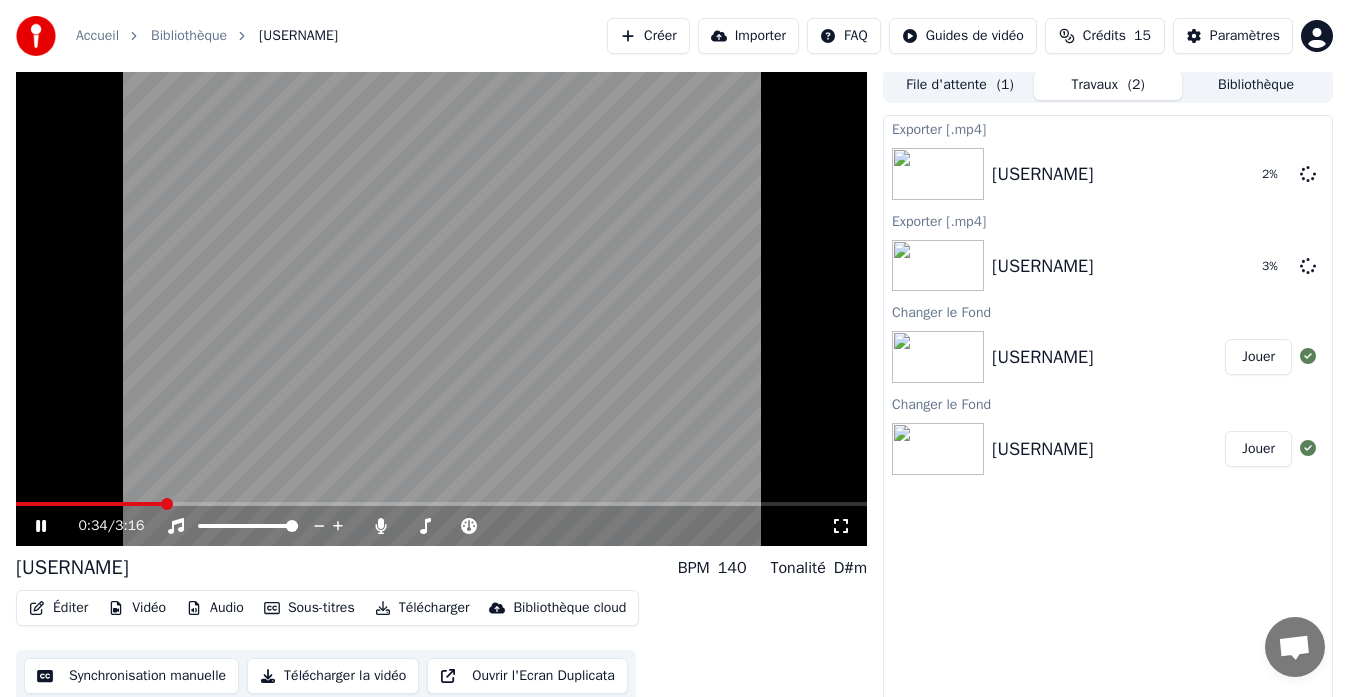 click at bounding box center (90, 504) 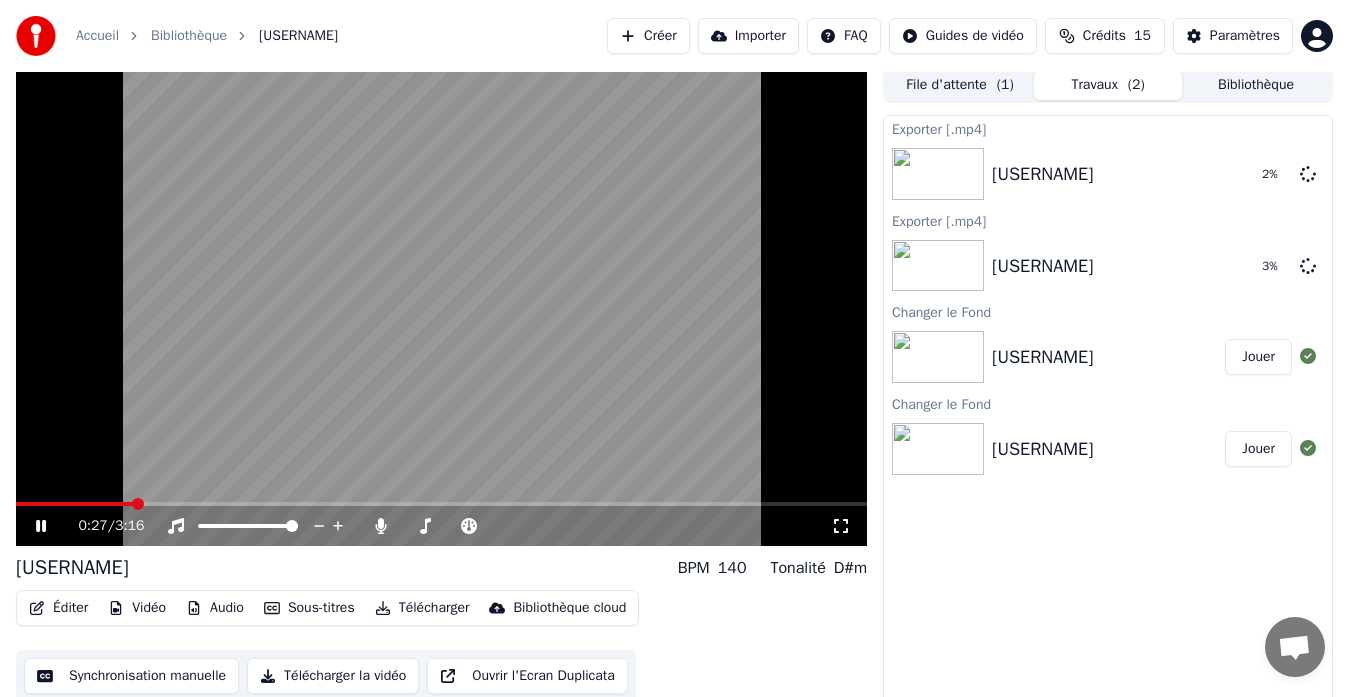 click at bounding box center (74, 504) 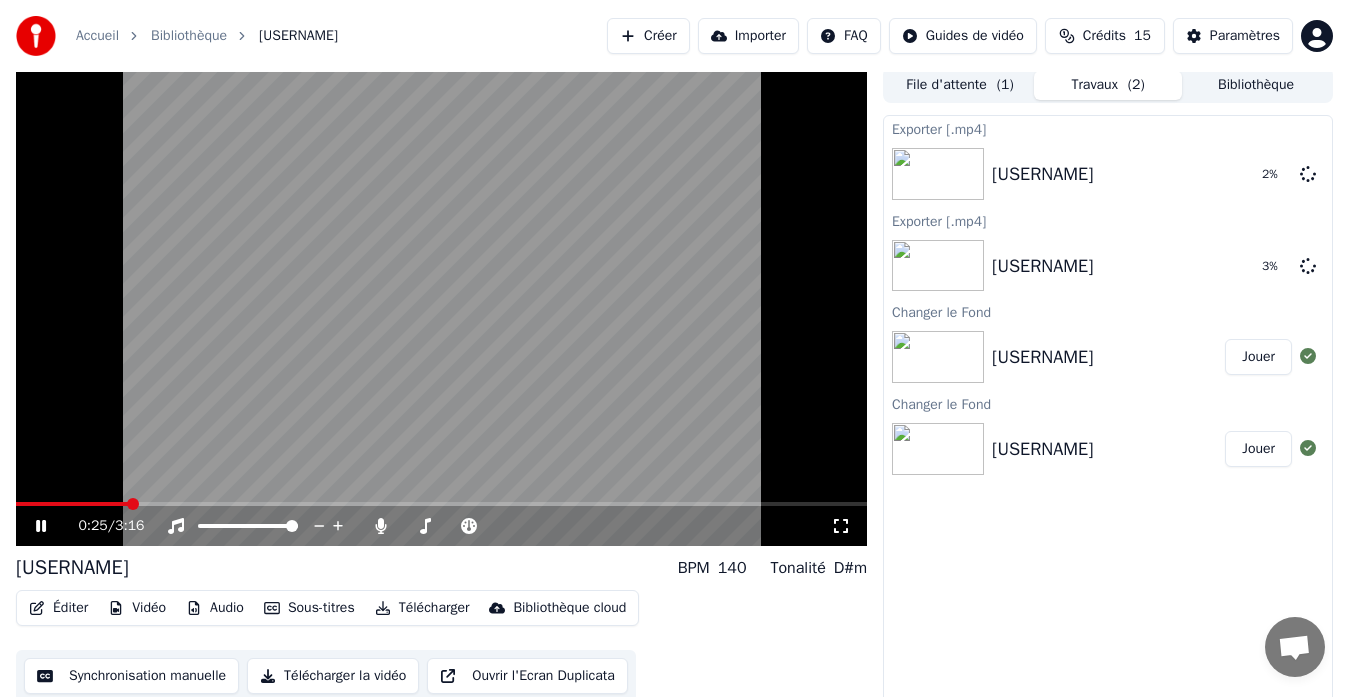 click at bounding box center [72, 504] 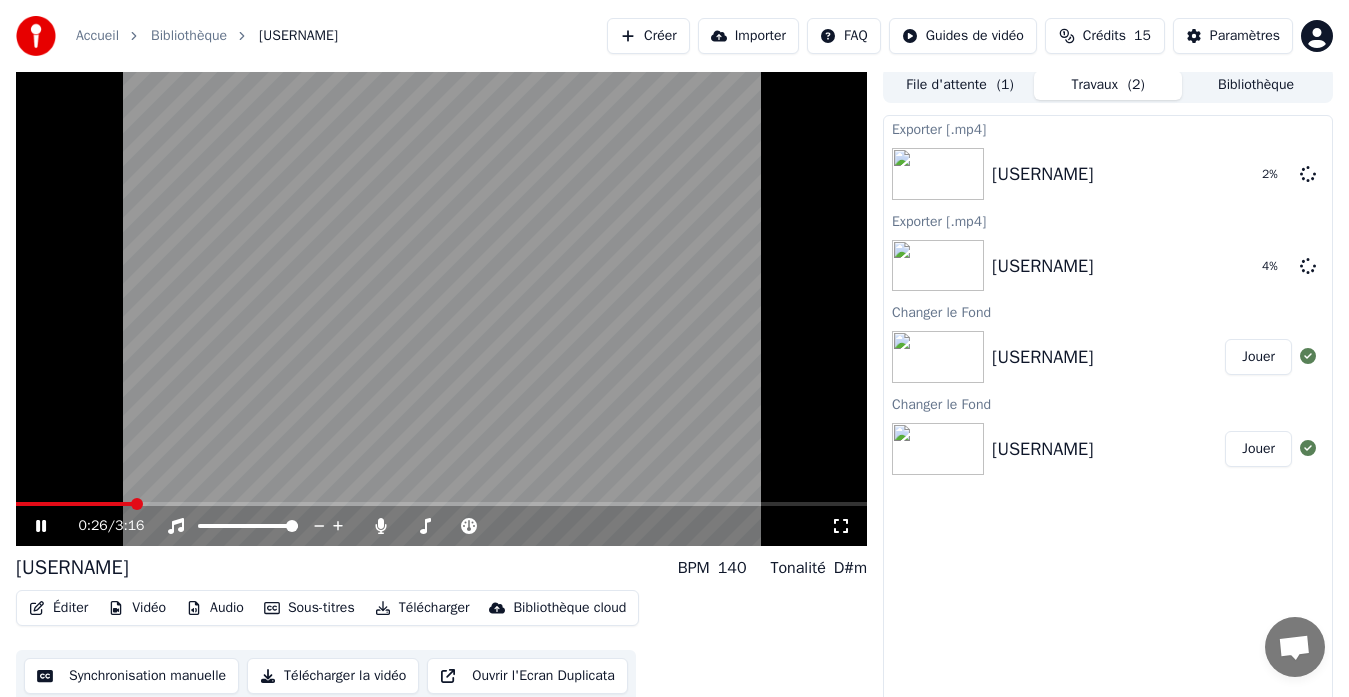 click 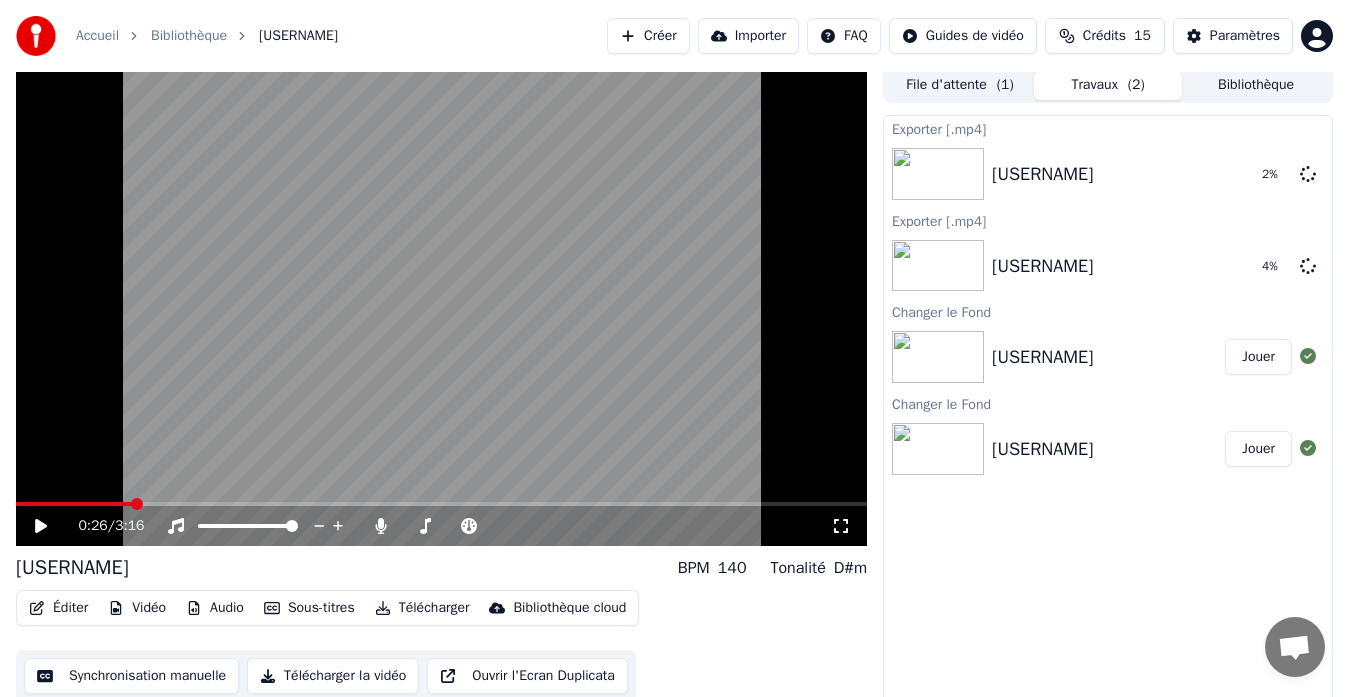 click 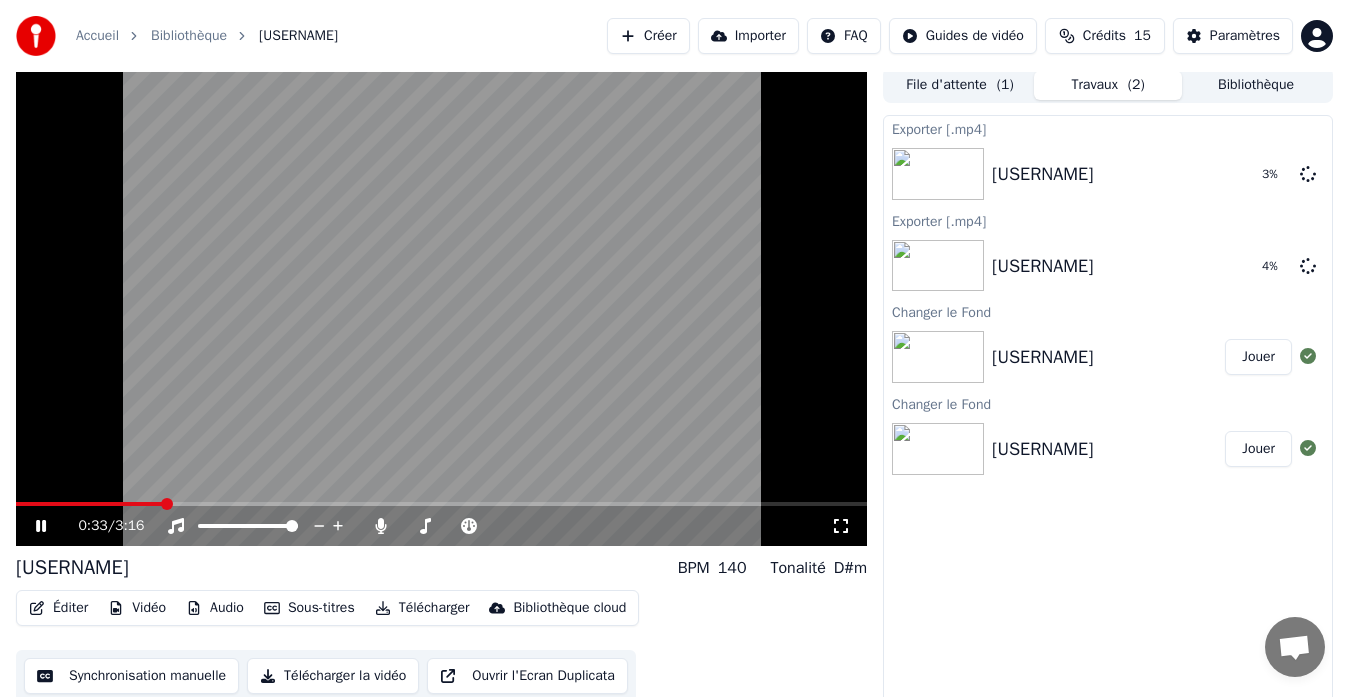 click on "Bibliothèque" at bounding box center [1256, 85] 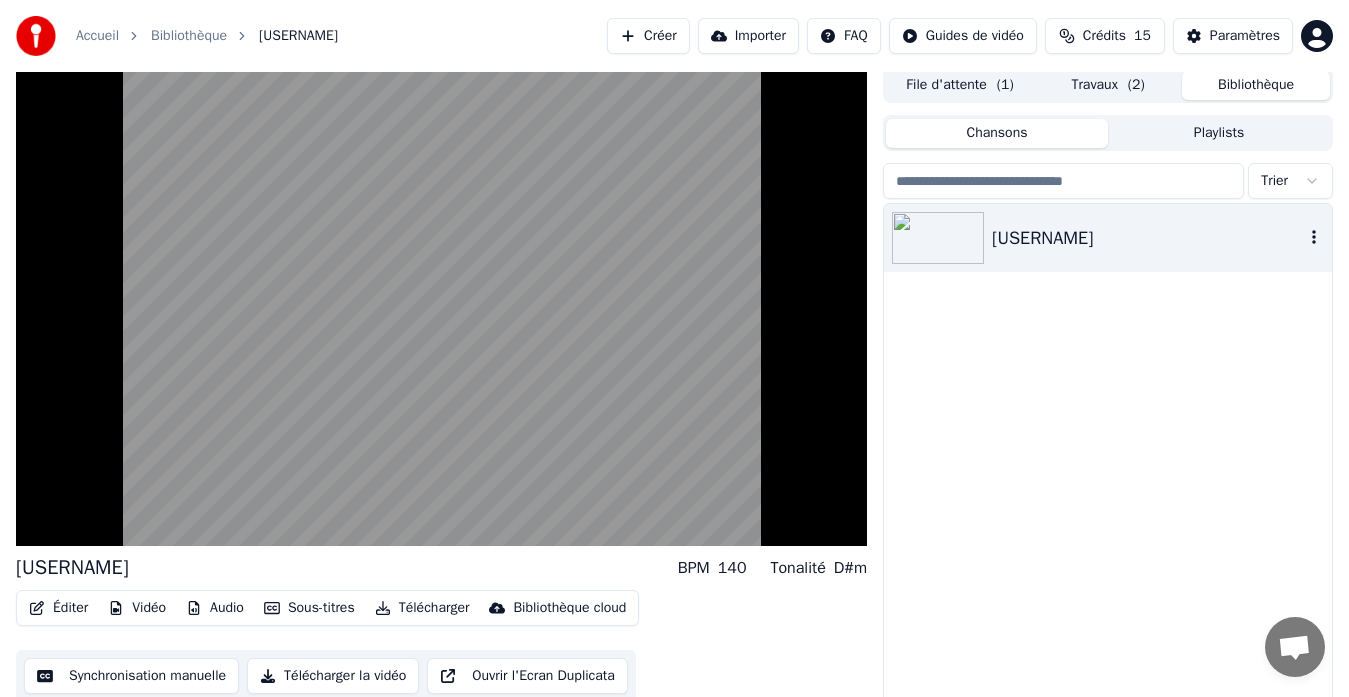 click on "[USERNAME]" at bounding box center [1148, 238] 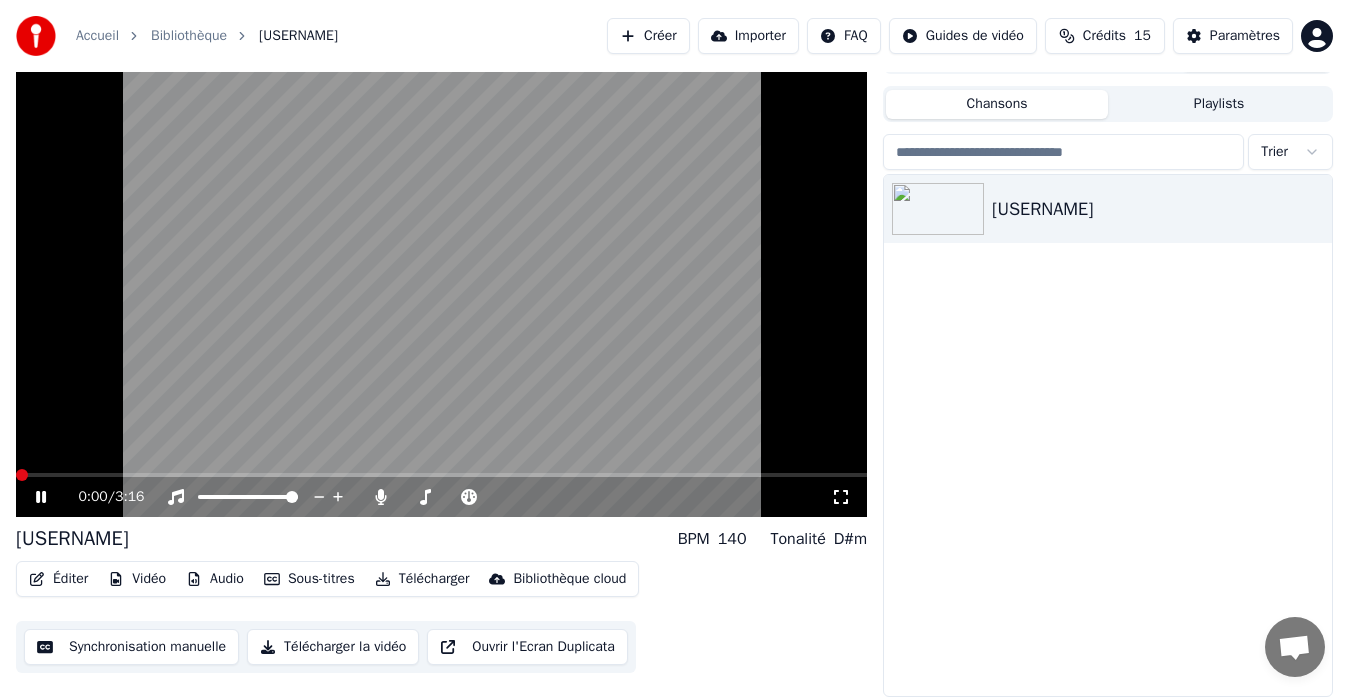 scroll, scrollTop: 0, scrollLeft: 0, axis: both 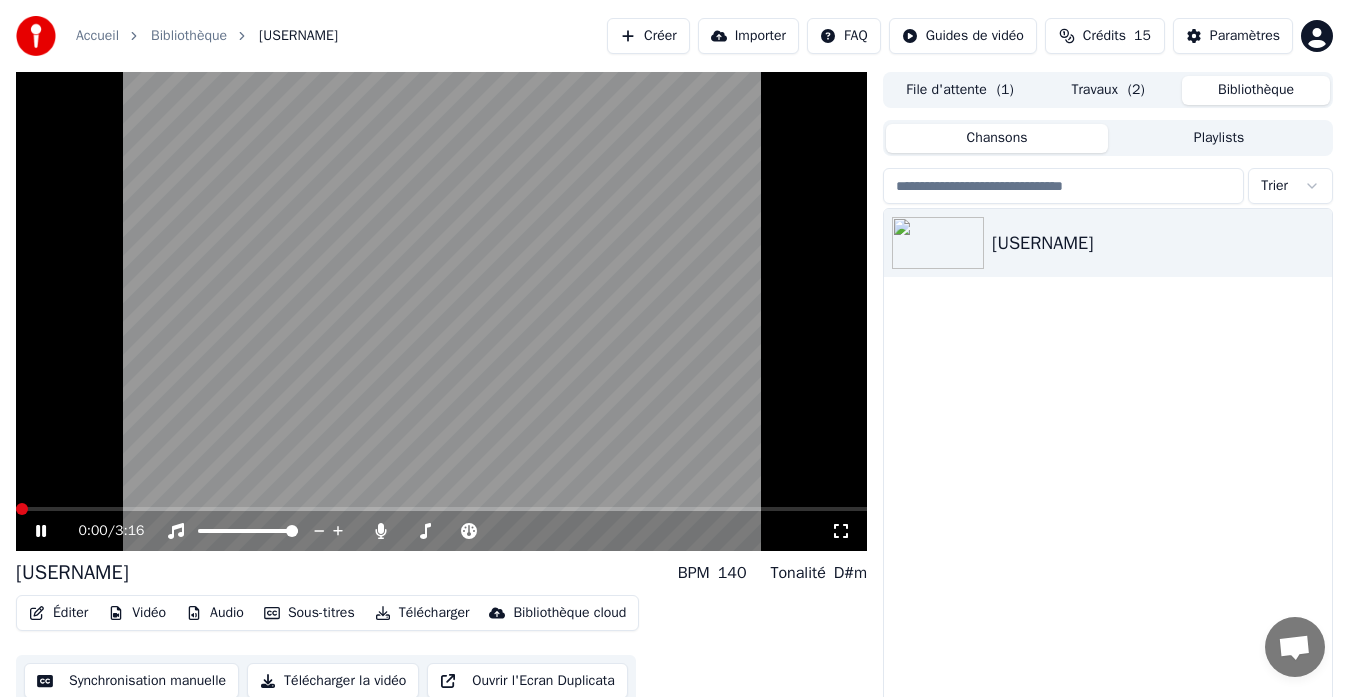 click 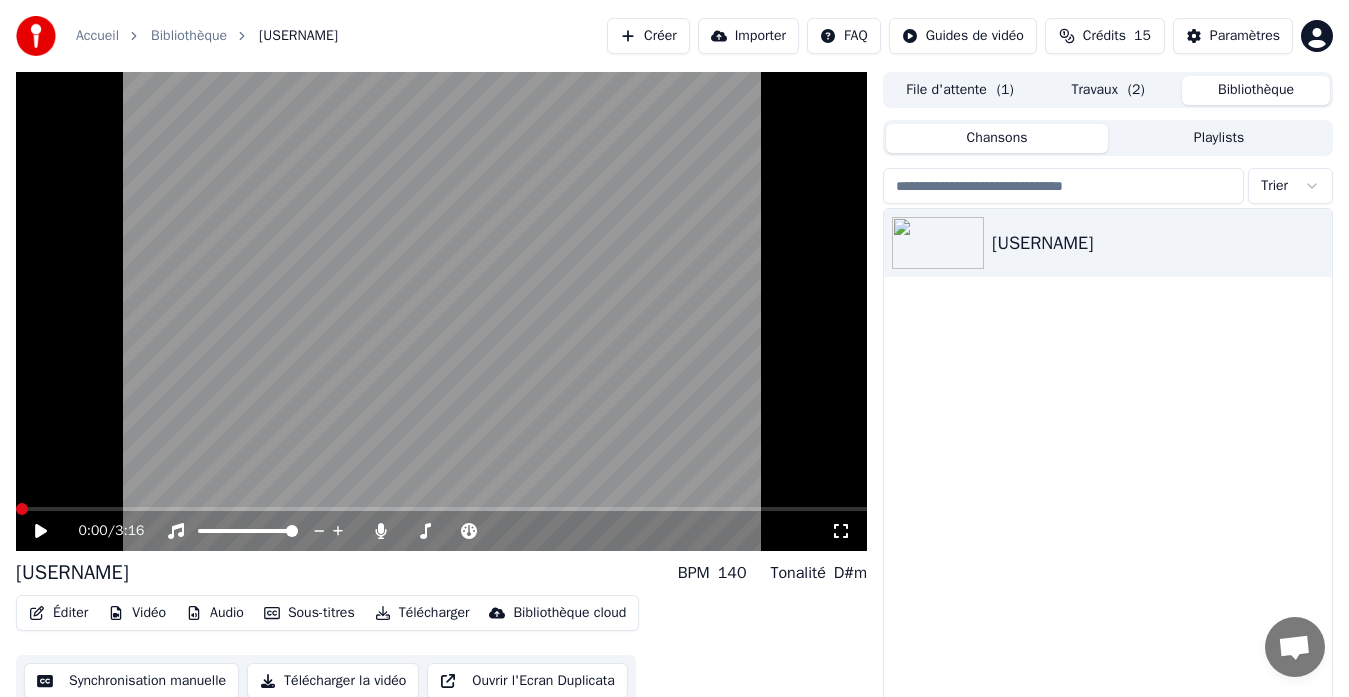 click on "Travaux ( 2 )" at bounding box center [1108, 90] 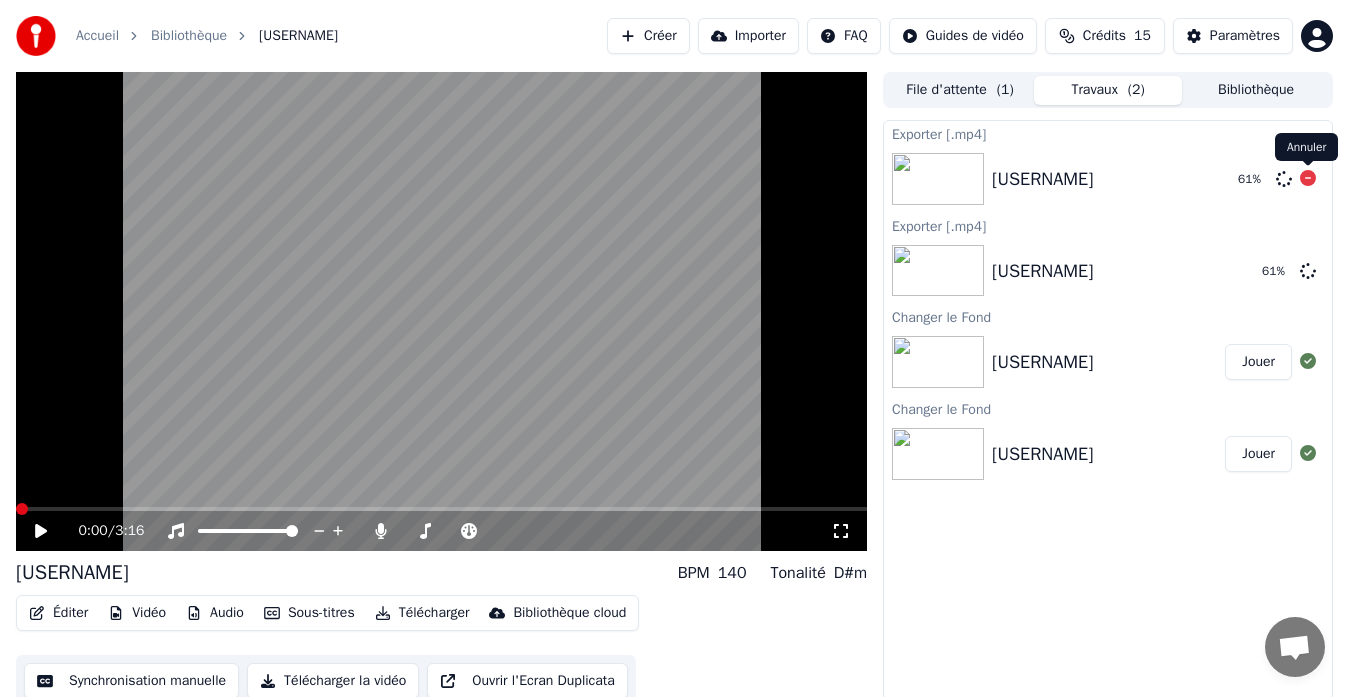 click 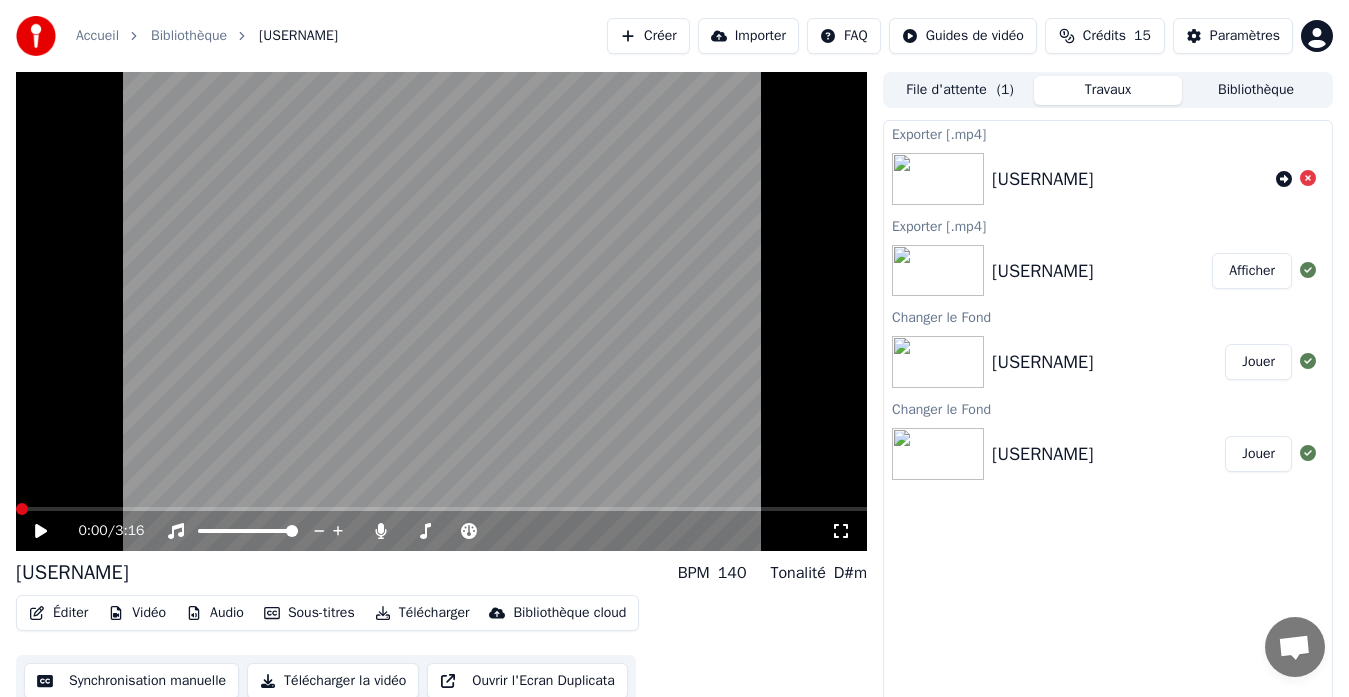 click on "Afficher" at bounding box center (1252, 271) 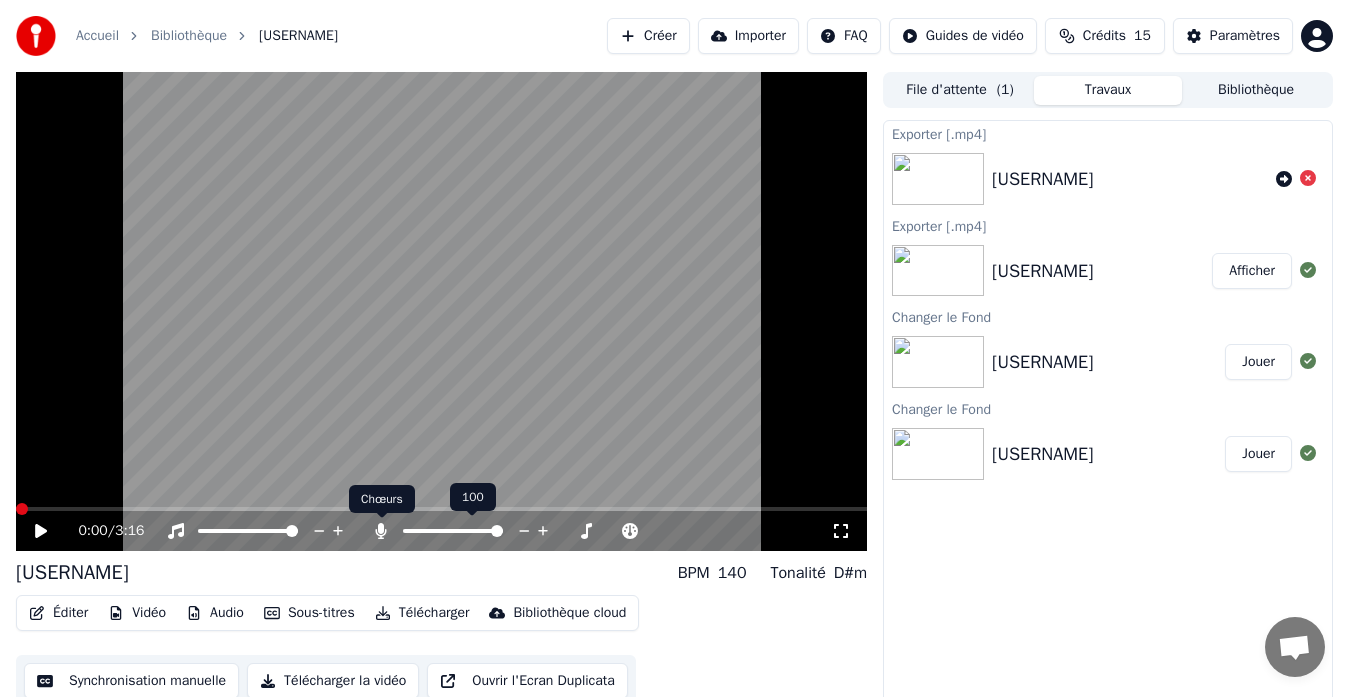 click 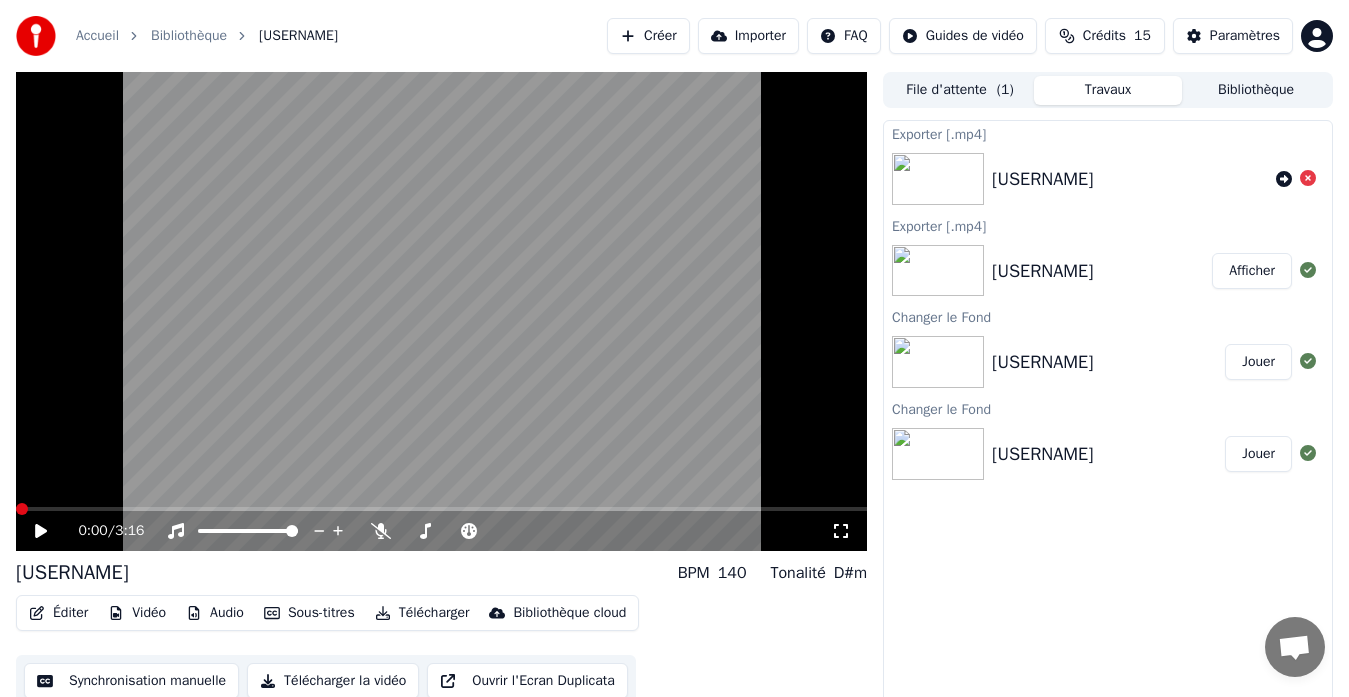 click on "[USERNAME] BPM 140 Tonalité D#m Éditer Vidéo Audio Sous-titres Télécharger Bibliothèque cloud Synchronisation manuelle Télécharger la vidéo Ouvrir l'Ecran Duplicata" at bounding box center (441, 633) 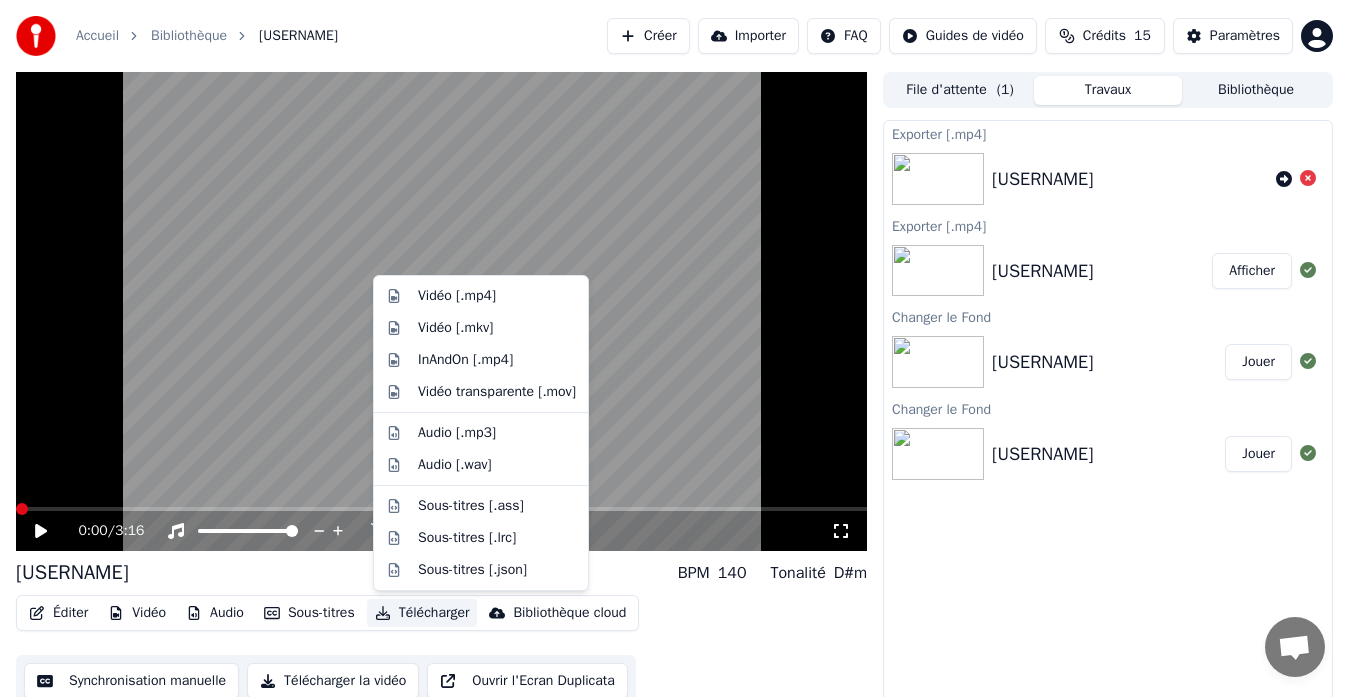 click on "Télécharger" at bounding box center [422, 613] 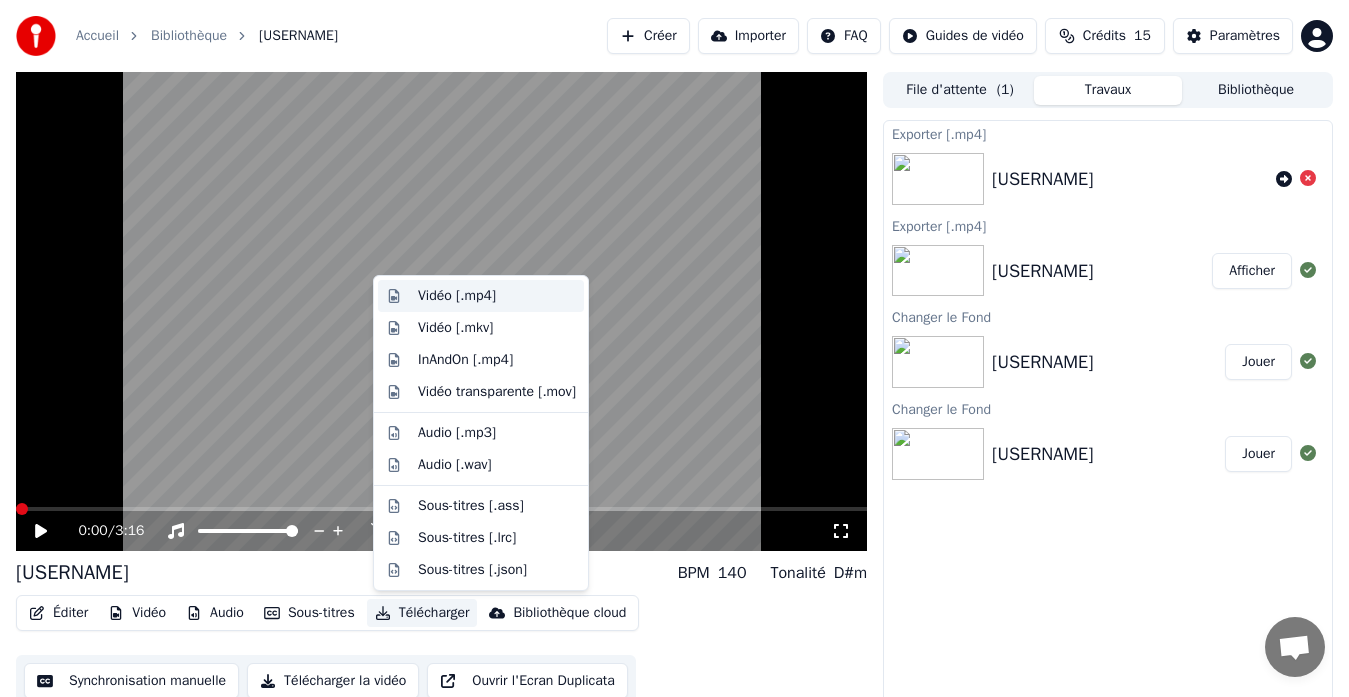 click on "Vidéo [.mp4]" at bounding box center [457, 296] 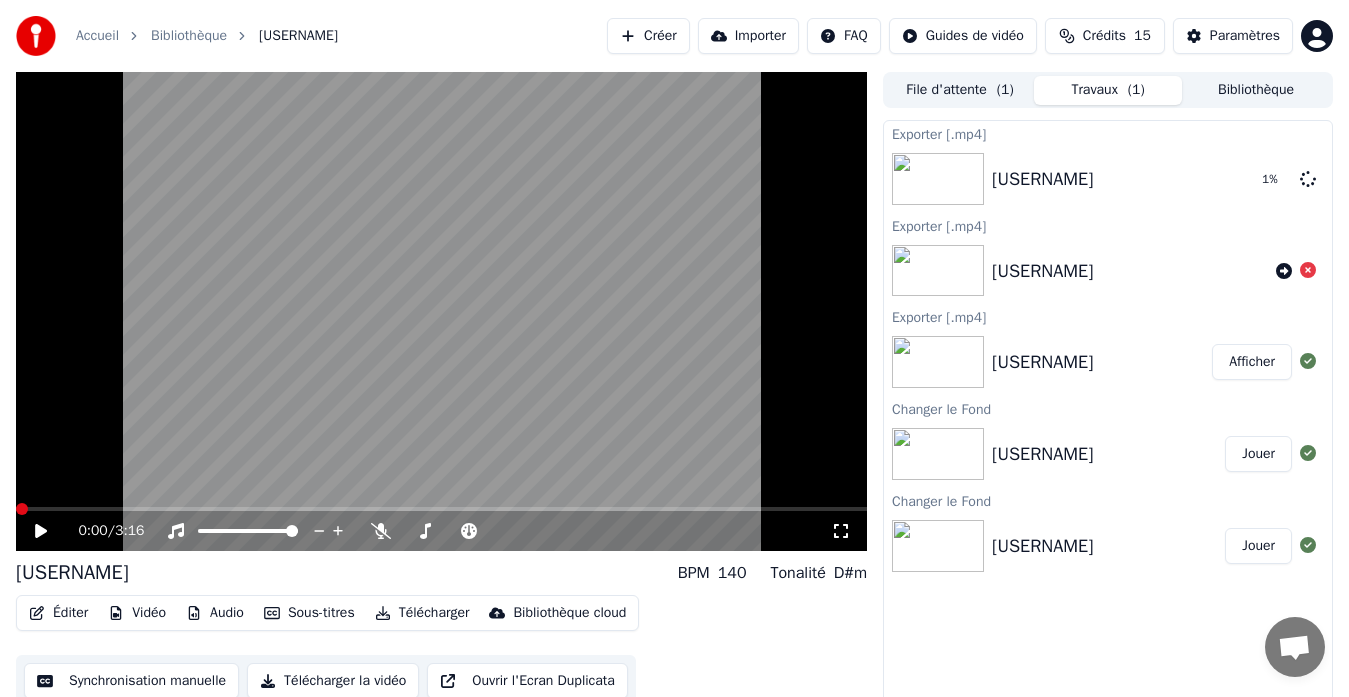 click 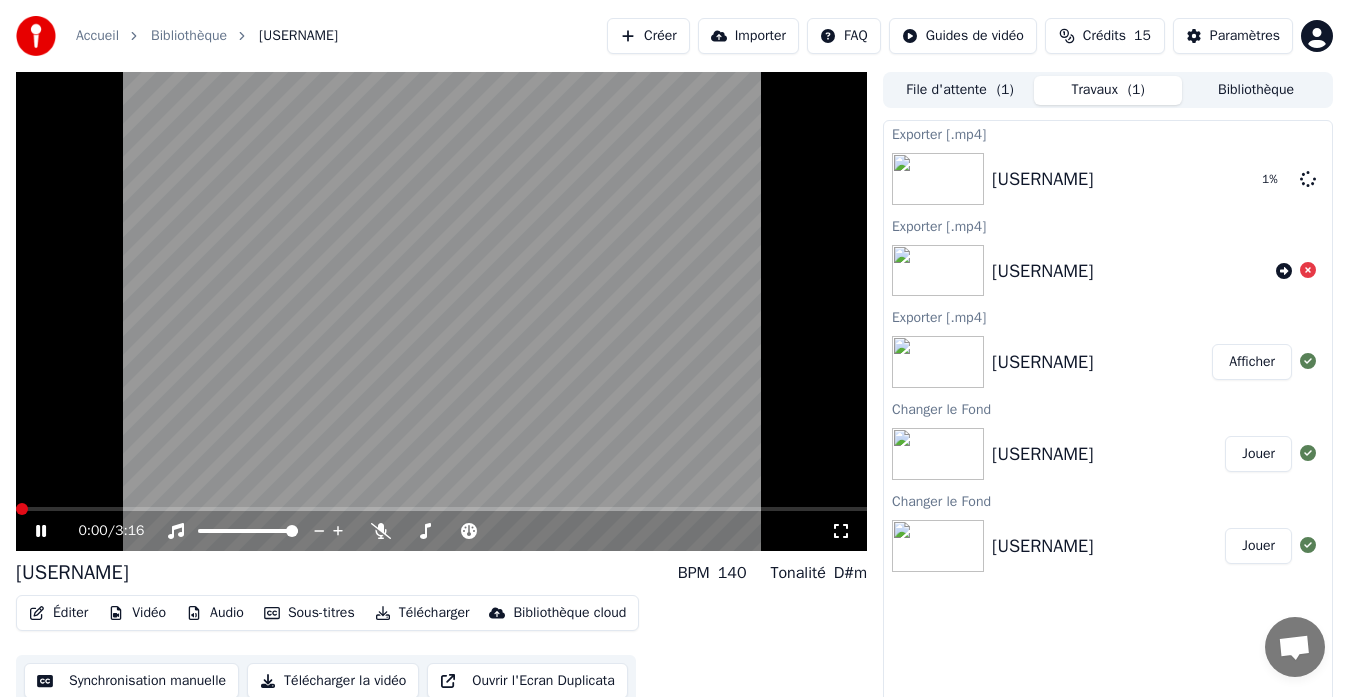 click at bounding box center [16, 509] 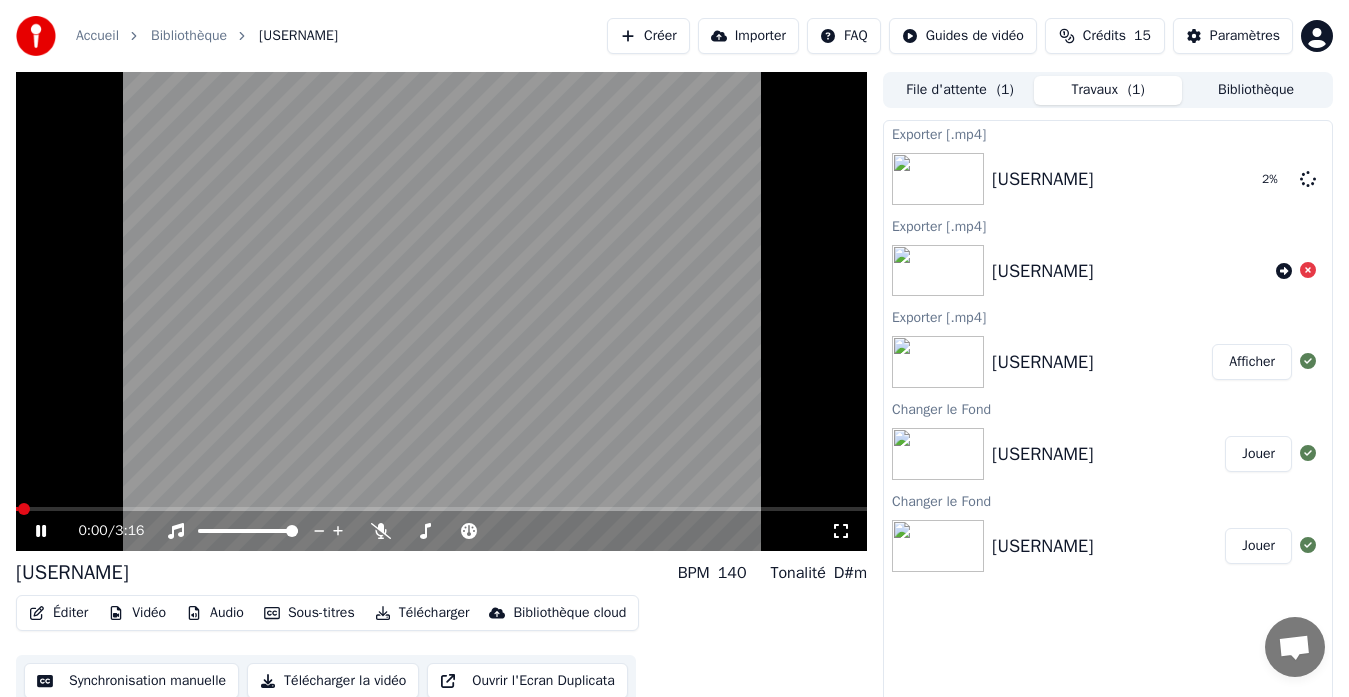 click 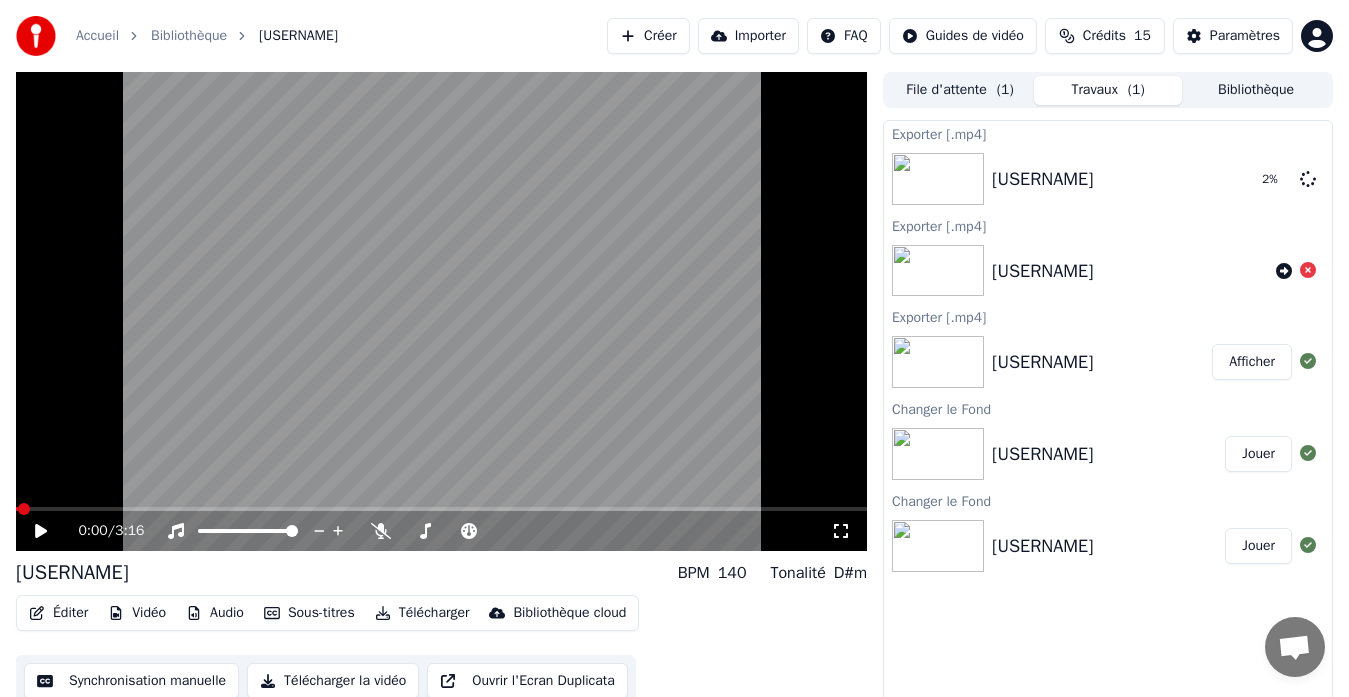 click 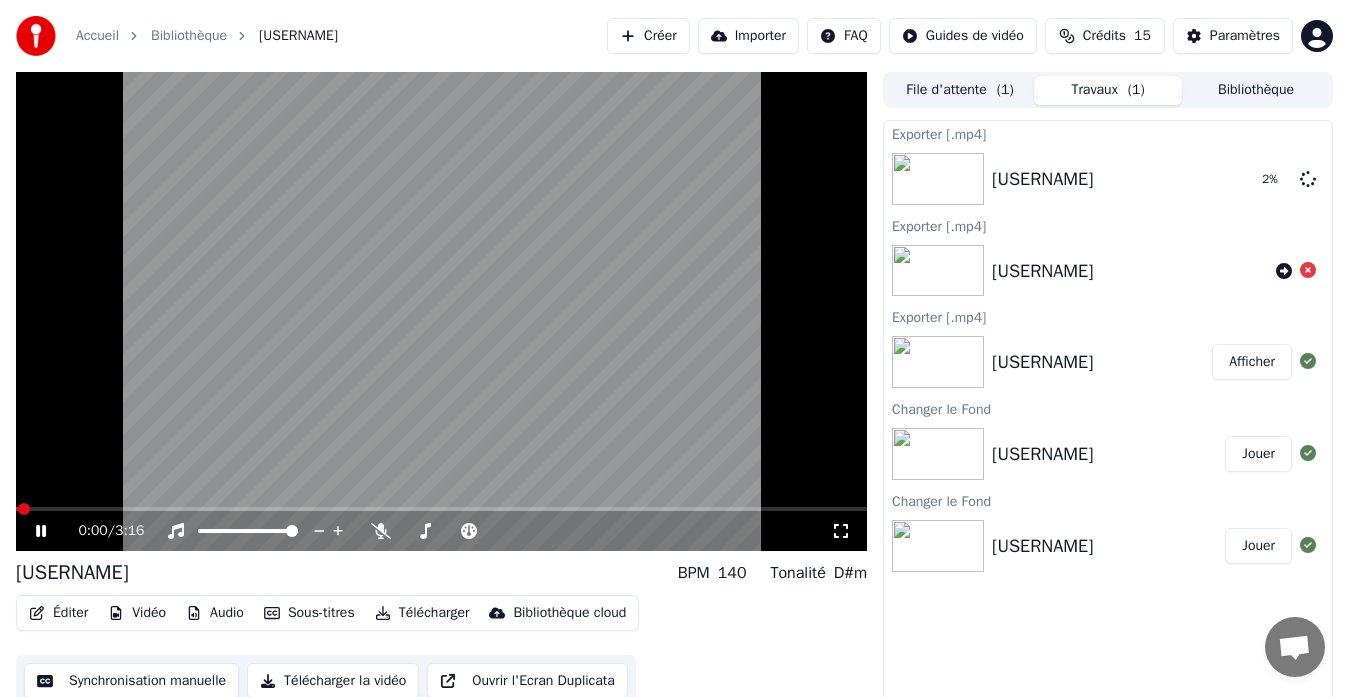 click 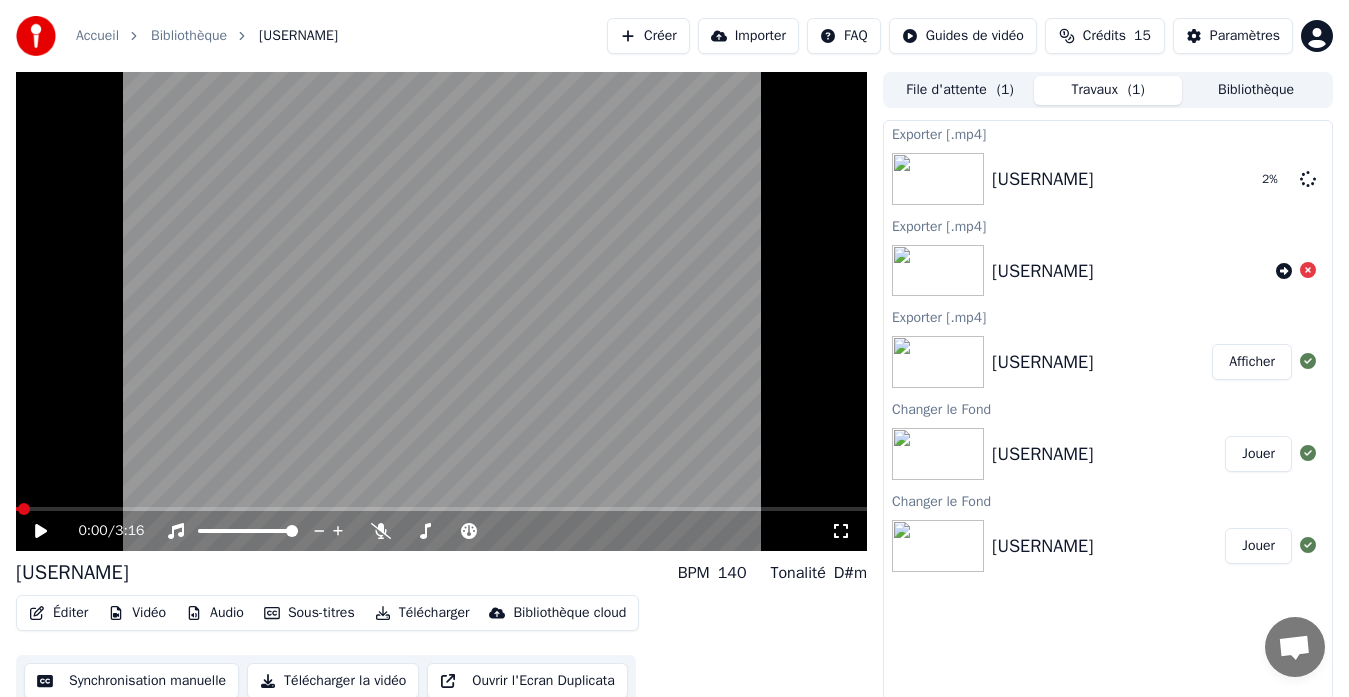 scroll, scrollTop: 15, scrollLeft: 0, axis: vertical 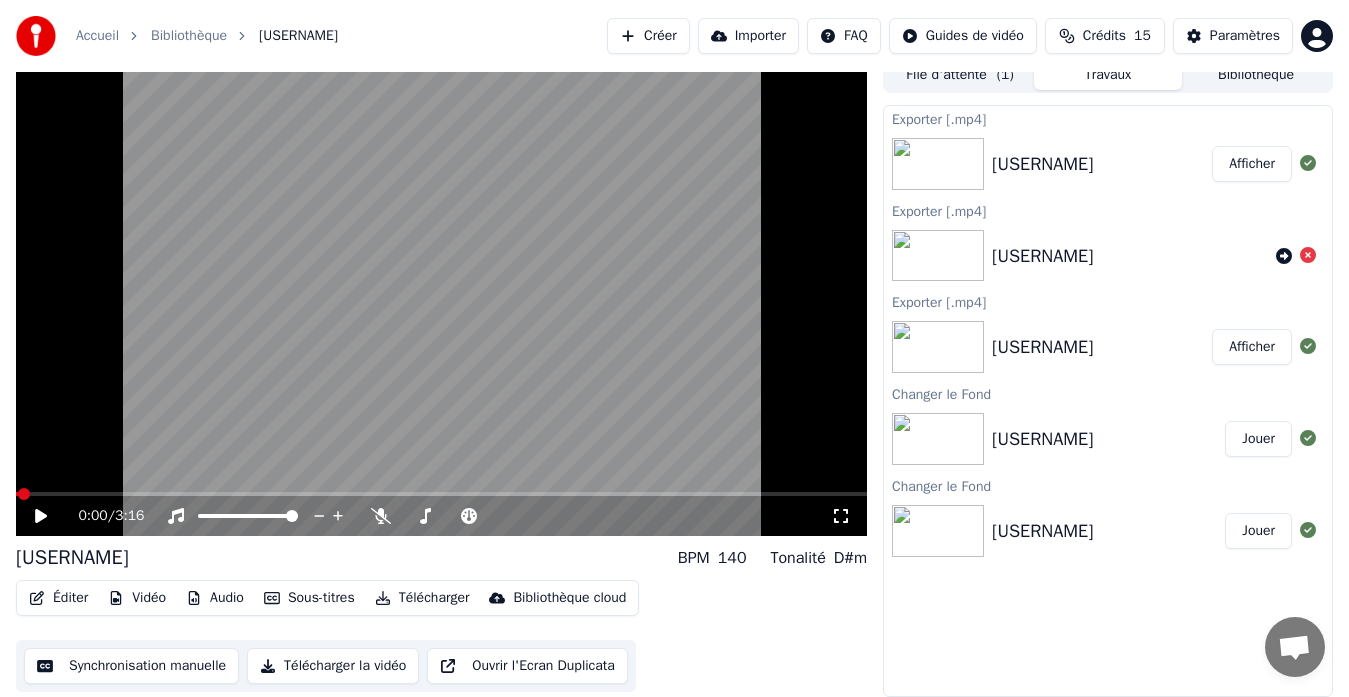 click on "Afficher" at bounding box center (1252, 164) 